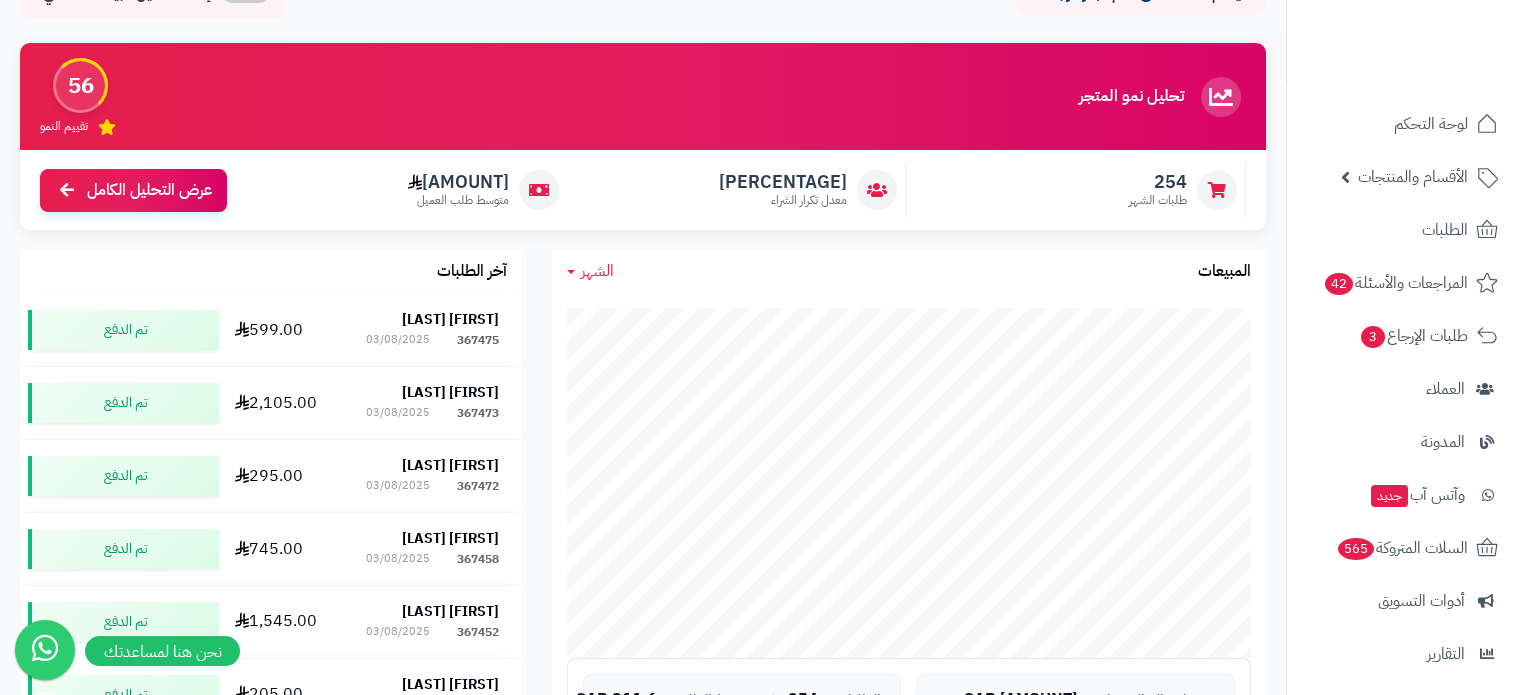 scroll, scrollTop: 128, scrollLeft: 0, axis: vertical 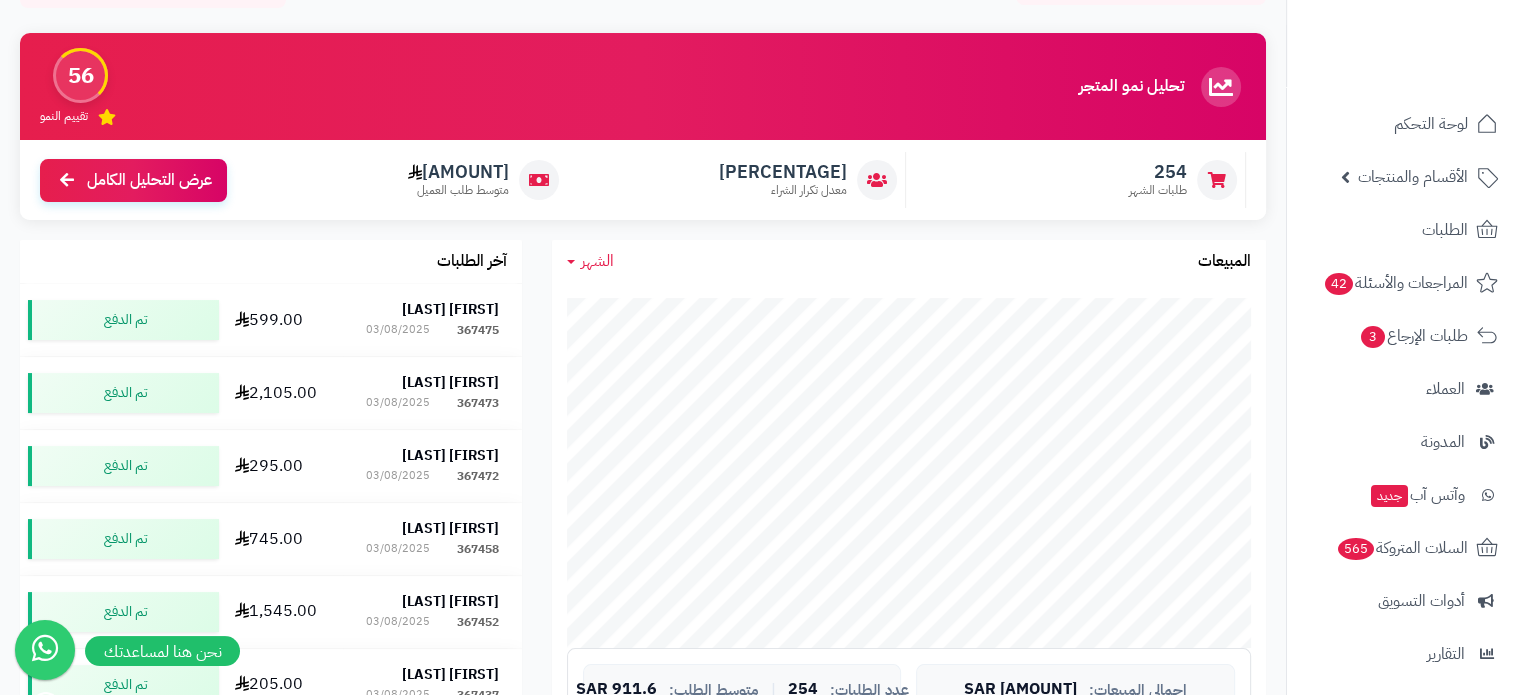 click on "الشهر" at bounding box center [597, 261] 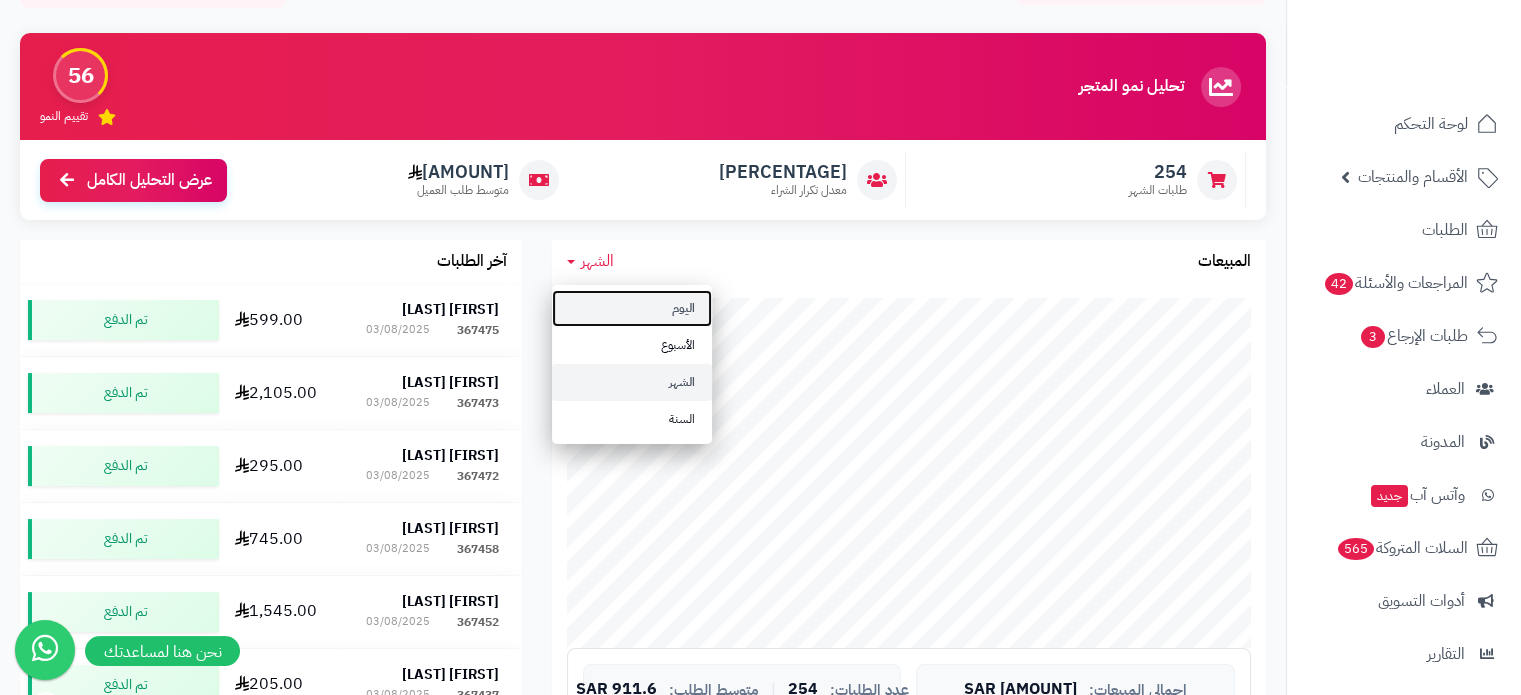 click on "اليوم" at bounding box center (632, 308) 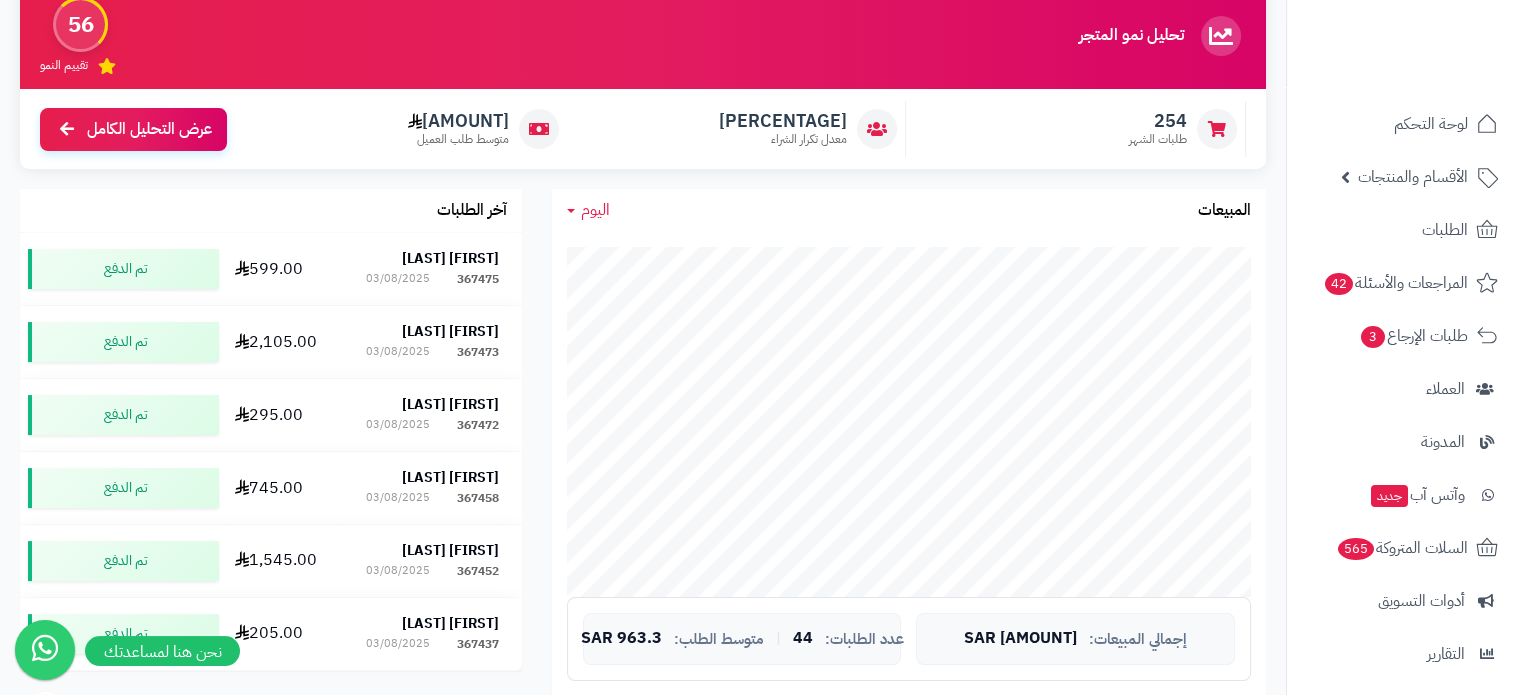 scroll, scrollTop: 191, scrollLeft: 0, axis: vertical 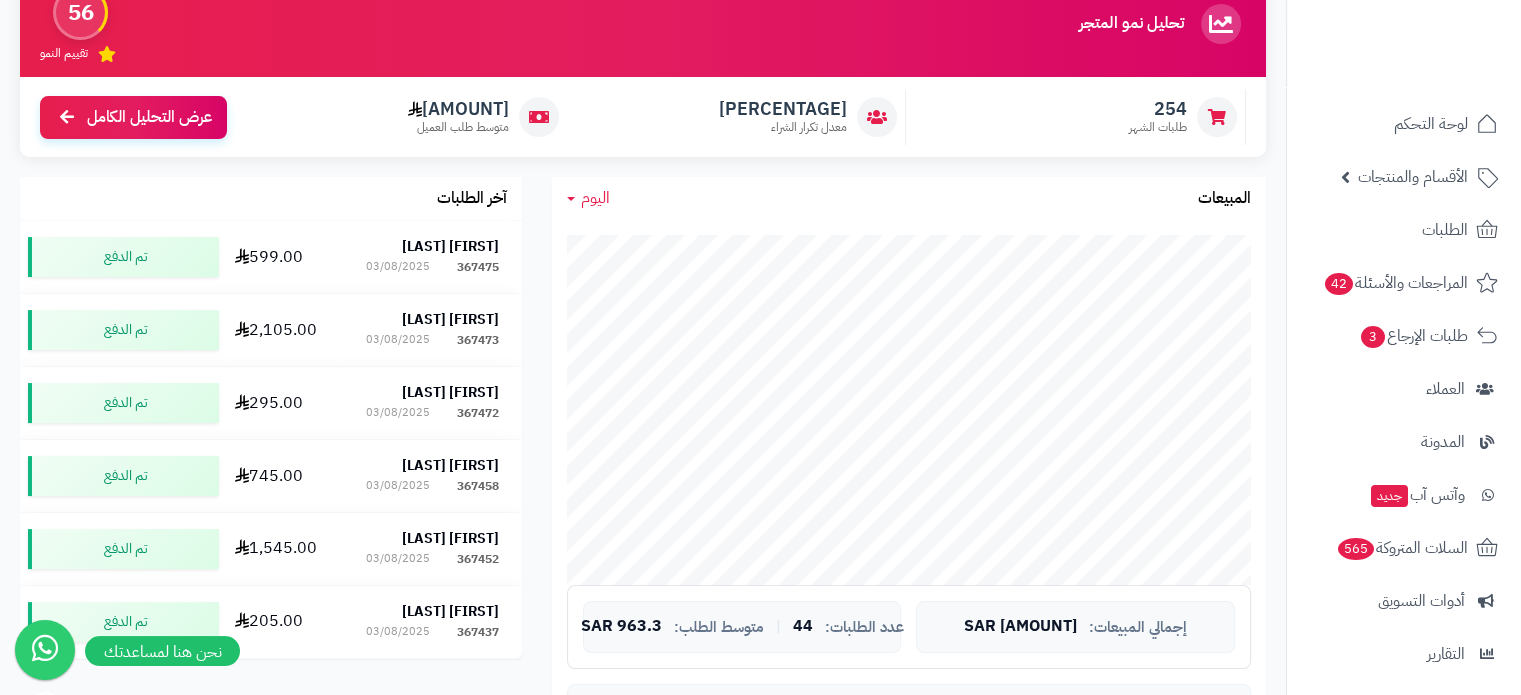 click on "اليوم" at bounding box center (588, 198) 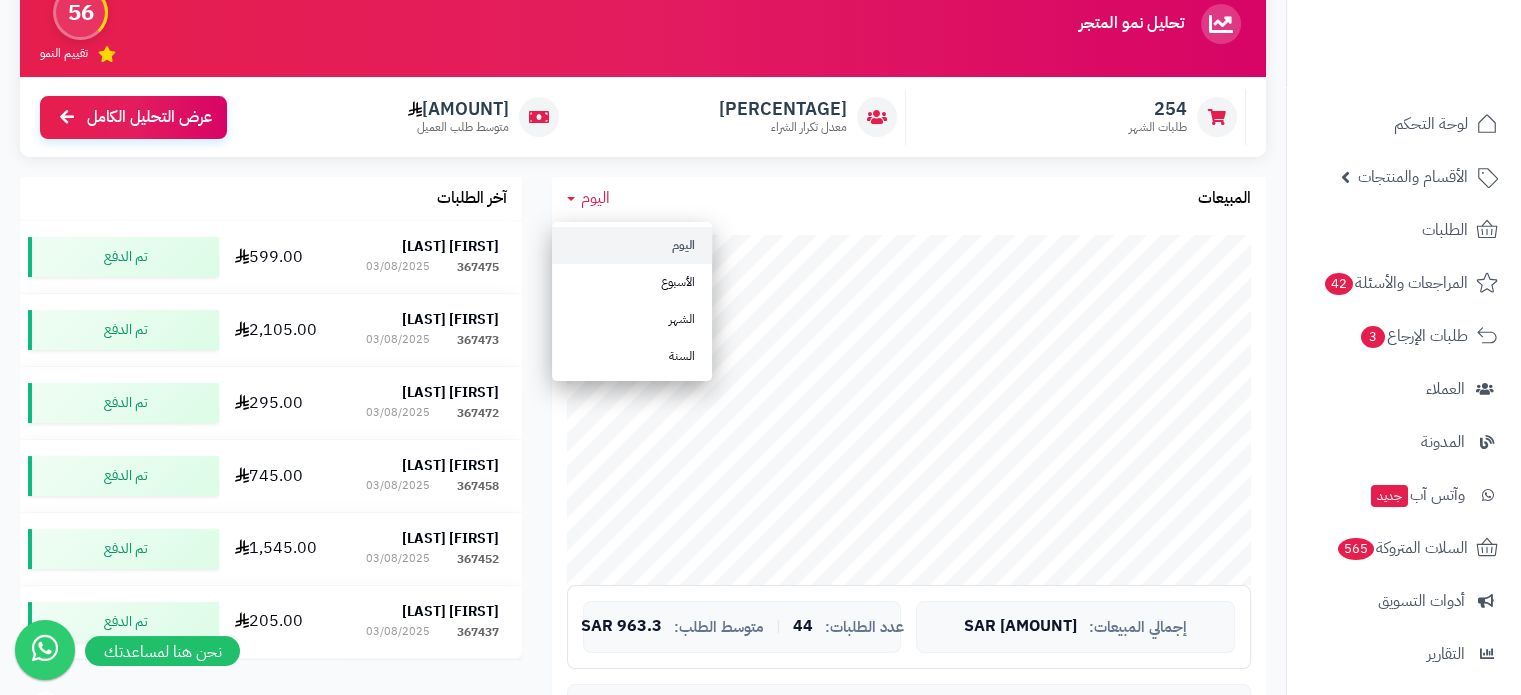 click on "اليوم" at bounding box center [632, 245] 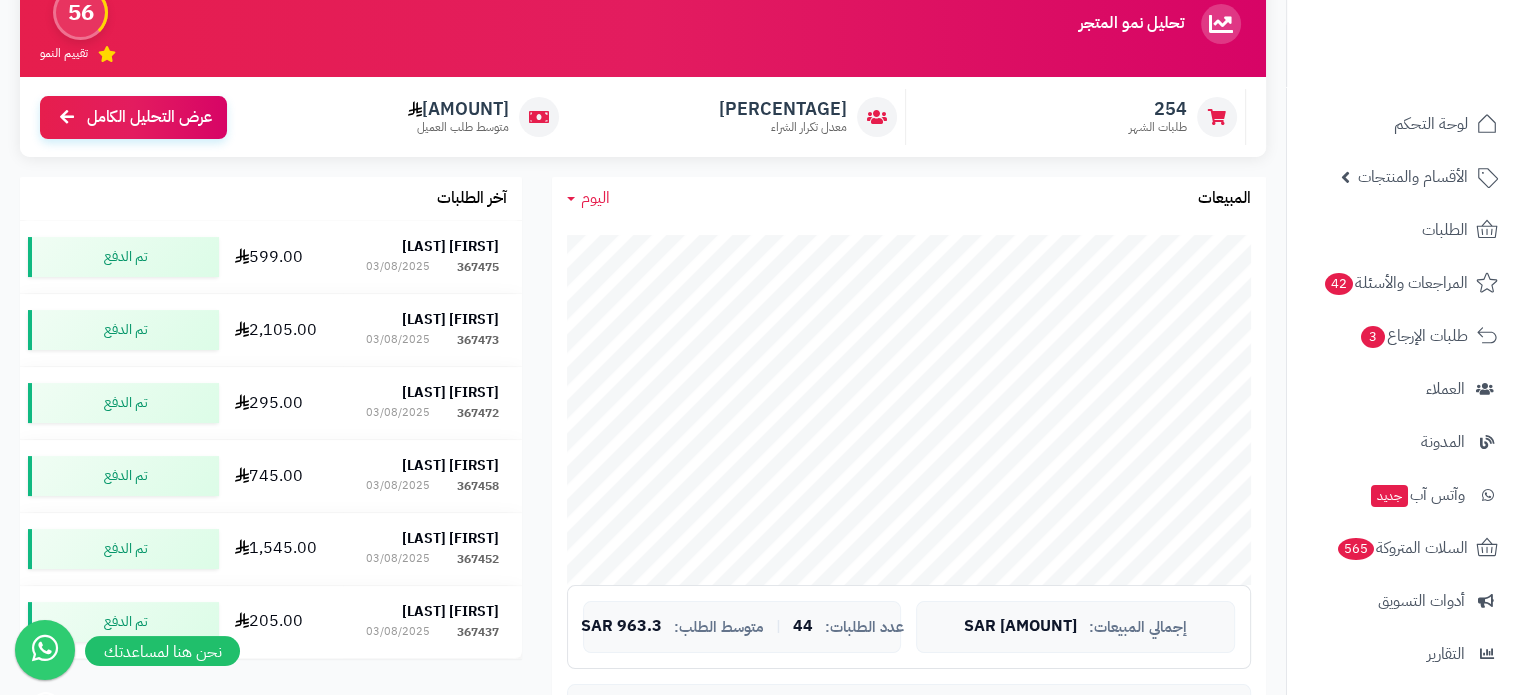 click on "المبيعات" at bounding box center (1224, 199) 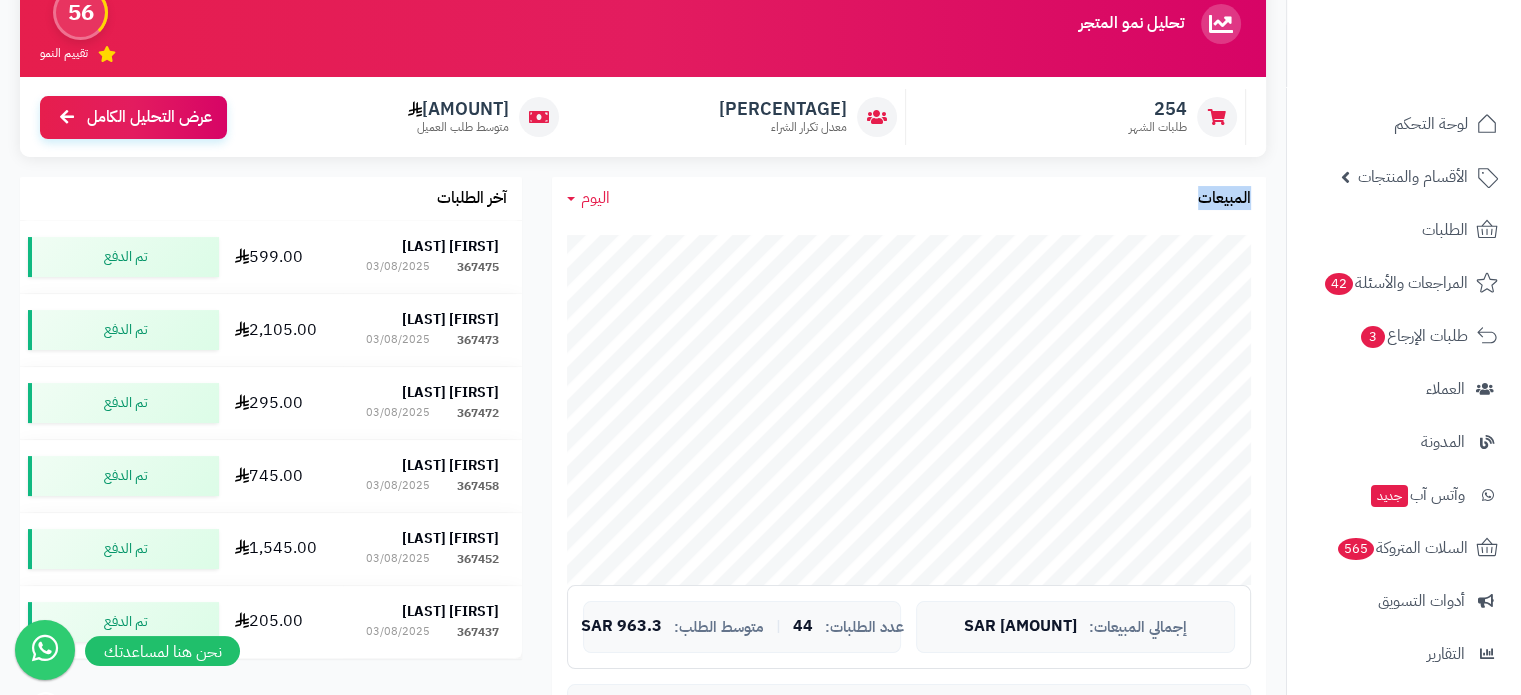 click on "المبيعات" at bounding box center (1224, 199) 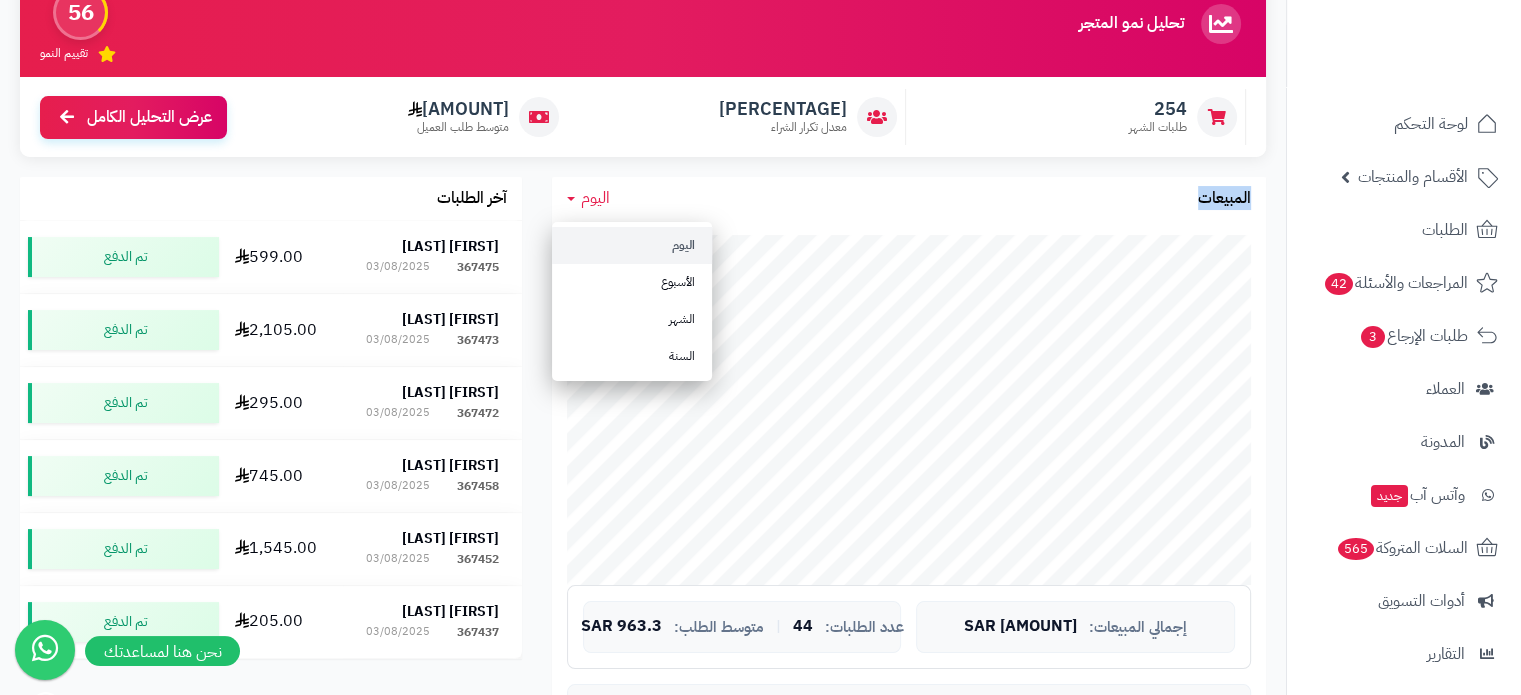 click on "اليوم" at bounding box center [632, 245] 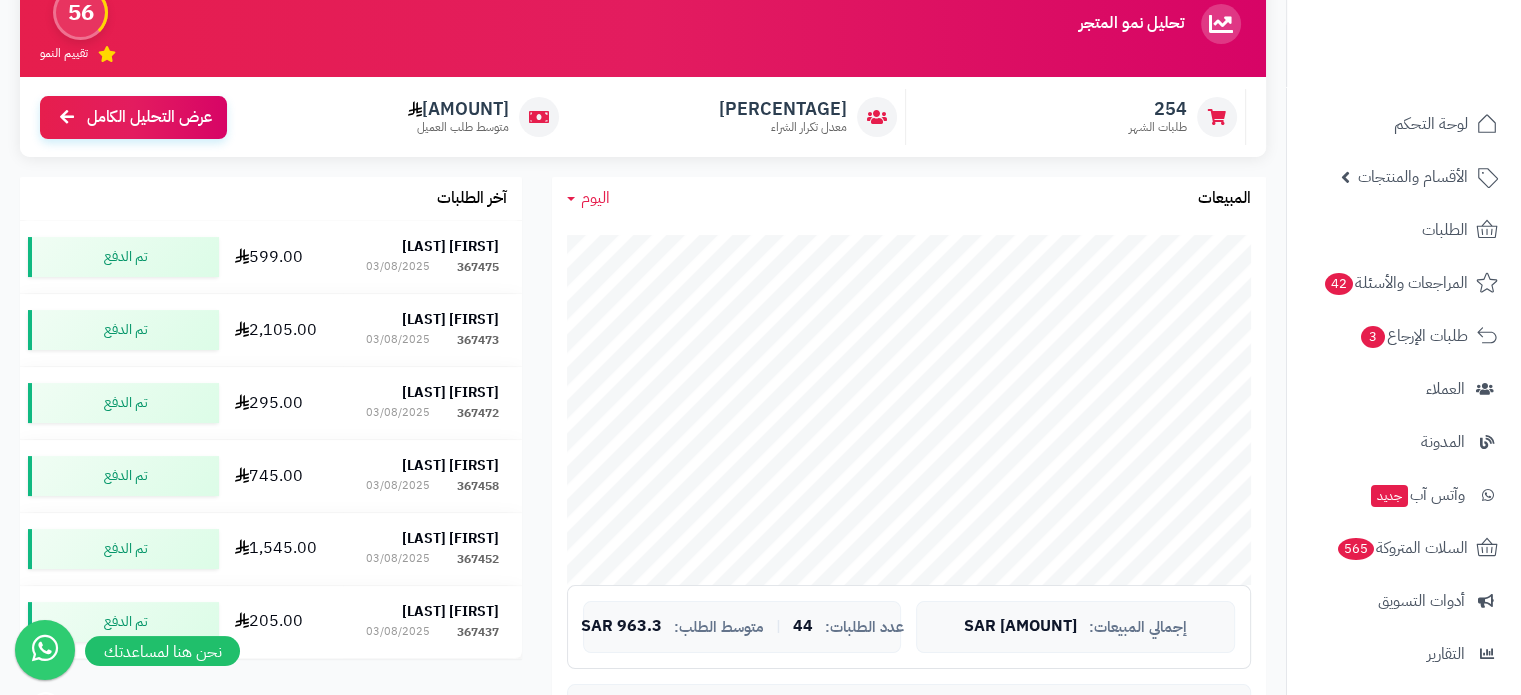 click on "اليوم
اليوم الأسبوع الشهر السنة المبيعات" at bounding box center [909, 198] 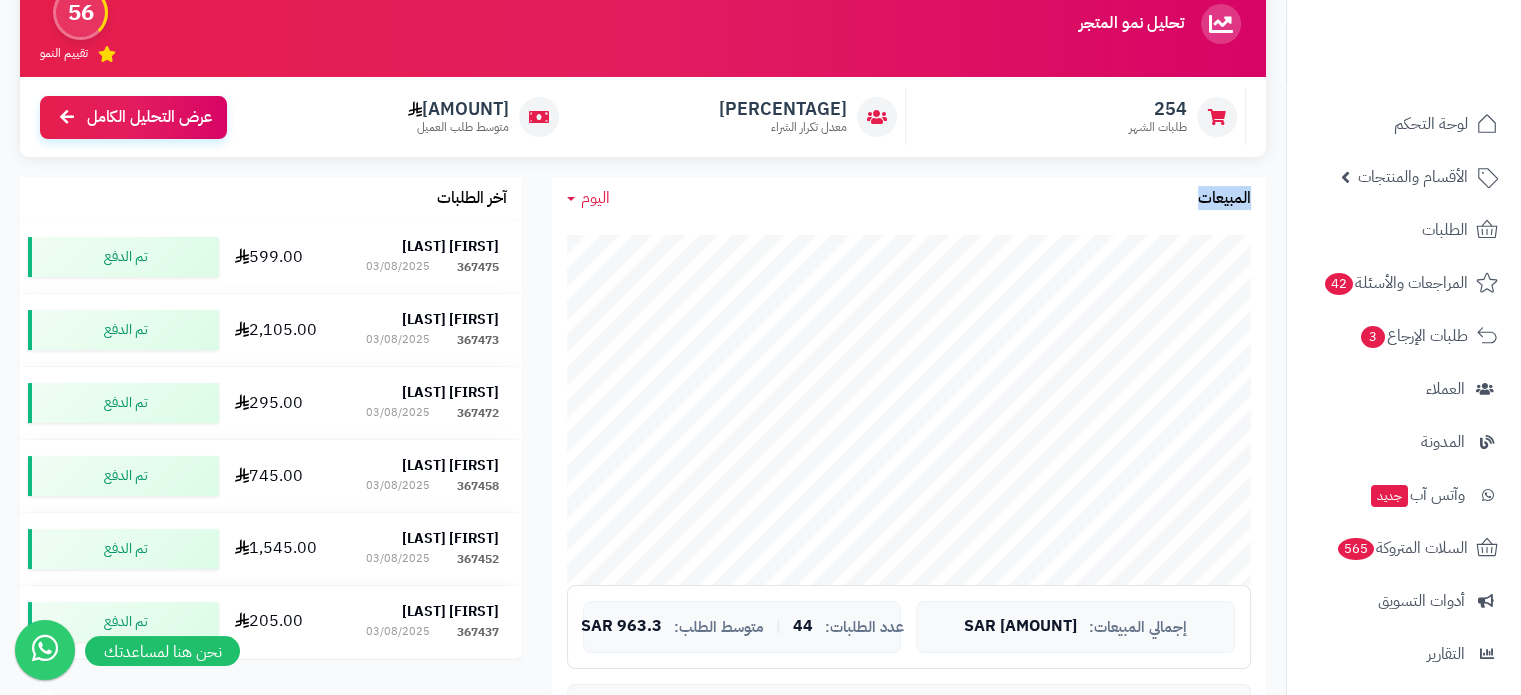 click on "اليوم
اليوم الأسبوع الشهر السنة المبيعات" at bounding box center [909, 198] 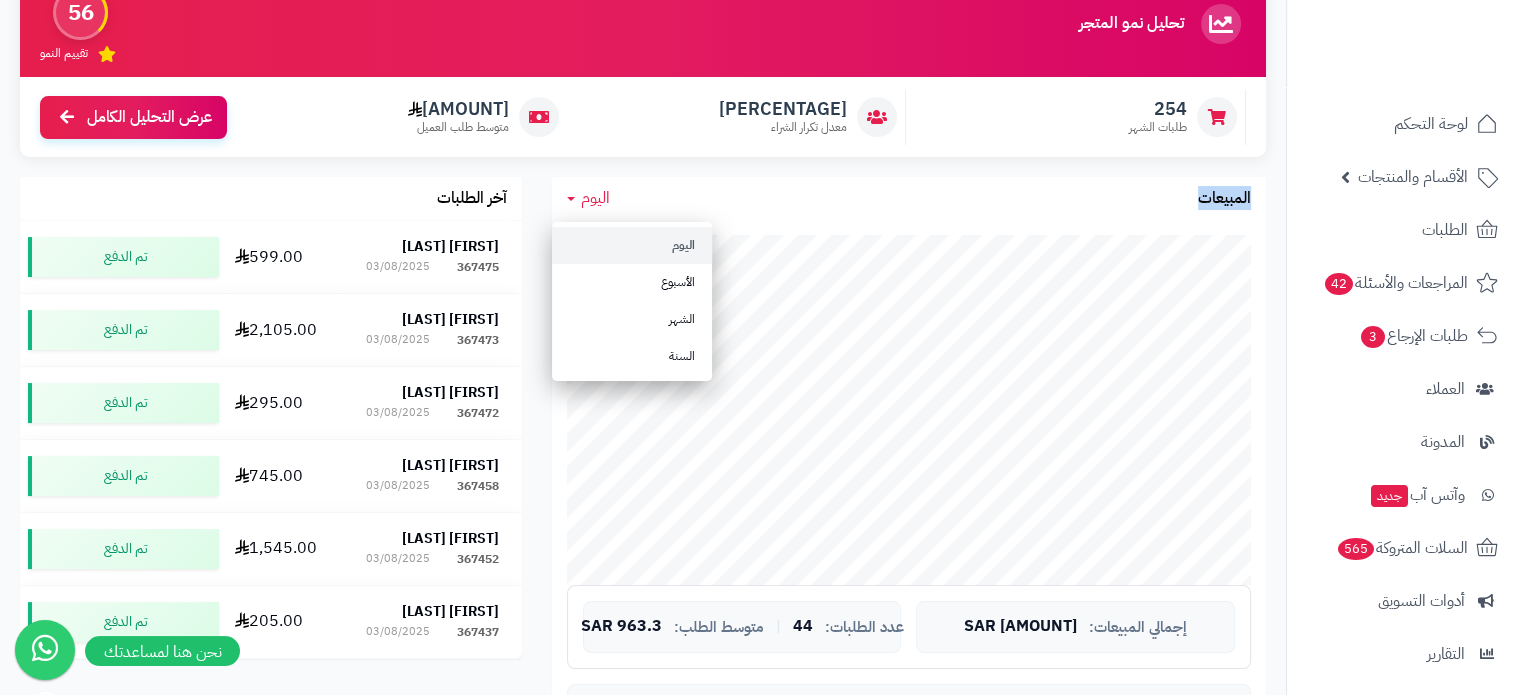 click on "اليوم" at bounding box center [632, 245] 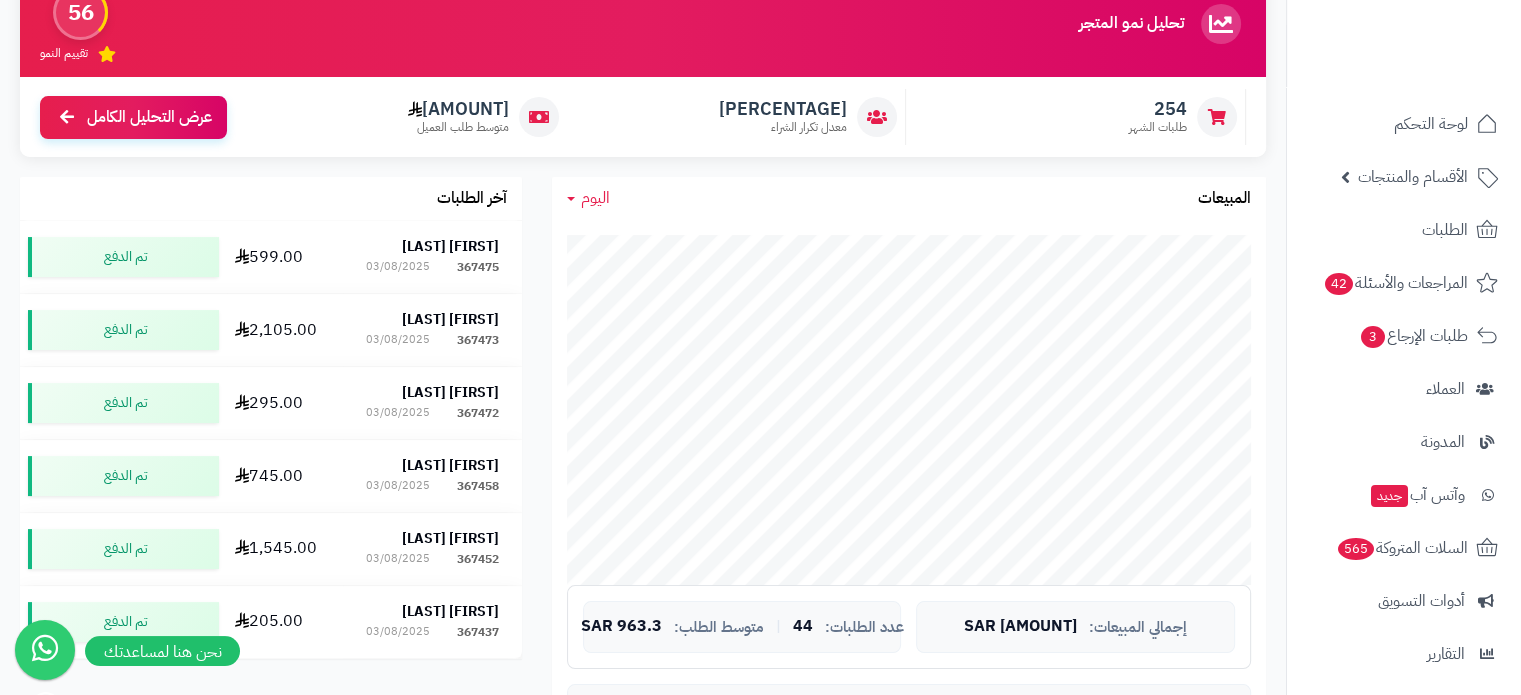 click on "اليوم
اليوم الأسبوع الشهر السنة المبيعات" at bounding box center (909, 198) 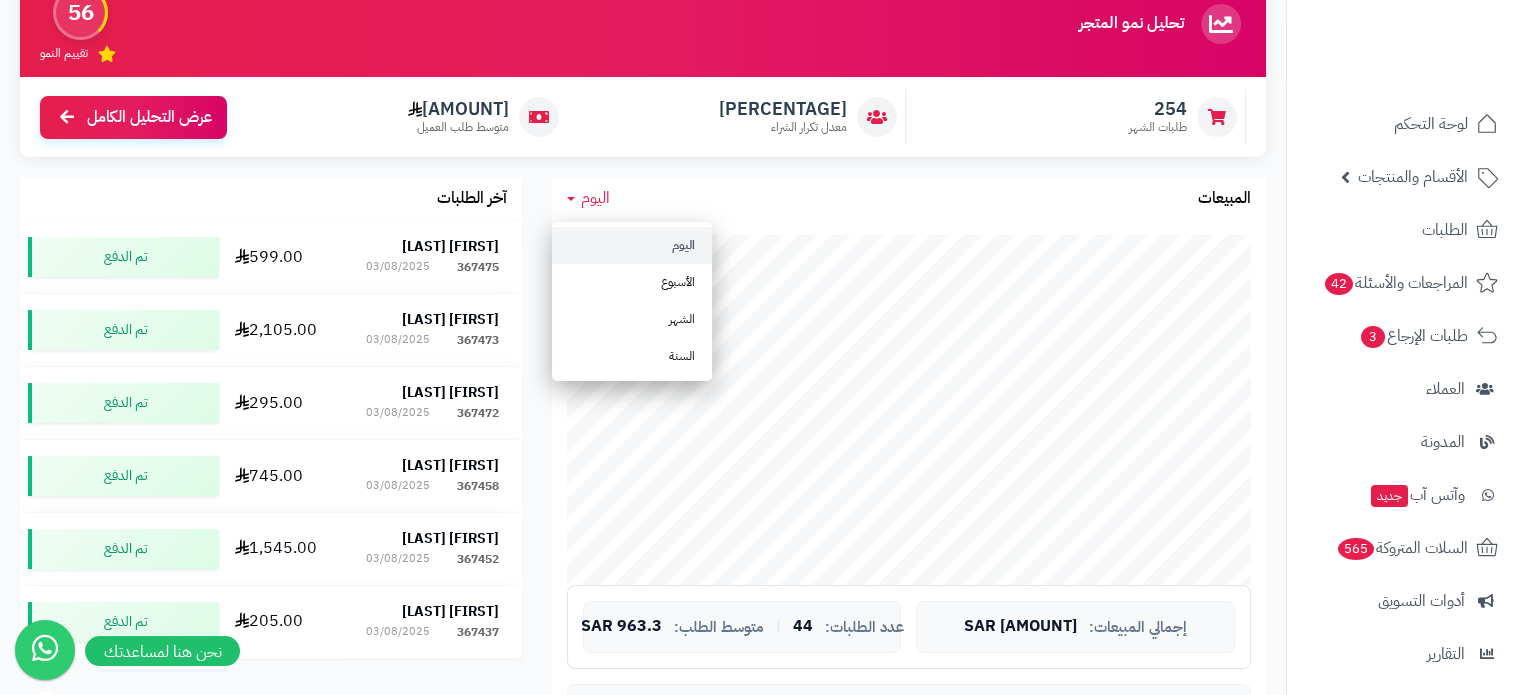 click on "اليوم" at bounding box center (632, 245) 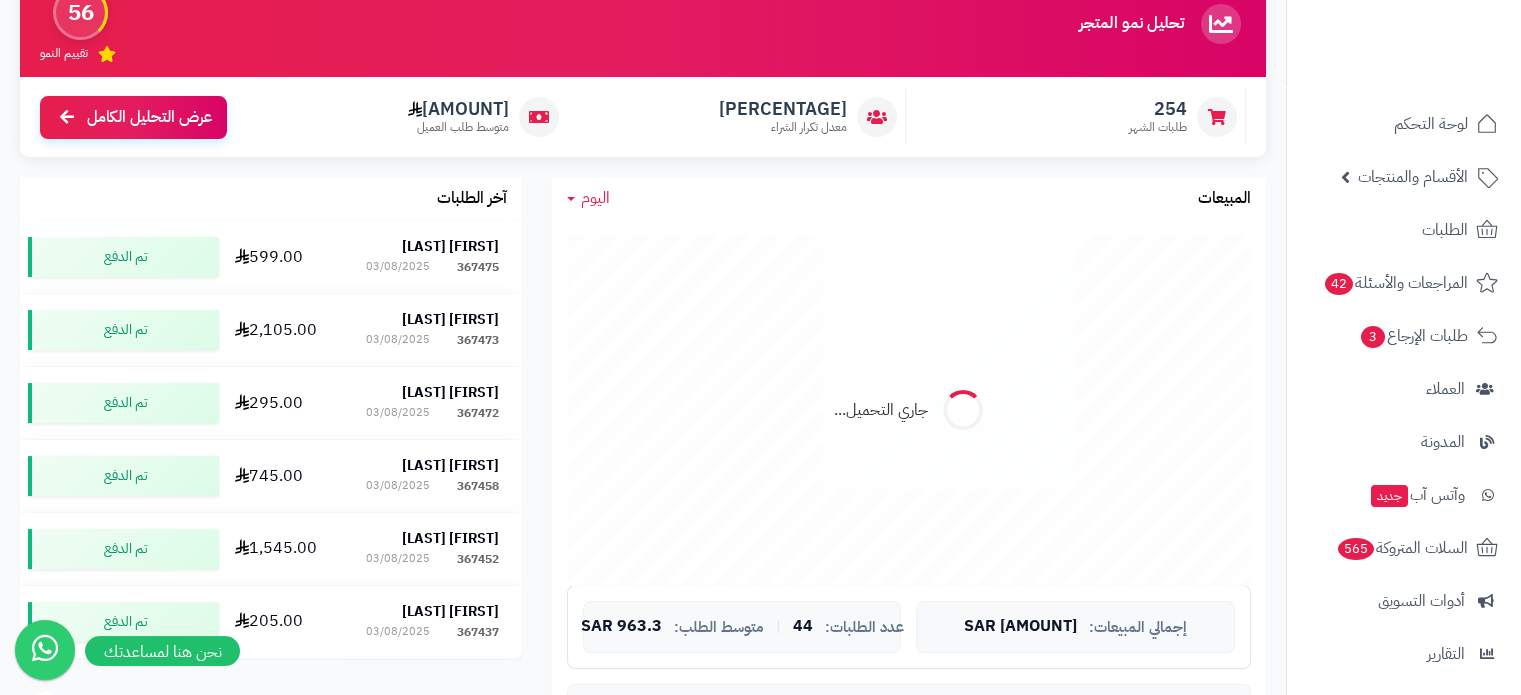 click on "اليوم" at bounding box center [595, 198] 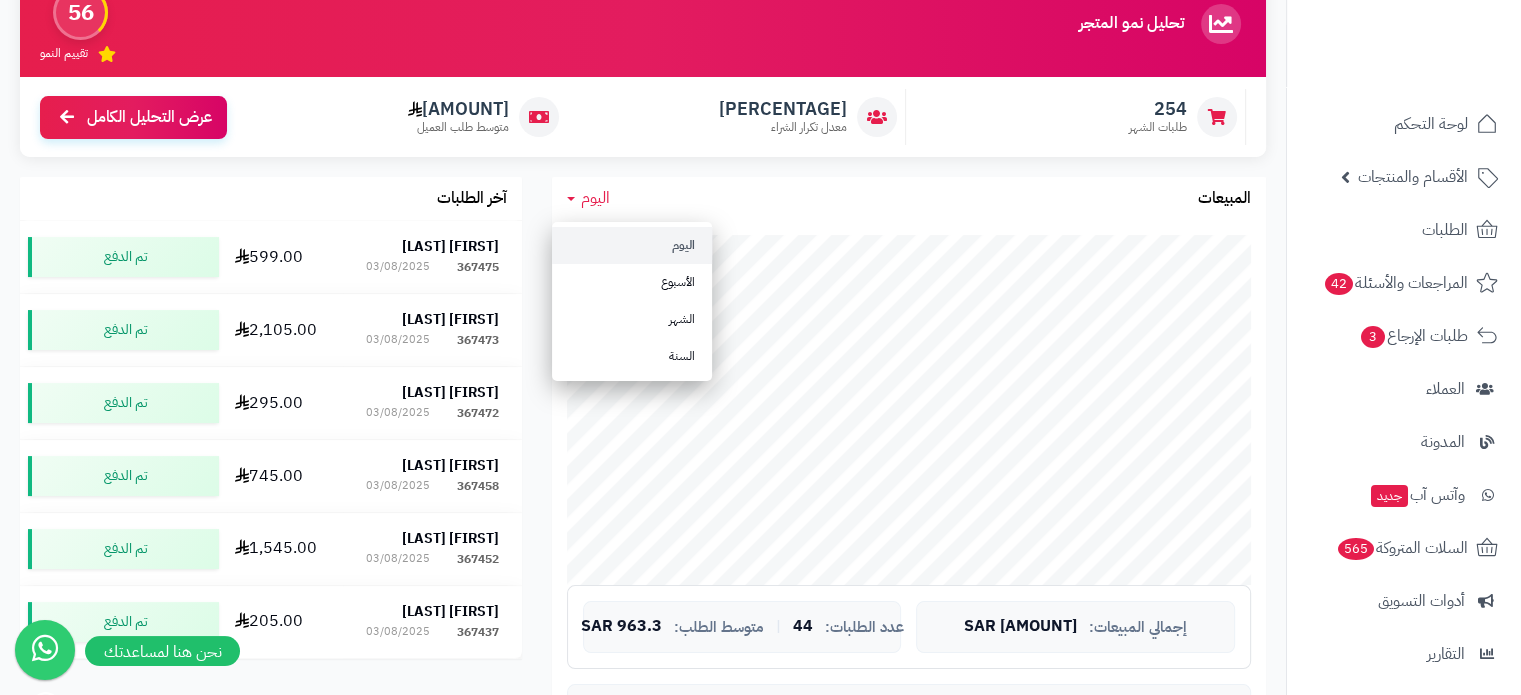 click on "اليوم" at bounding box center (632, 245) 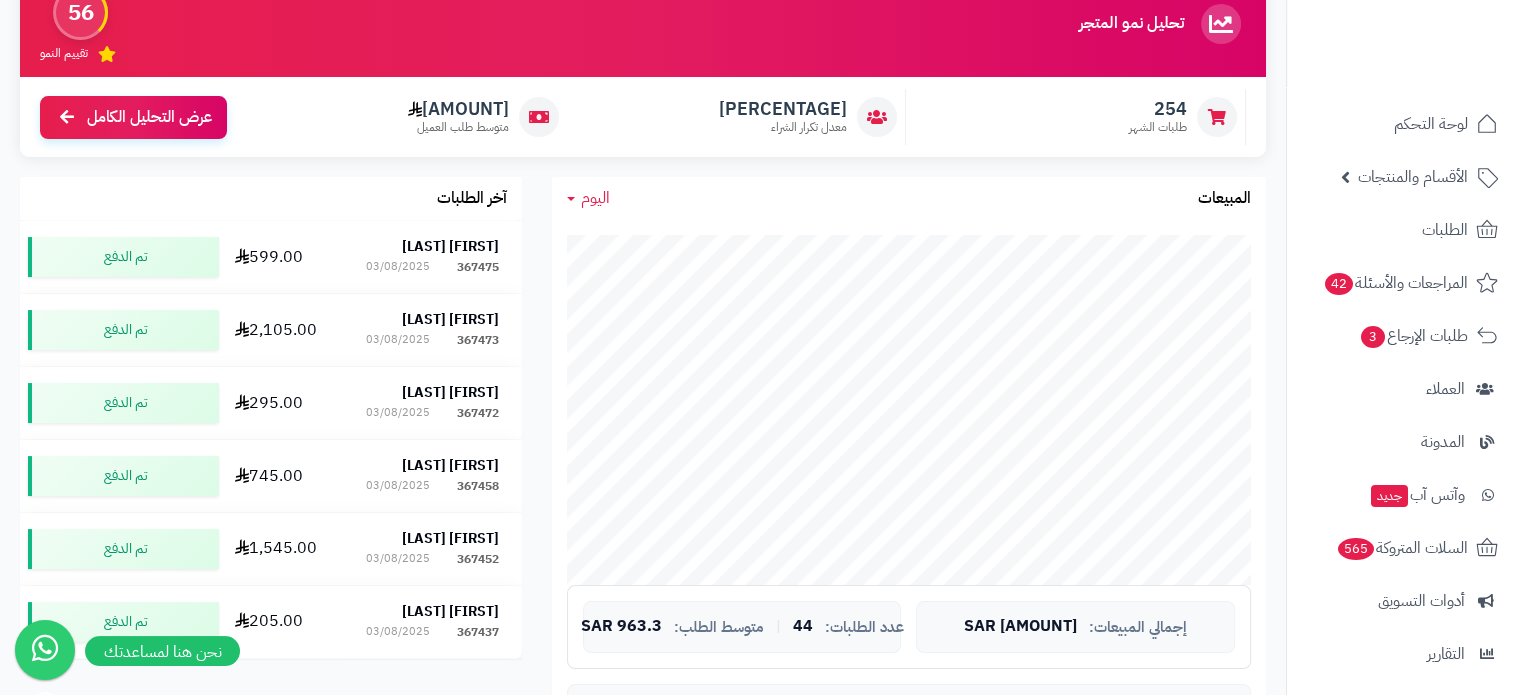 click on "اليوم" at bounding box center (595, 198) 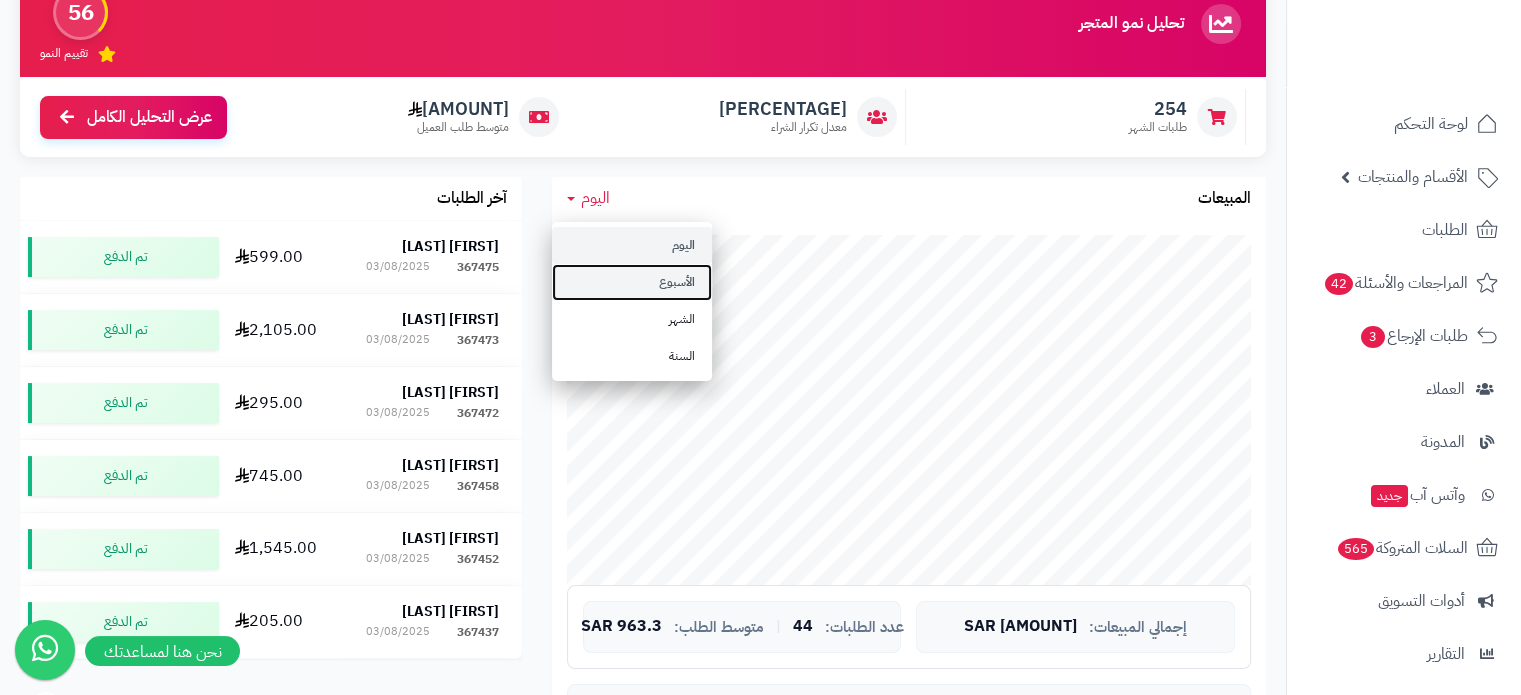 click on "الأسبوع" at bounding box center (632, 282) 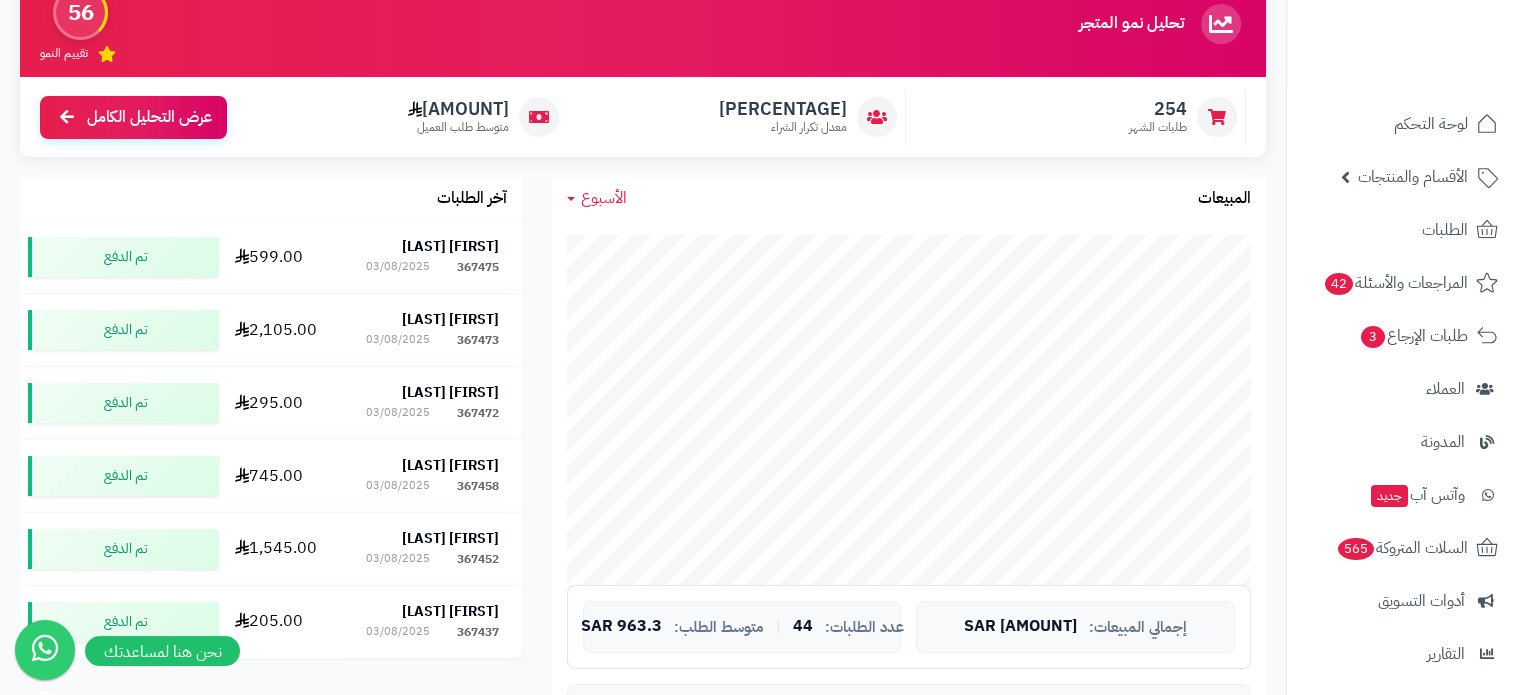 click on "الأسبوع" at bounding box center [604, 198] 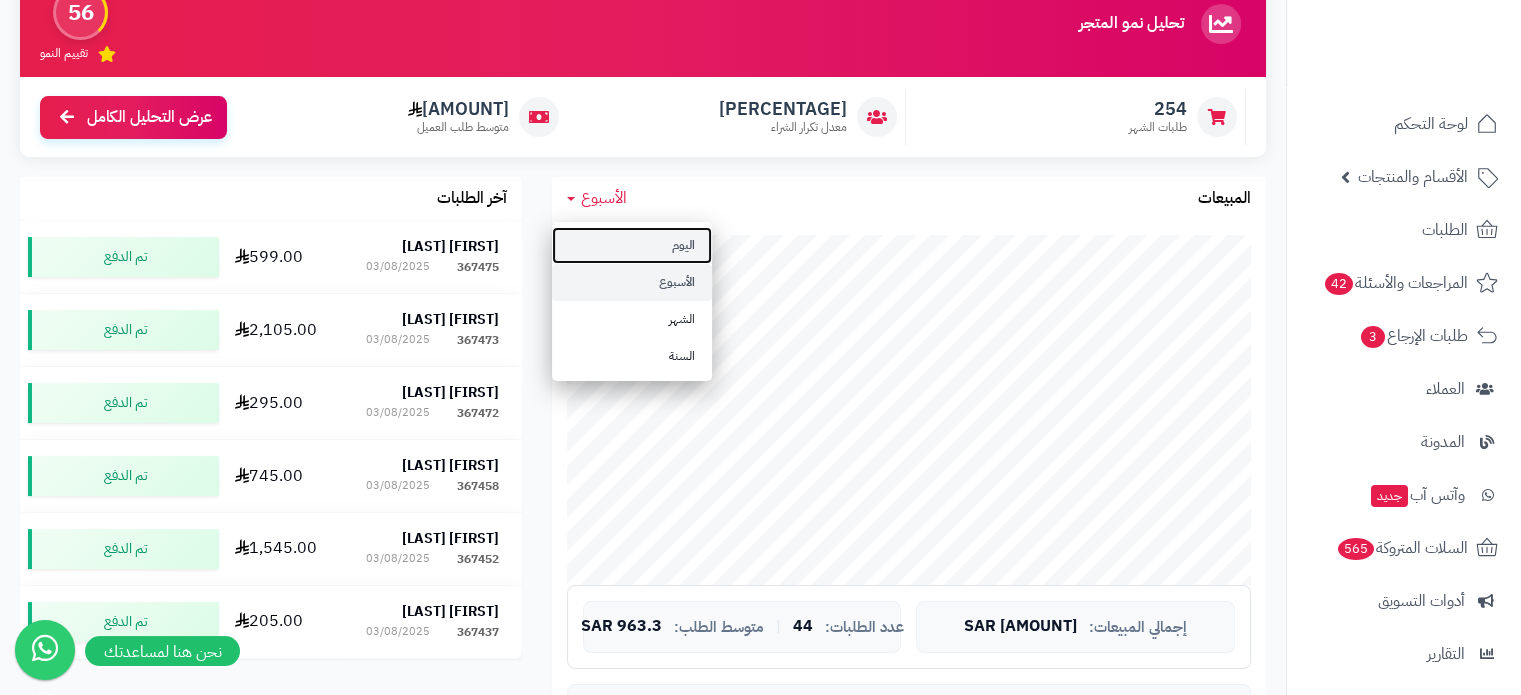 click on "اليوم" at bounding box center (632, 245) 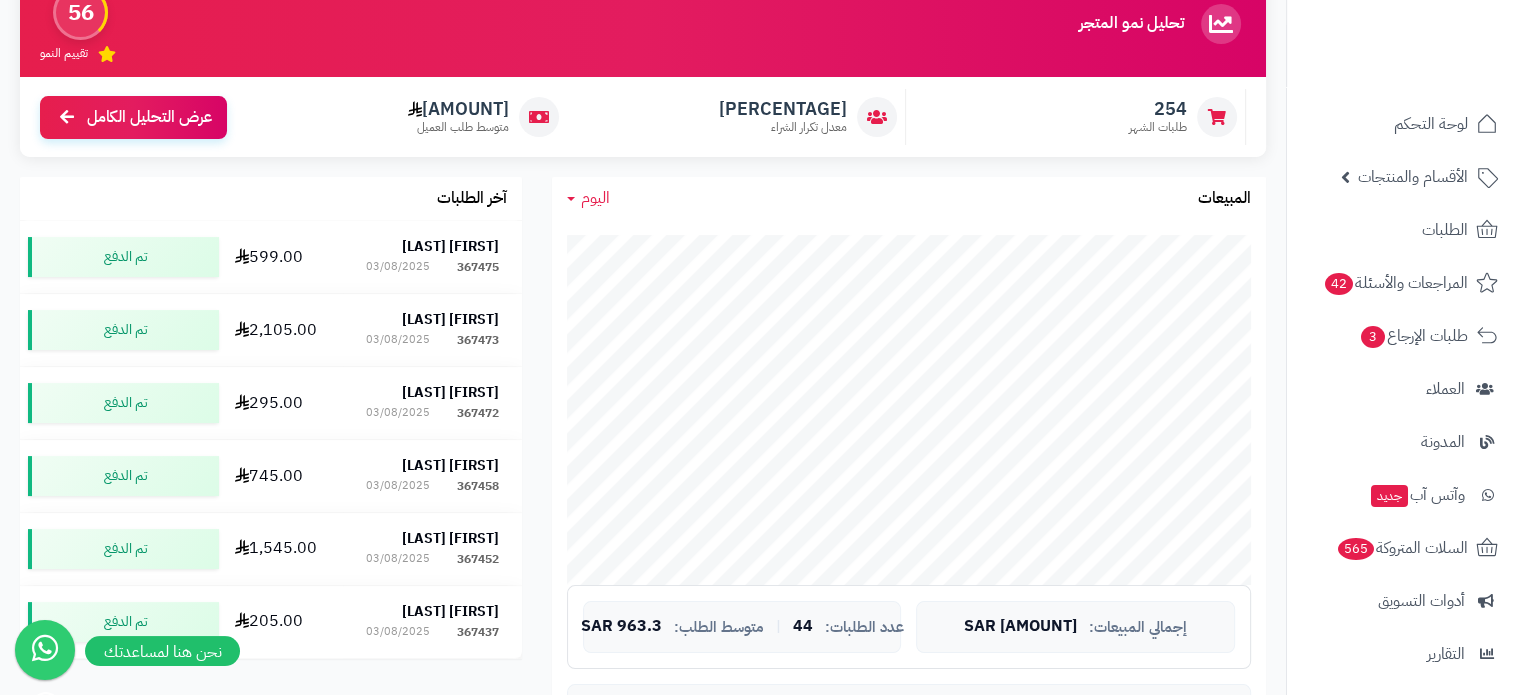 click on "المبيعات" at bounding box center [1224, 199] 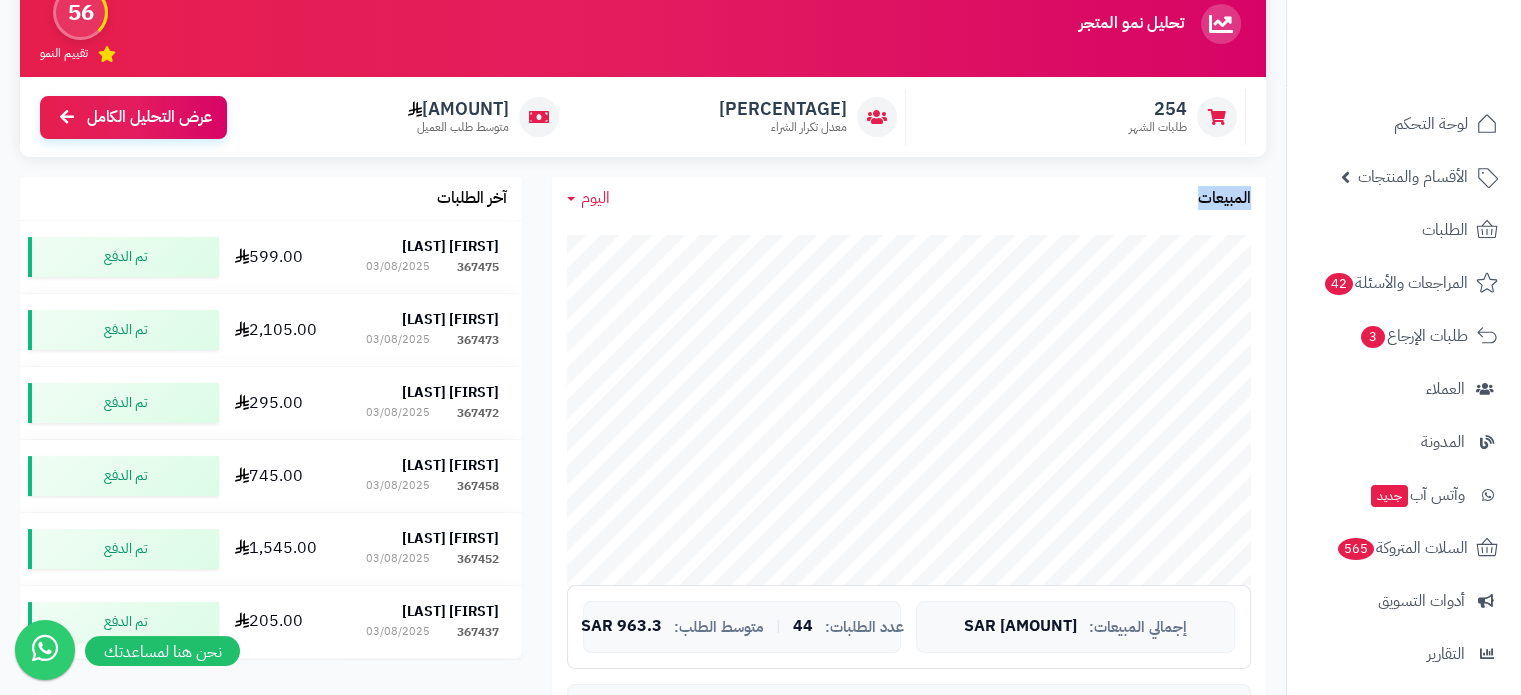 click on "المبيعات" at bounding box center (1224, 199) 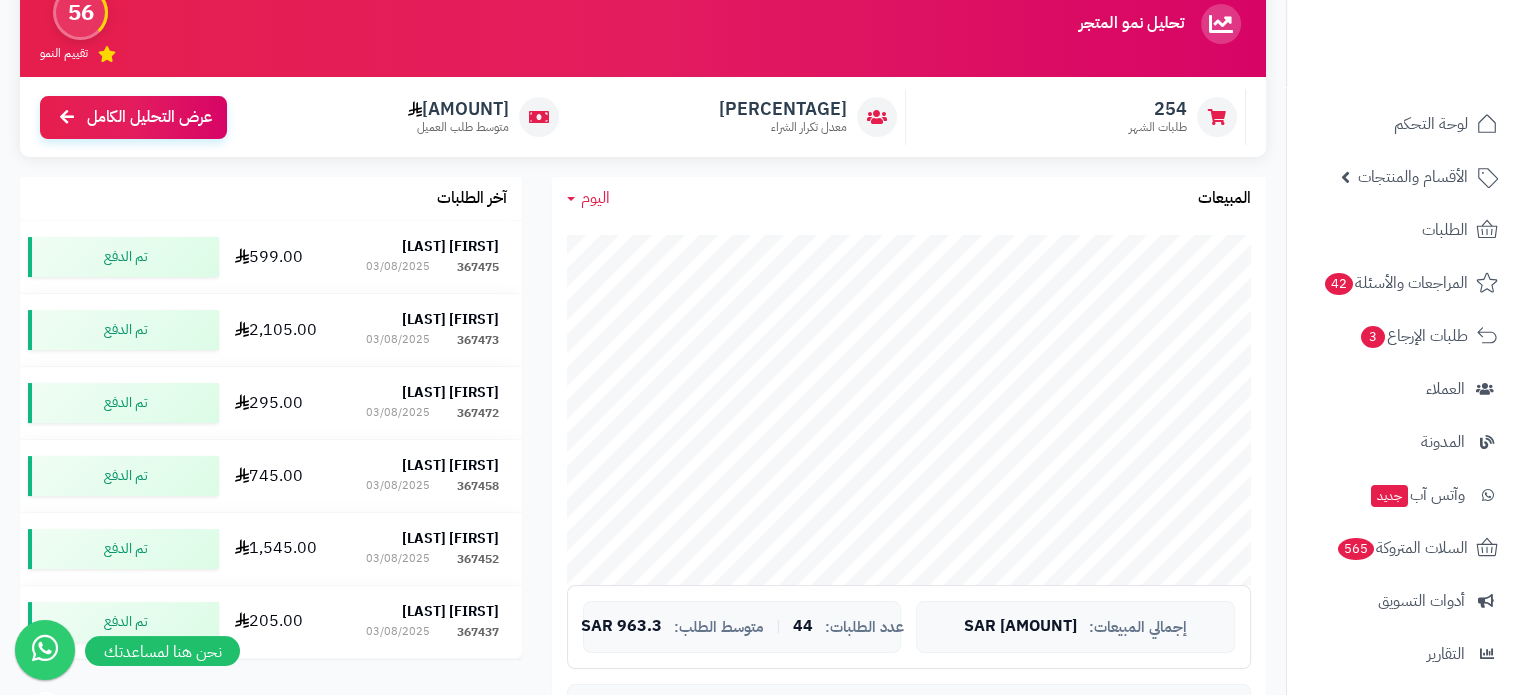click on "المبيعات" at bounding box center [1224, 199] 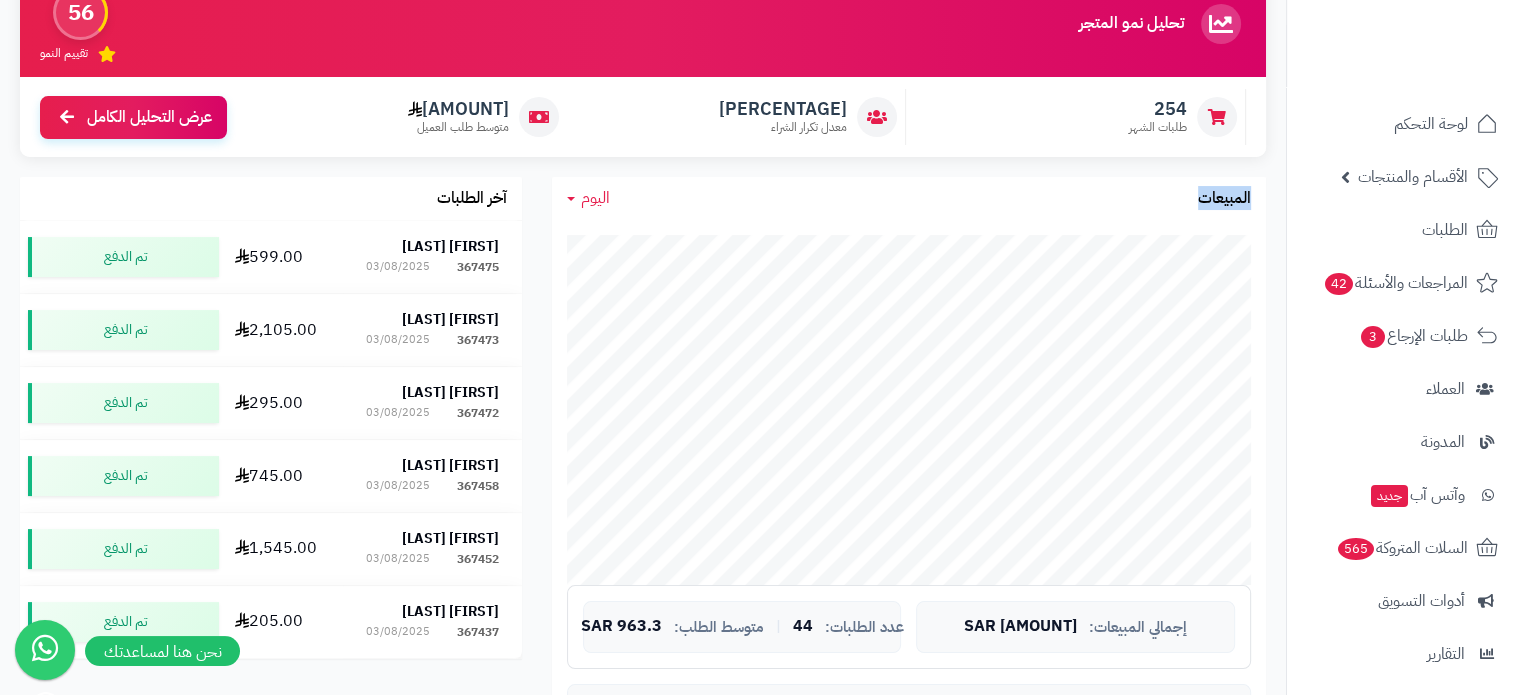 click on "المبيعات" at bounding box center [1224, 199] 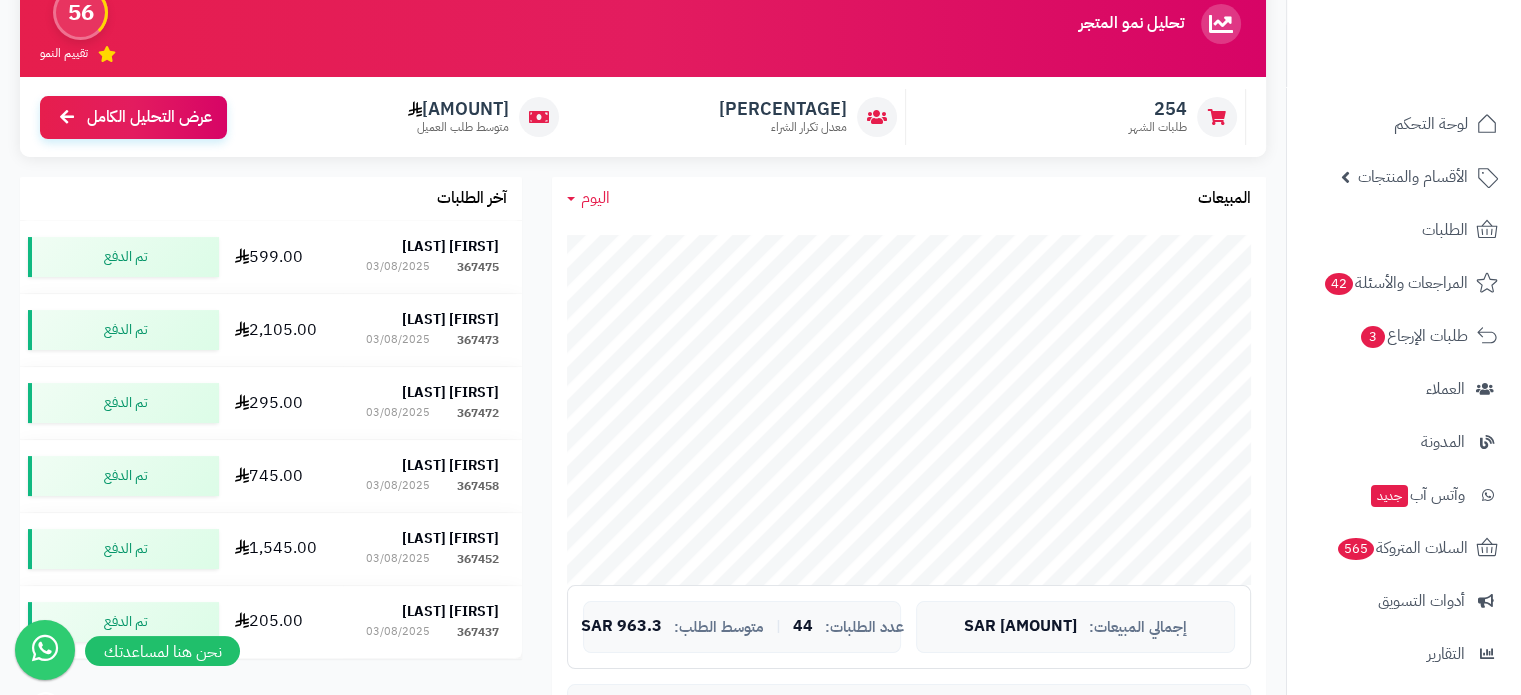 click on "المبيعات" at bounding box center (1224, 199) 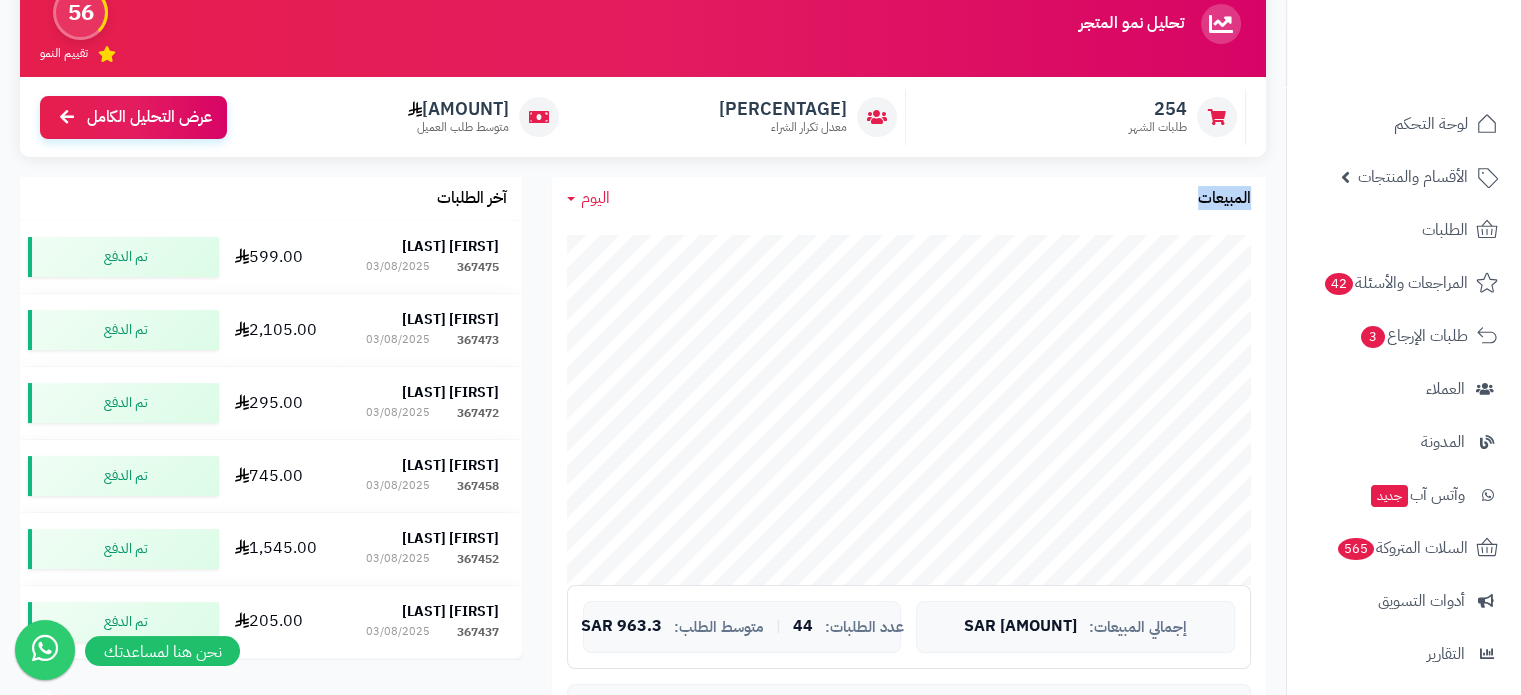 click on "المبيعات" at bounding box center [1224, 199] 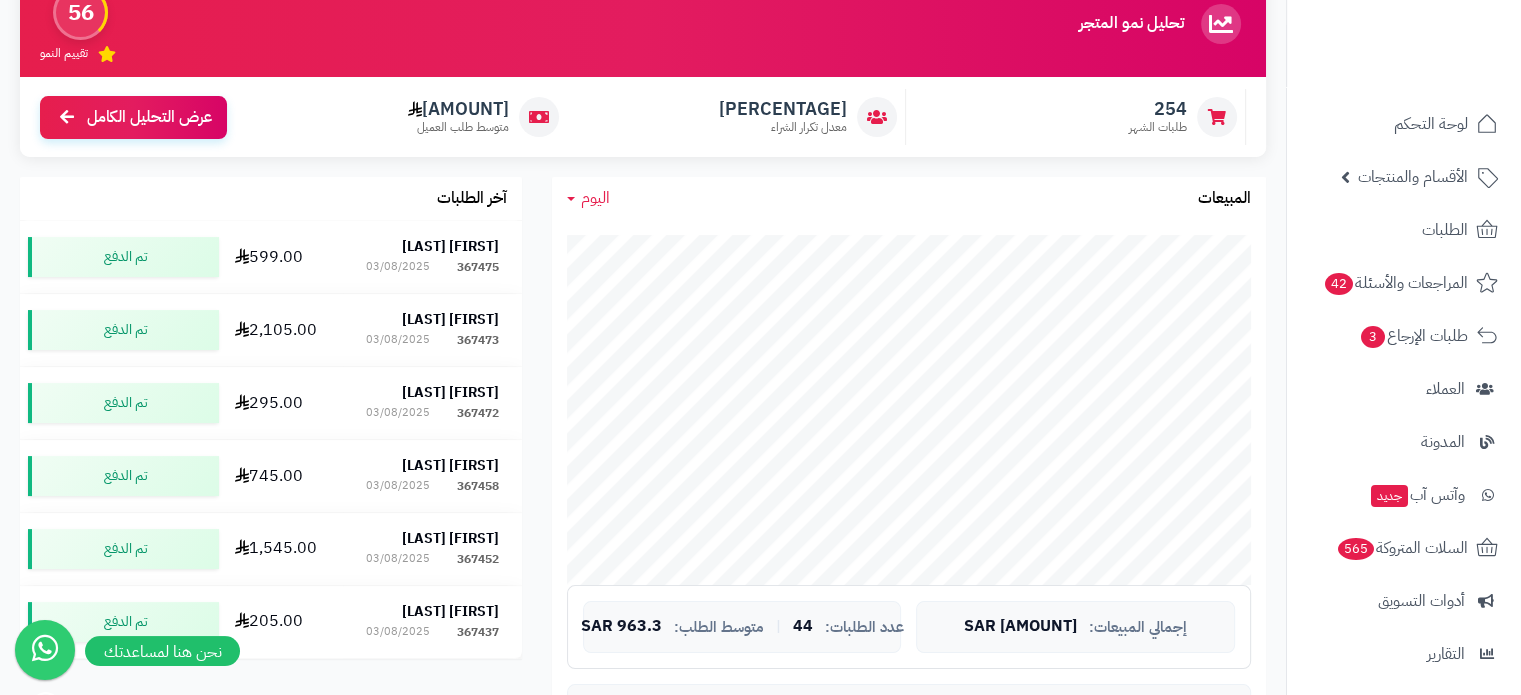 click on "المبيعات" at bounding box center [1224, 199] 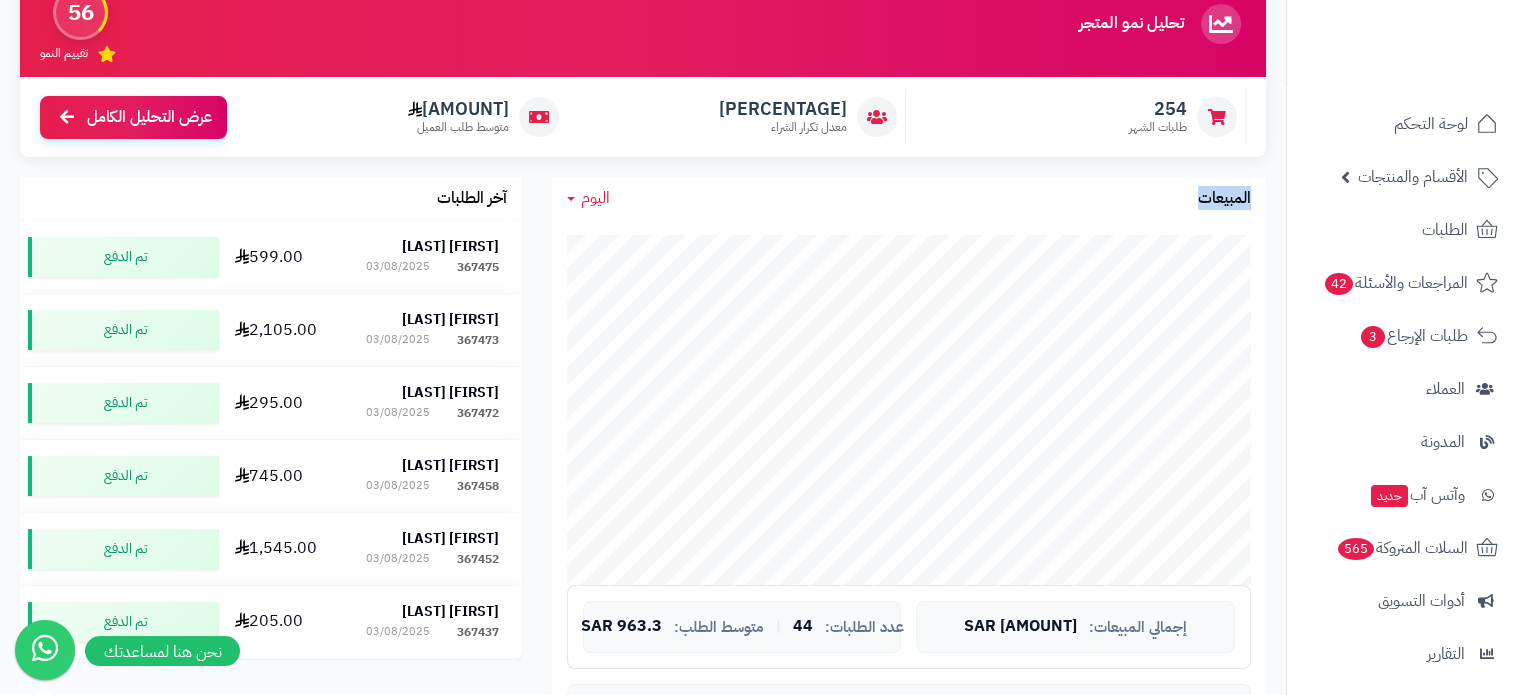 click on "المبيعات" at bounding box center (1224, 199) 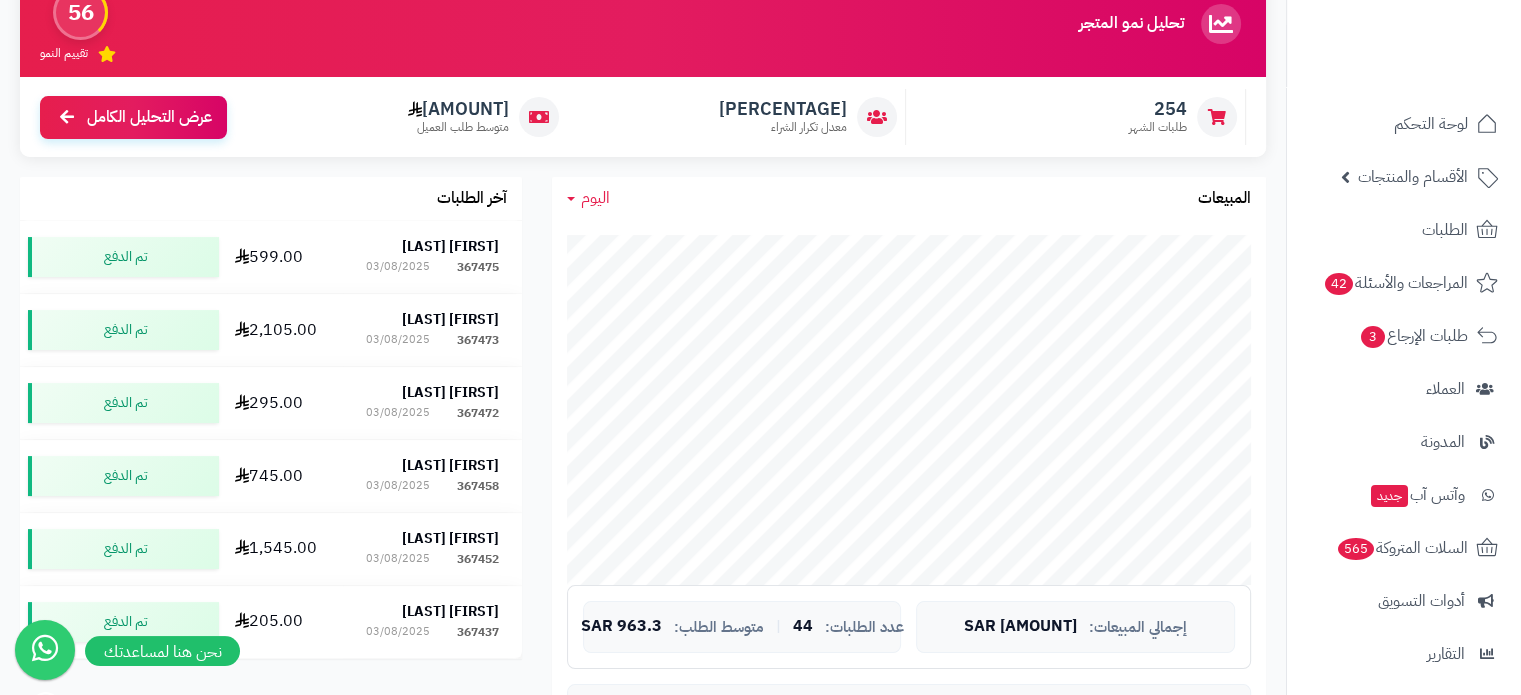 click on "المبيعات" at bounding box center (1224, 199) 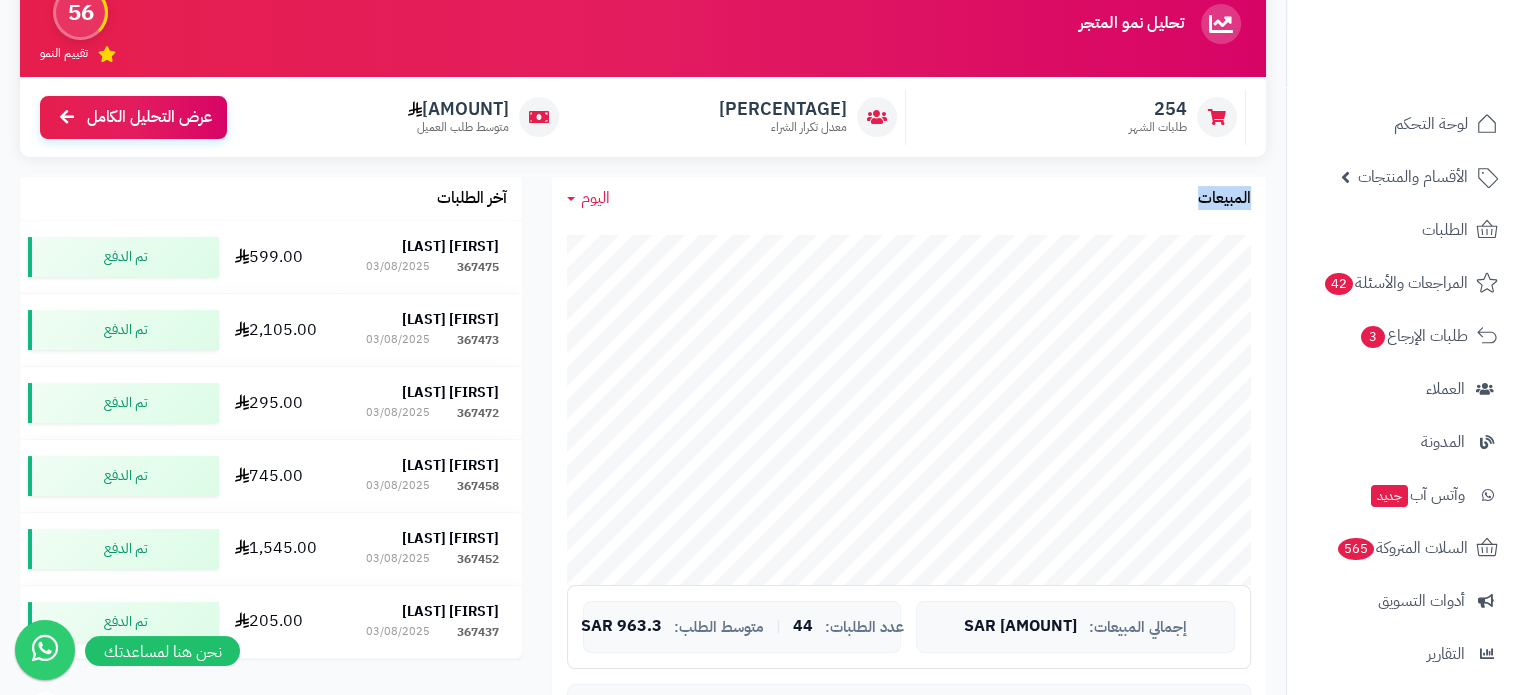 click on "المبيعات" at bounding box center (1224, 199) 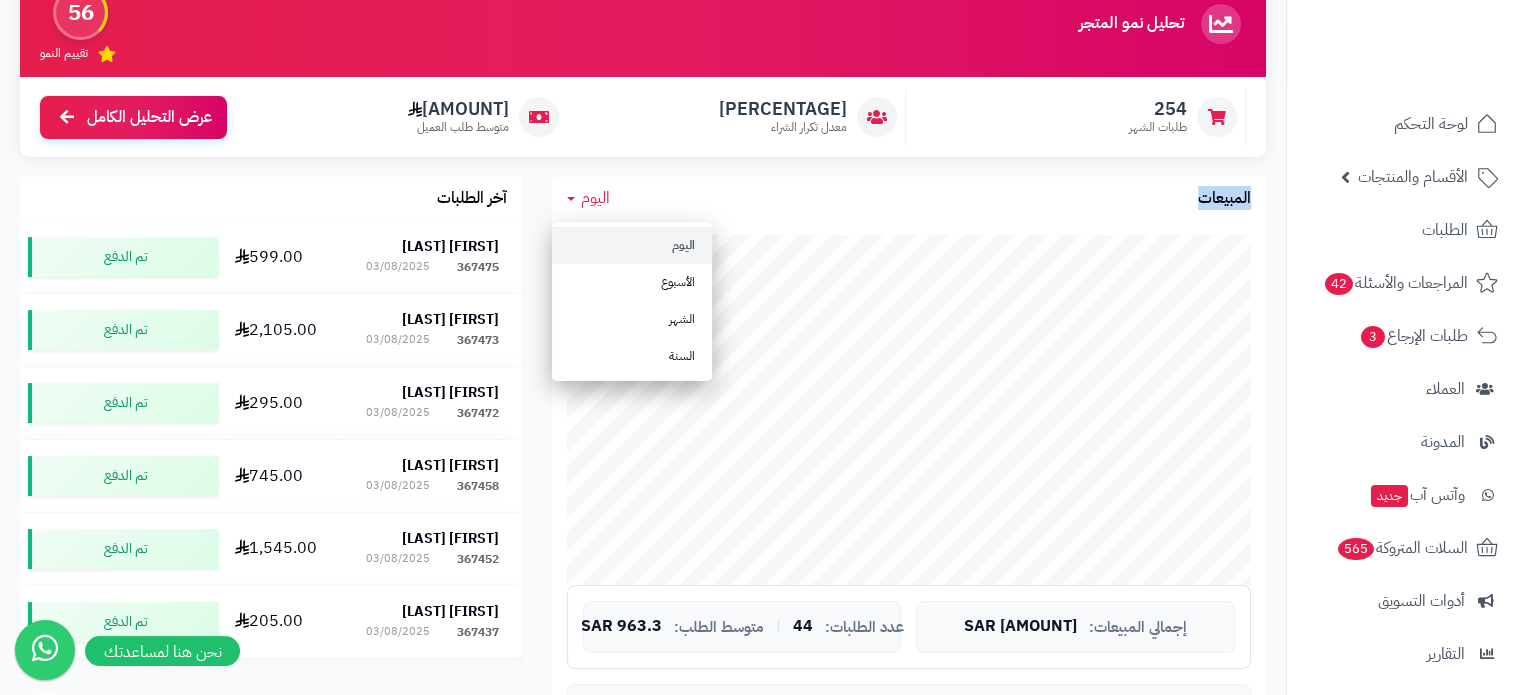 click on "اليوم" at bounding box center [632, 245] 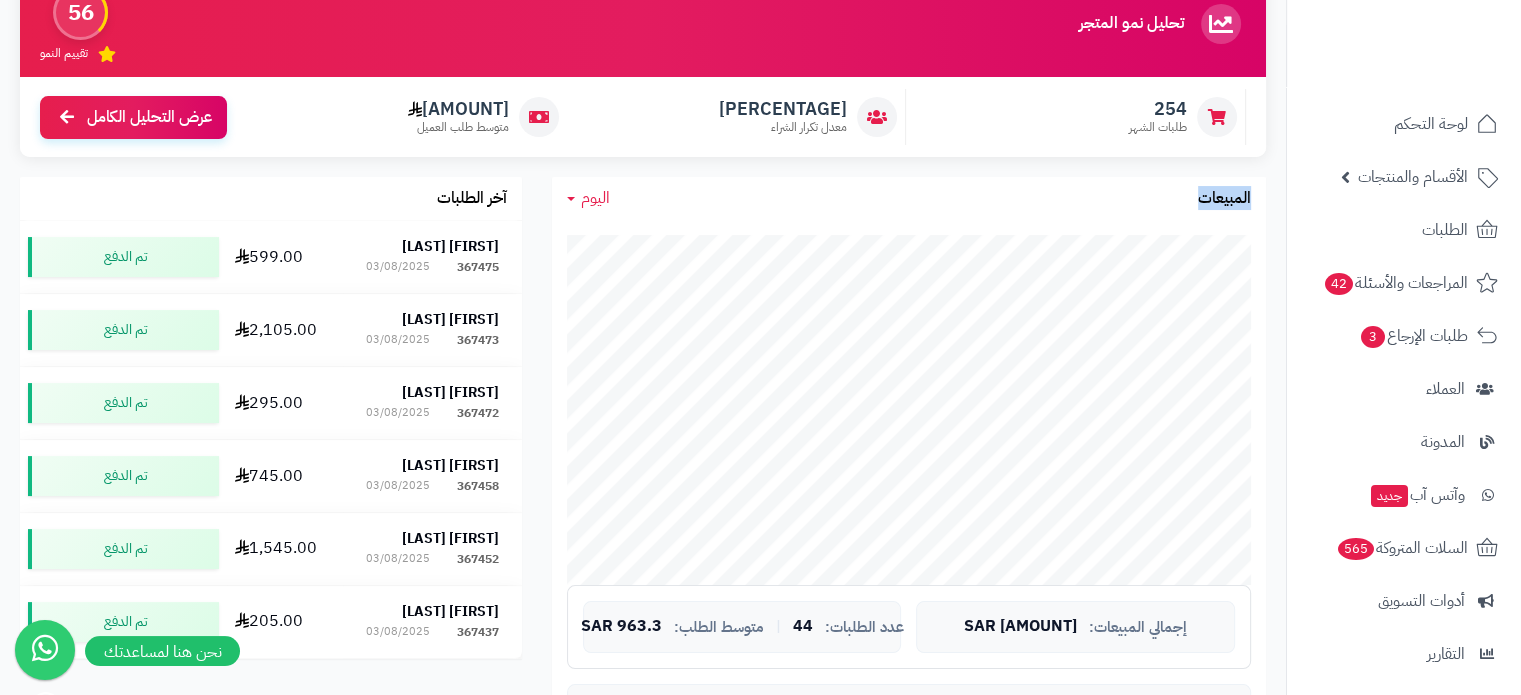 click on "المبيعات" at bounding box center (1224, 199) 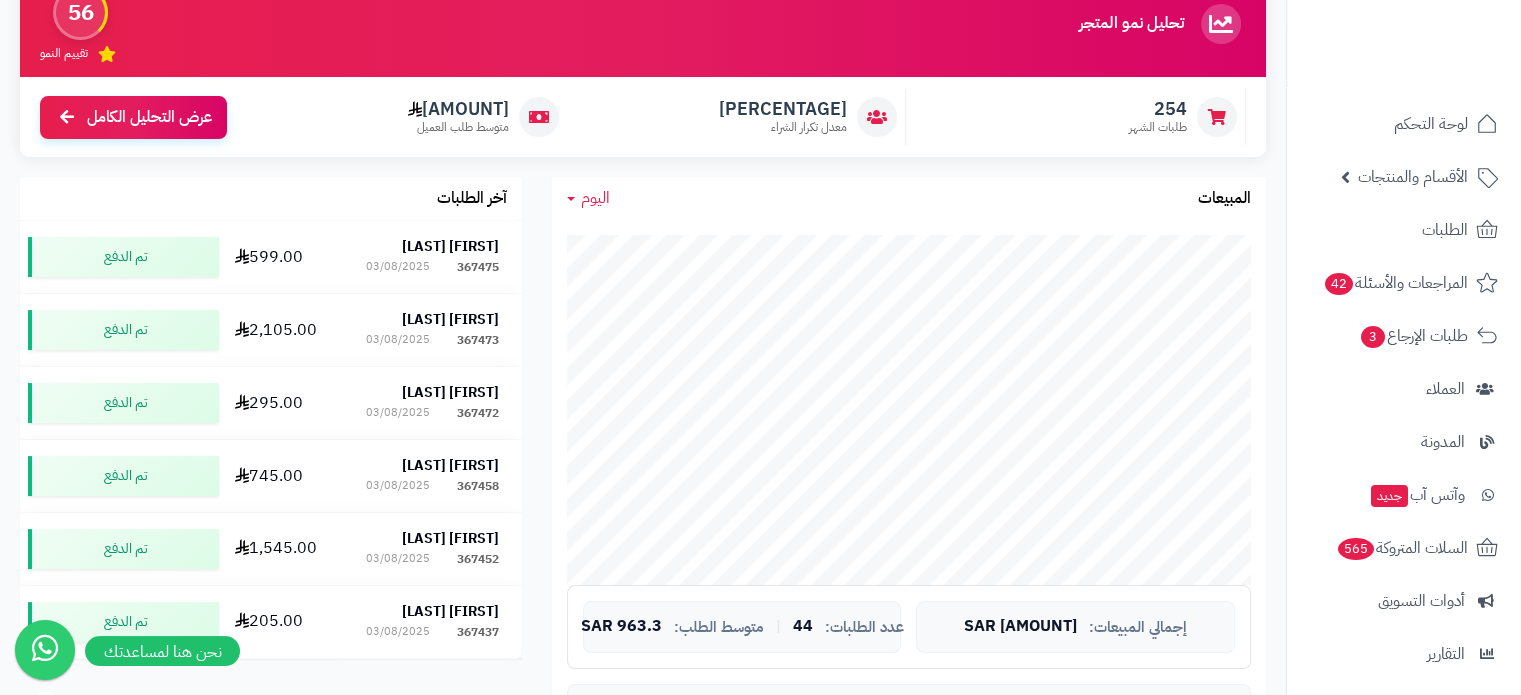 click on "هدف المبيعات الشهري (أغسطس 2025)
المبيعات الحالية:  [AMOUNT]  SAR
الهدف:  [AMOUNT]  SAR
المتبقي:  [AMOUNT]  SAR
نسبة الإنجاز:  [PERCENTAGE]%" at bounding box center [909, 546] 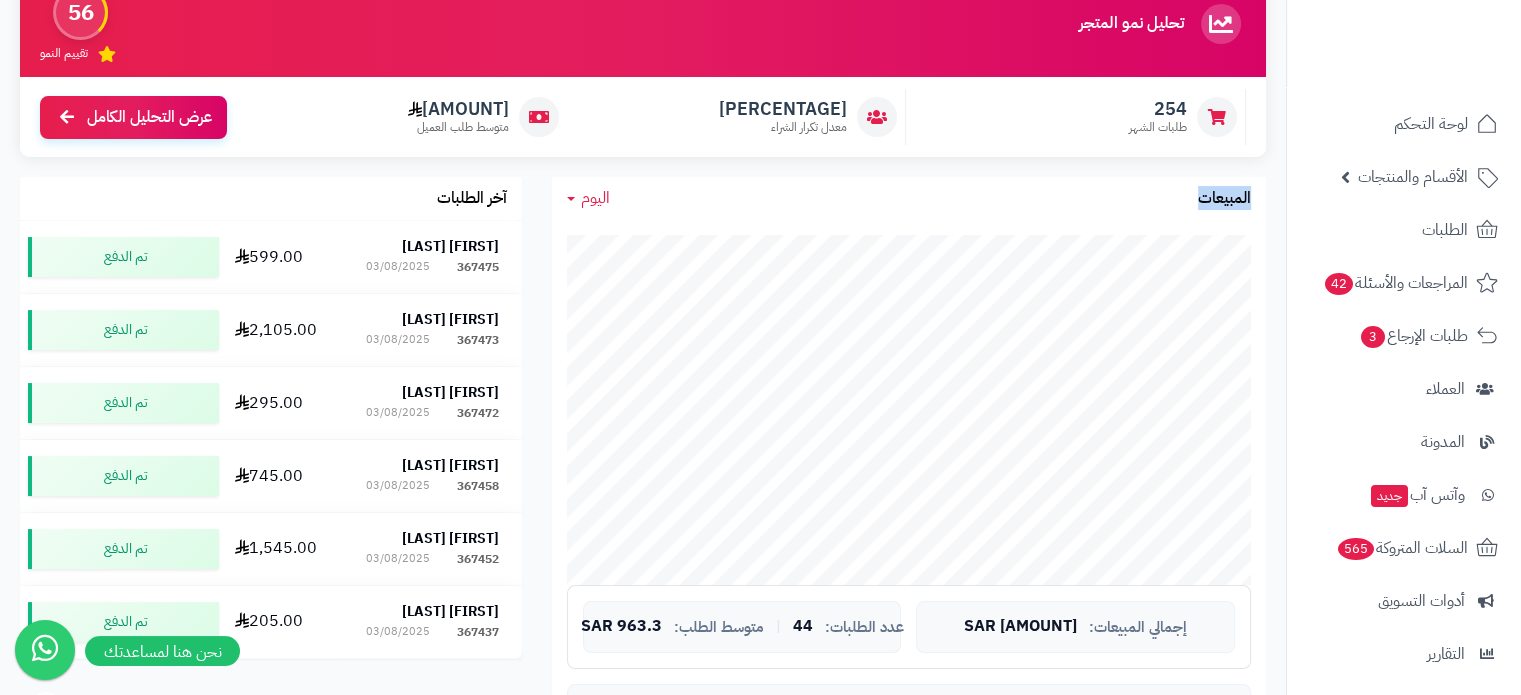 click on "المبيعات" at bounding box center [1224, 199] 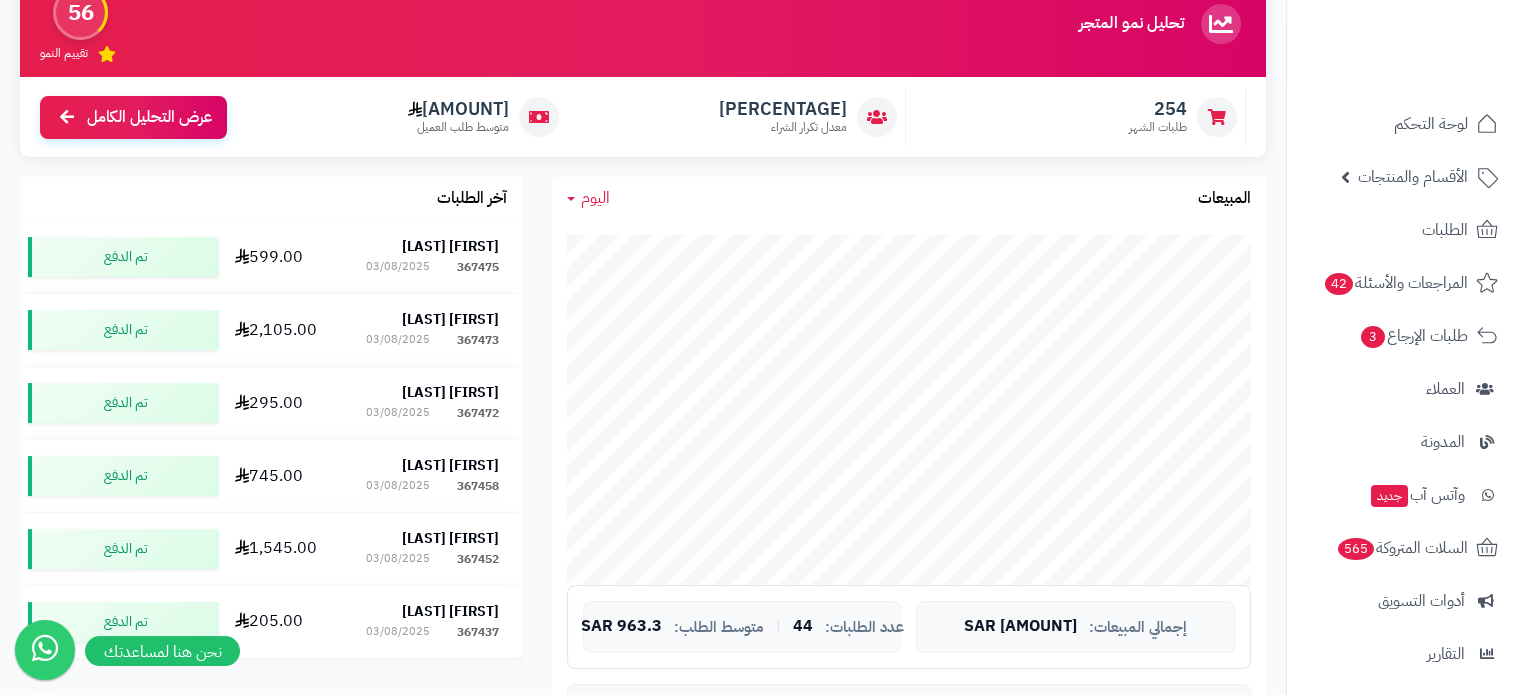 click on "اليوم
اليوم الأسبوع الشهر السنة المبيعات" at bounding box center [909, 198] 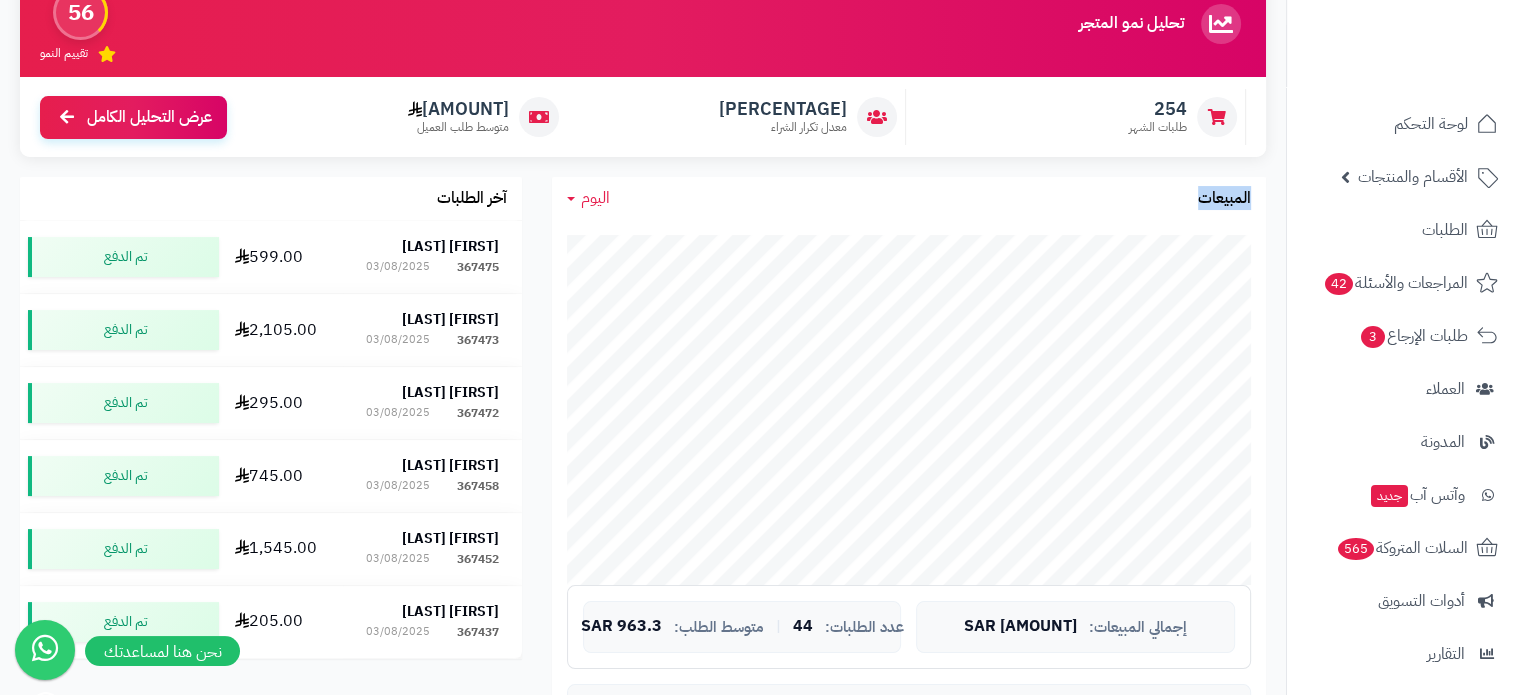 click on "المبيعات" at bounding box center [1224, 199] 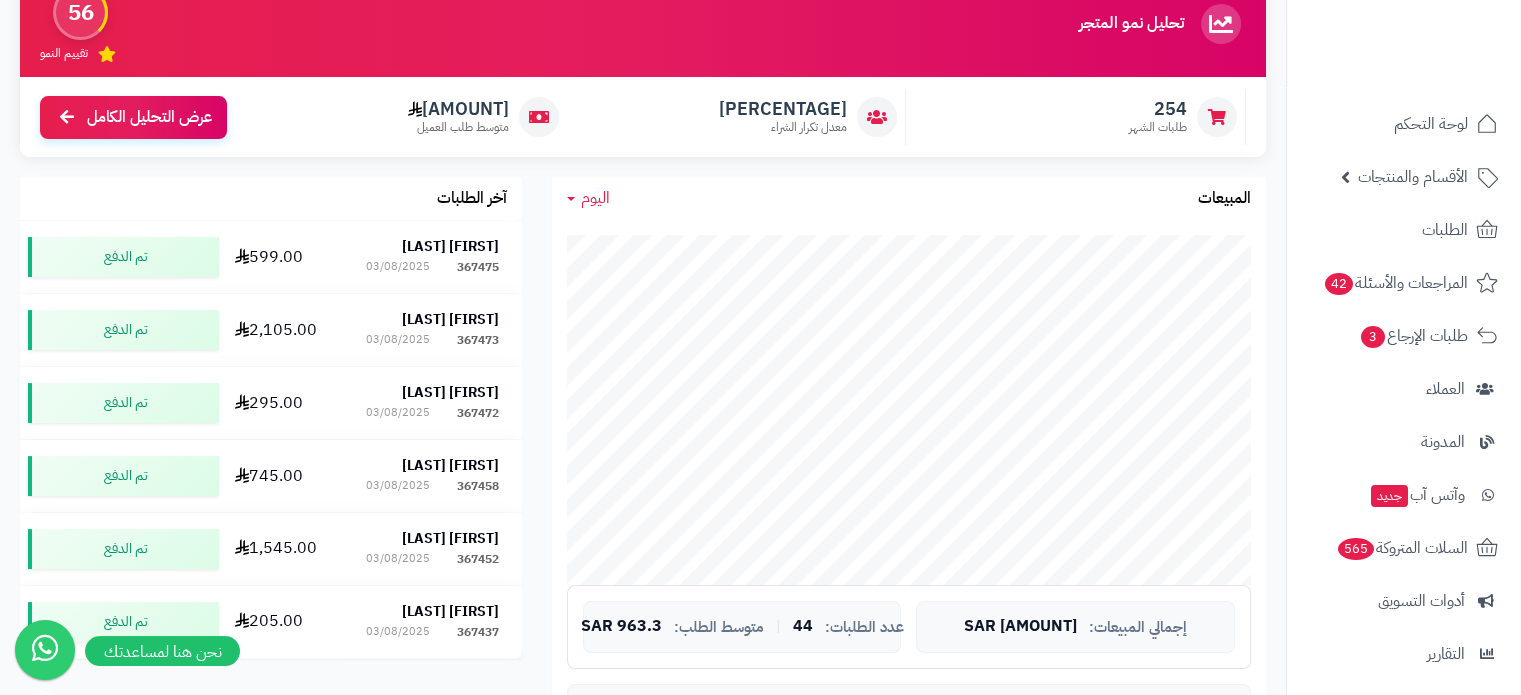 click on "اليوم
اليوم الأسبوع الشهر السنة المبيعات" at bounding box center [909, 198] 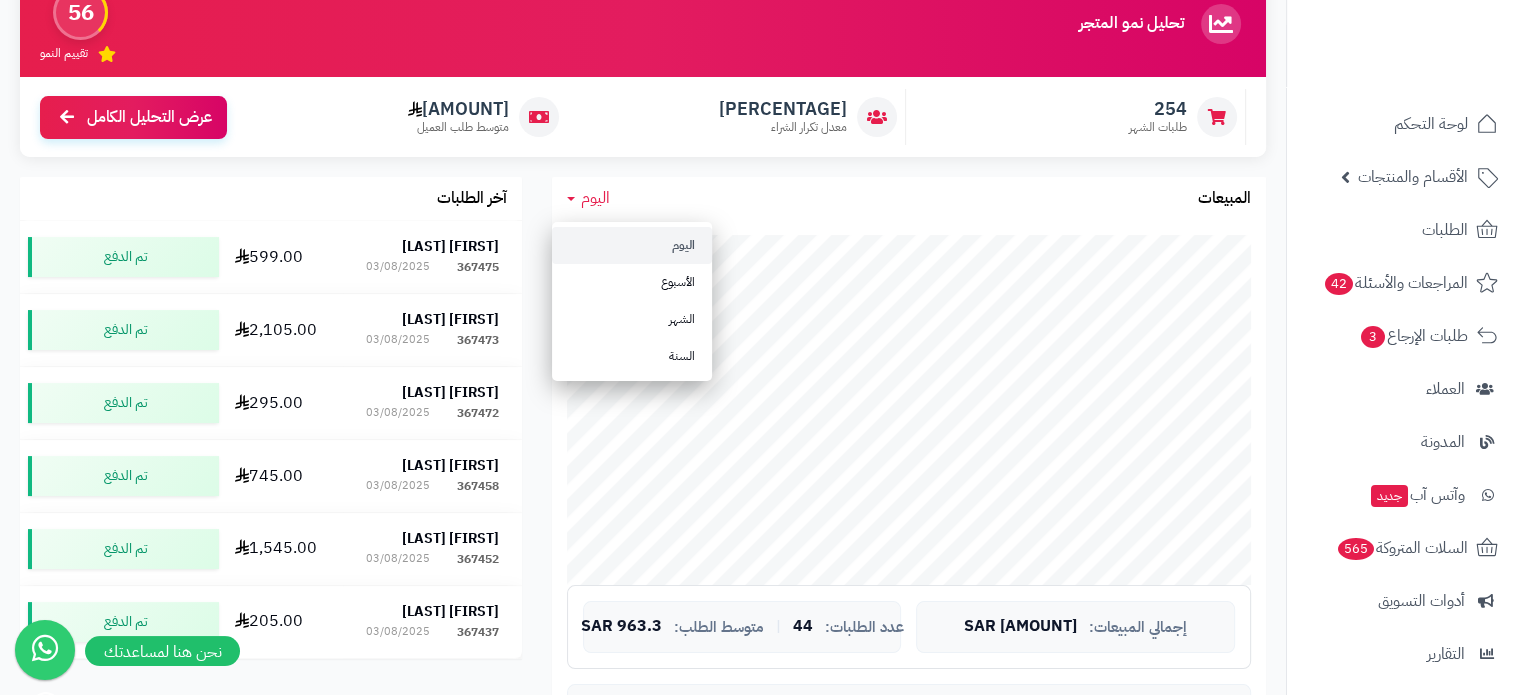 click on "اليوم الأسبوع الشهر السنة" at bounding box center (632, 301) 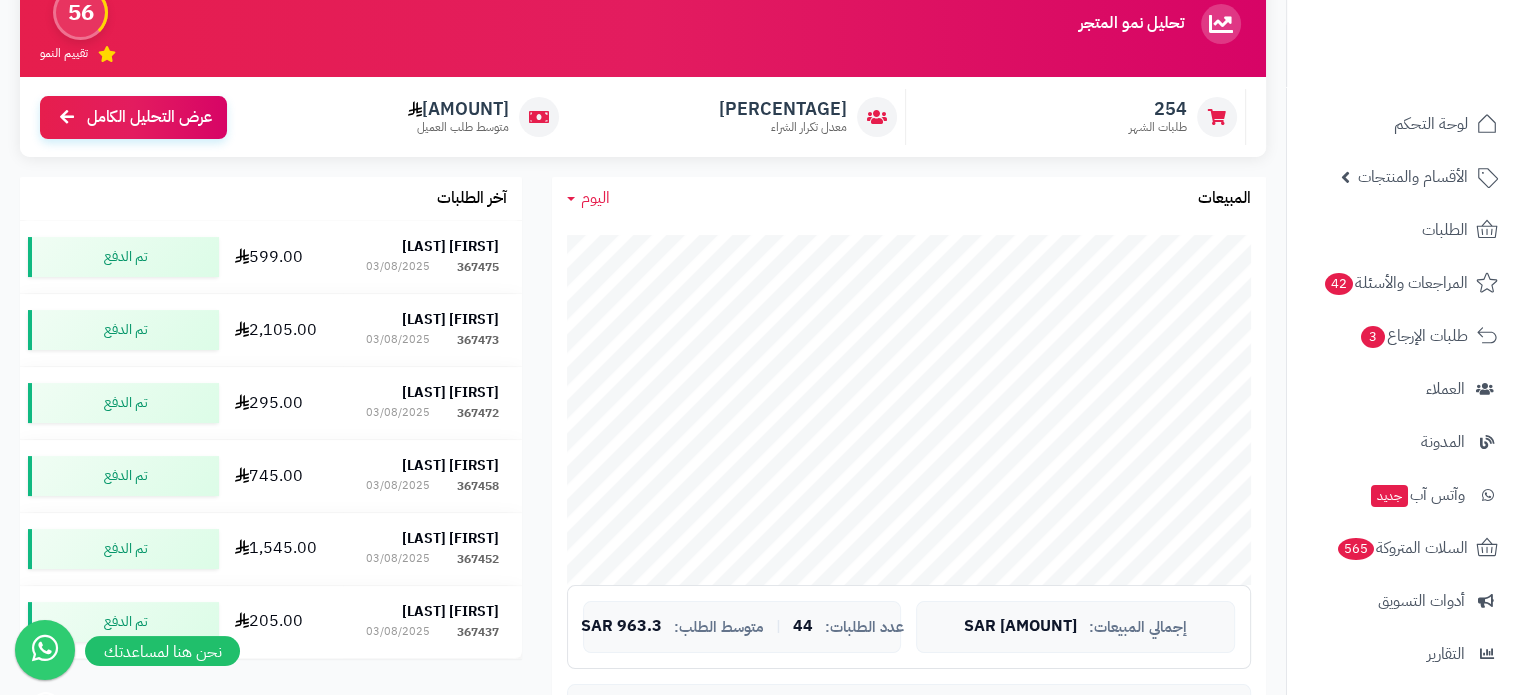 click on "اليوم
اليوم الأسبوع الشهر السنة المبيعات" at bounding box center [909, 198] 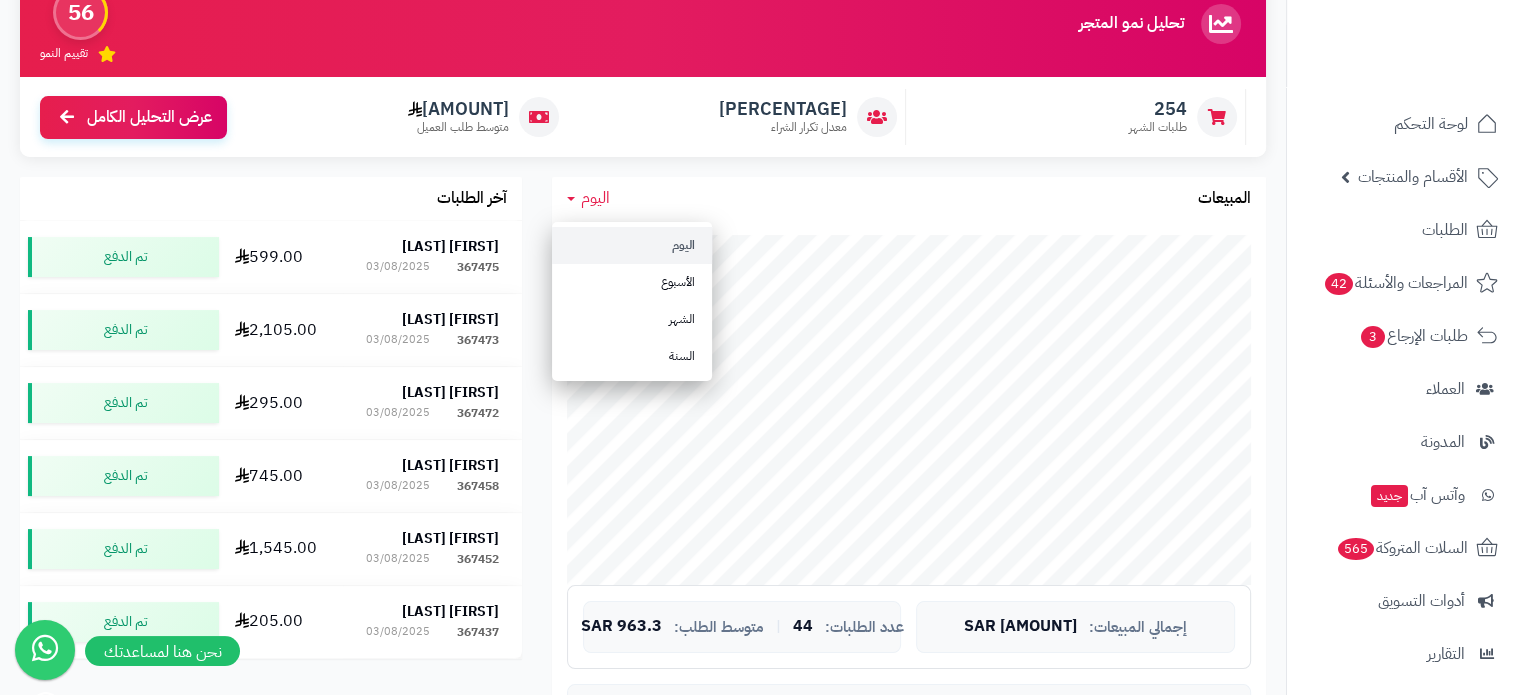 click on "اليوم" at bounding box center [632, 245] 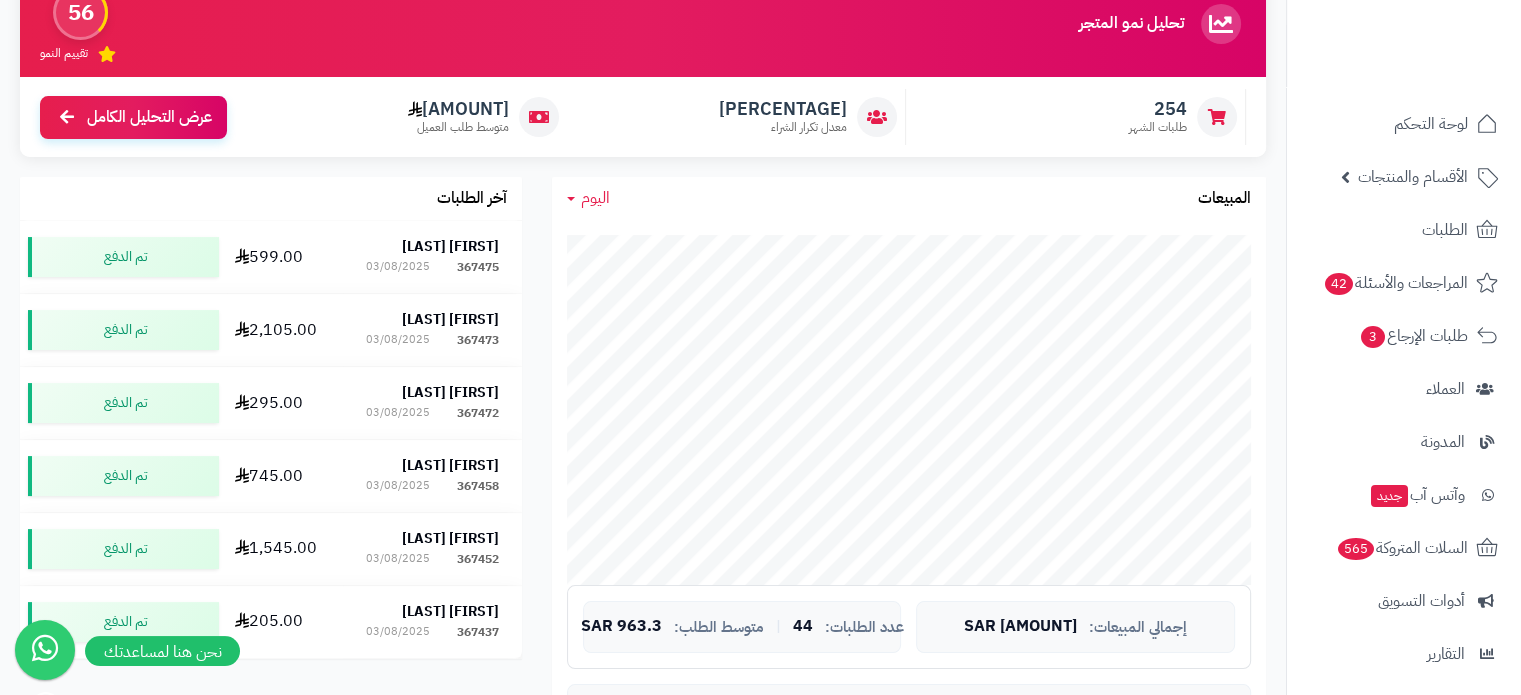 click on "اليوم" at bounding box center [595, 198] 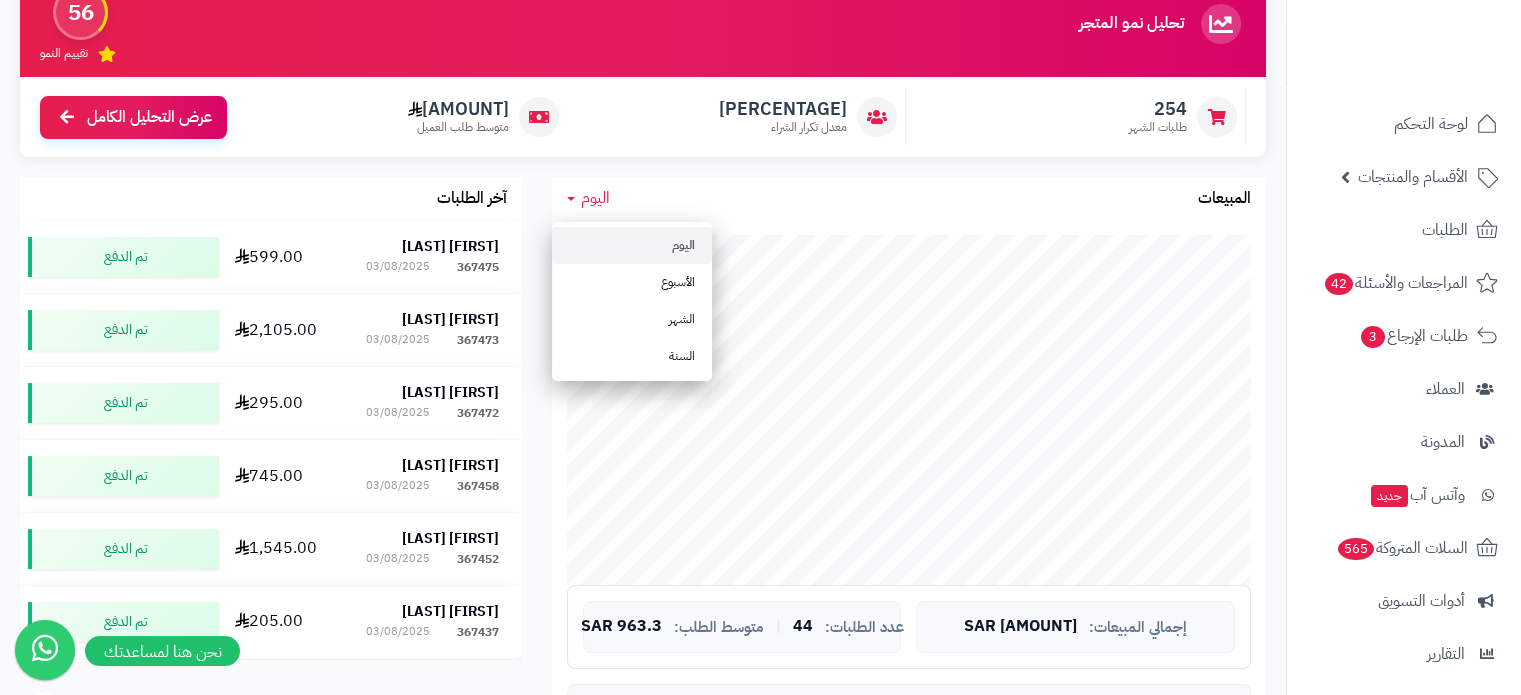 click on "اليوم
اليوم الأسبوع الشهر السنة المبيعات" at bounding box center [909, 198] 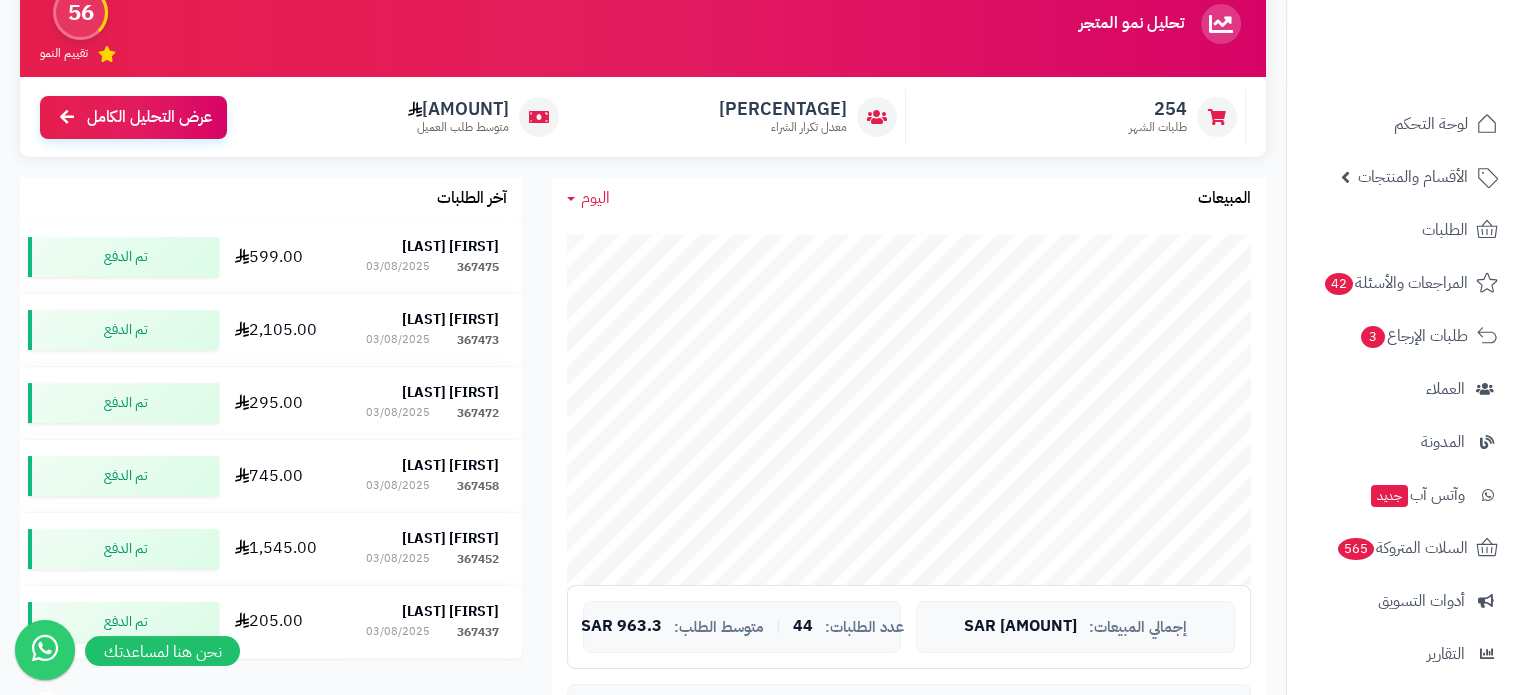 click on "اليوم
اليوم الأسبوع الشهر السنة المبيعات" at bounding box center [909, 198] 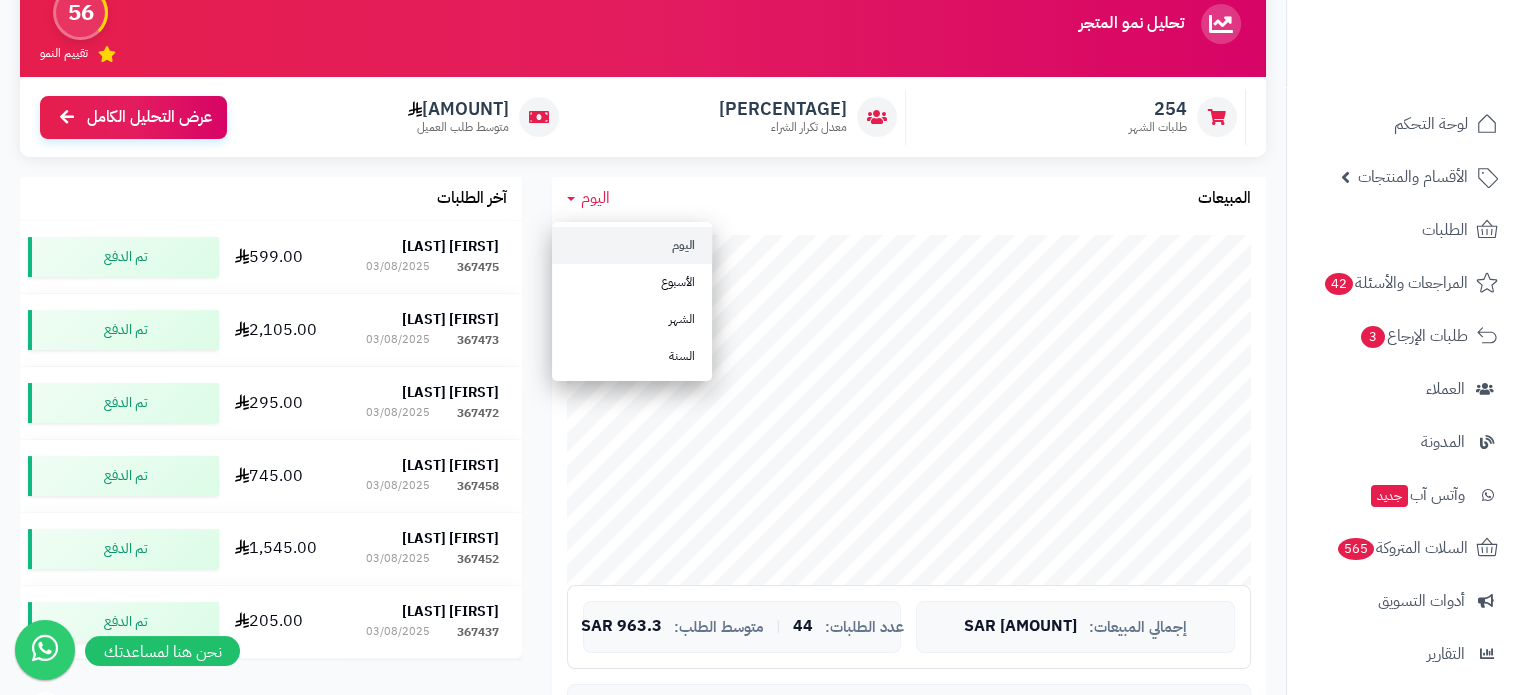 click on "اليوم" at bounding box center (632, 245) 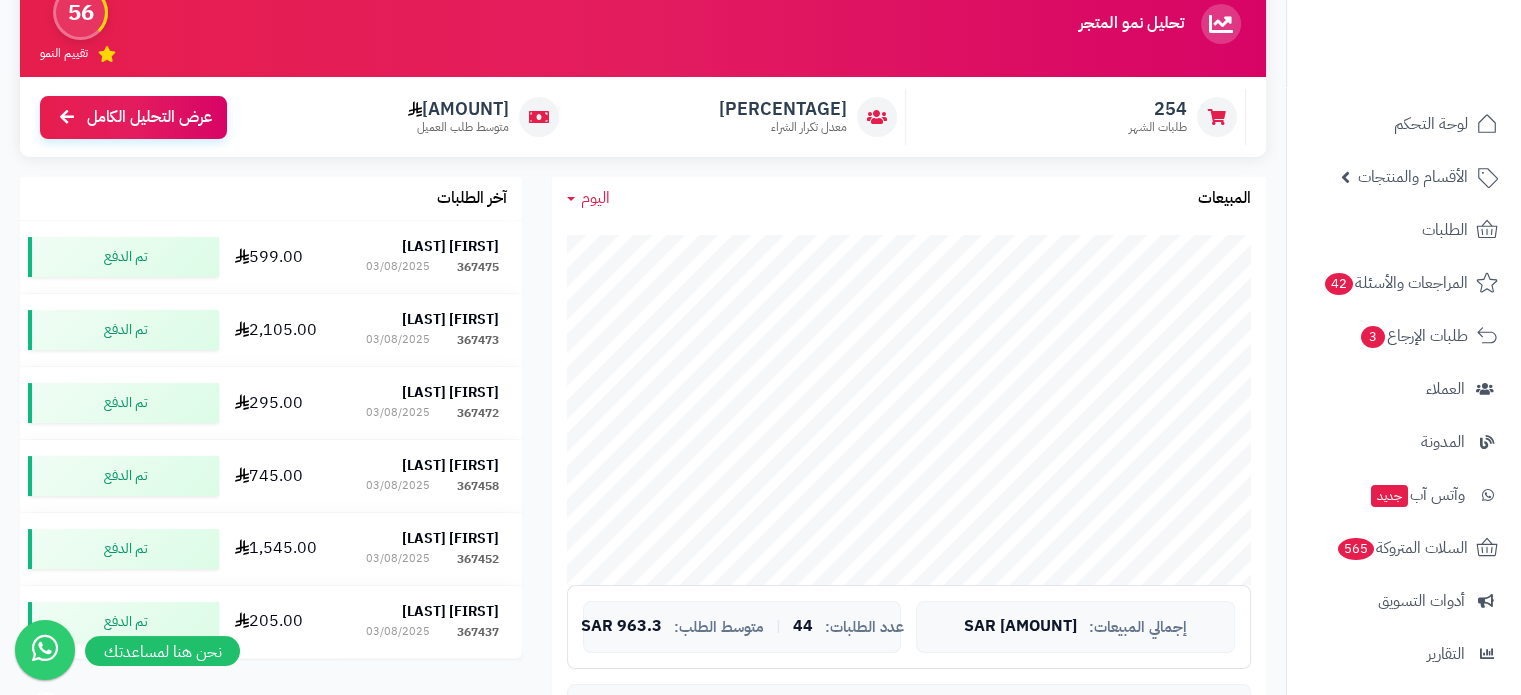 click on "اليوم" at bounding box center [595, 198] 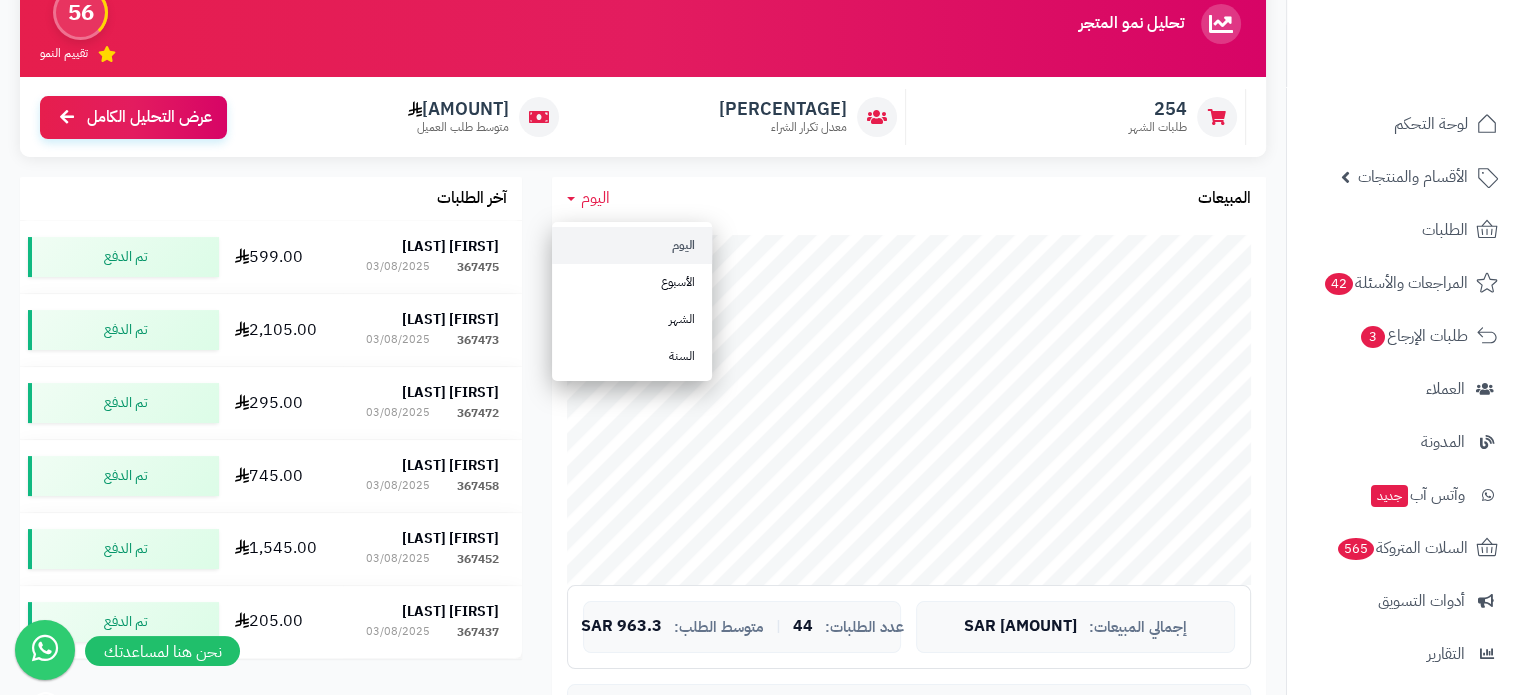 click on "اليوم" at bounding box center [632, 245] 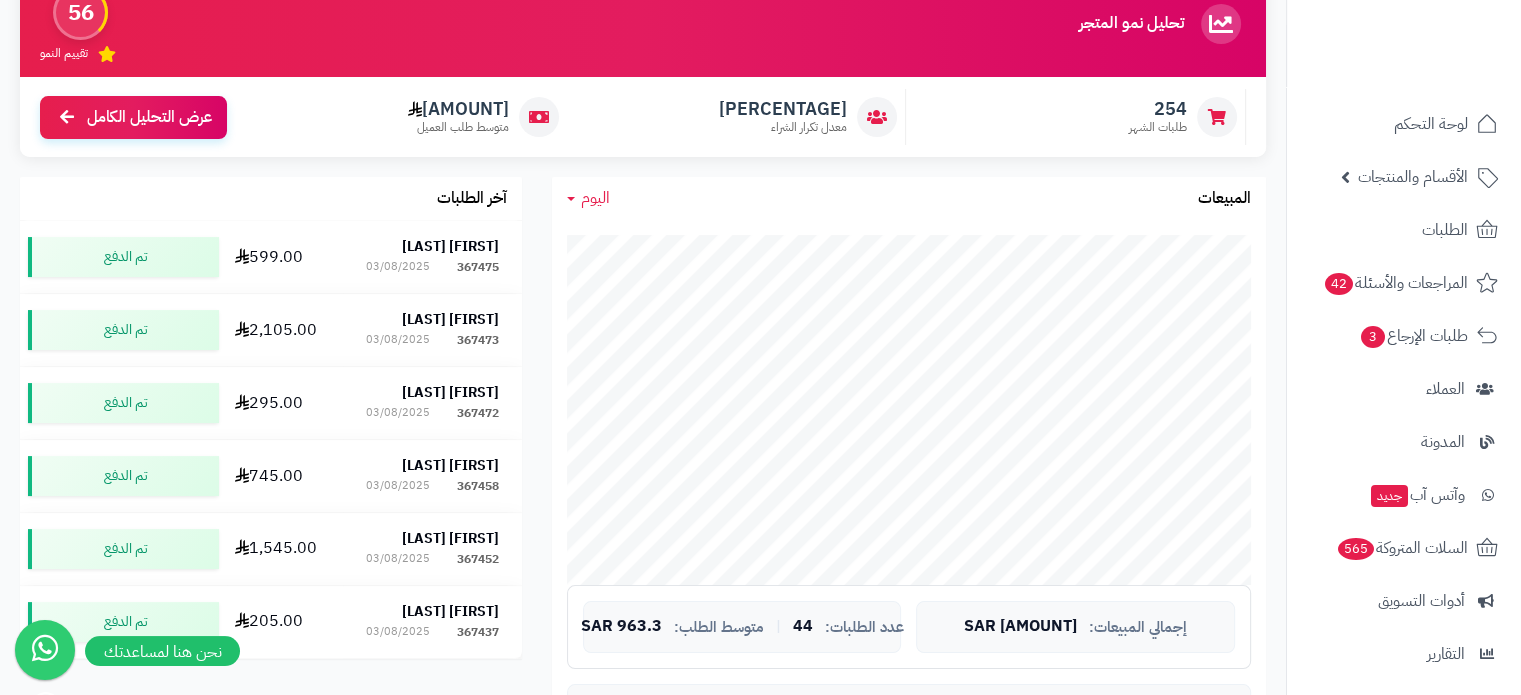 click on "اليوم" at bounding box center [595, 198] 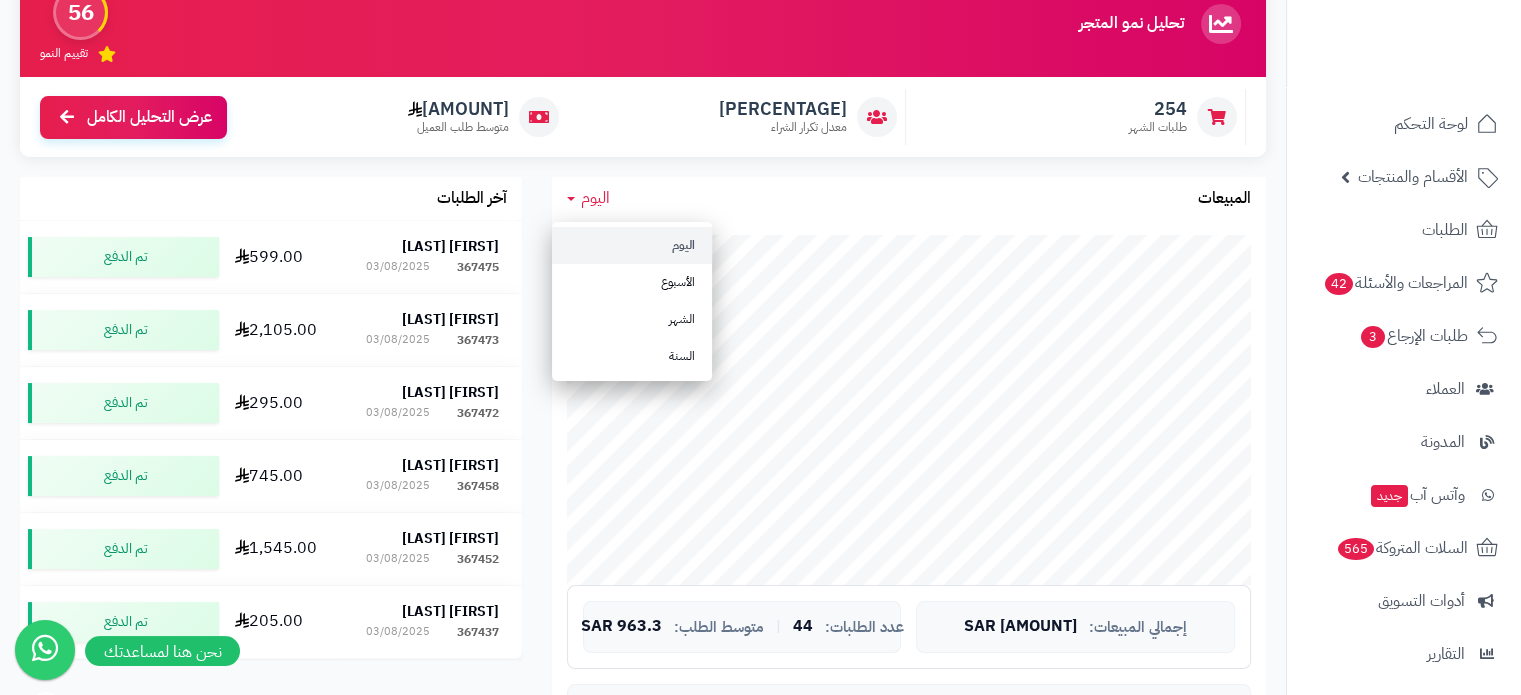 click on "اليوم" at bounding box center [632, 245] 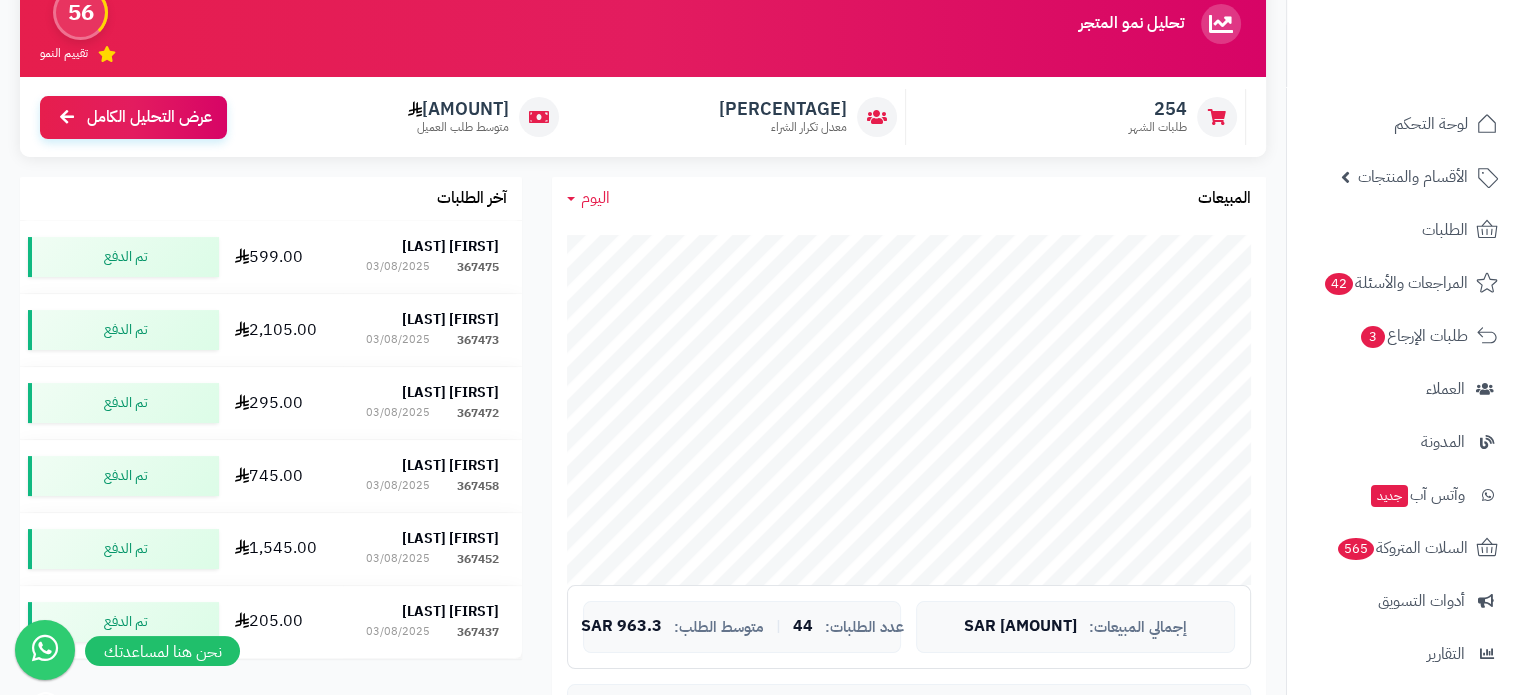 click on "اليوم" at bounding box center (595, 198) 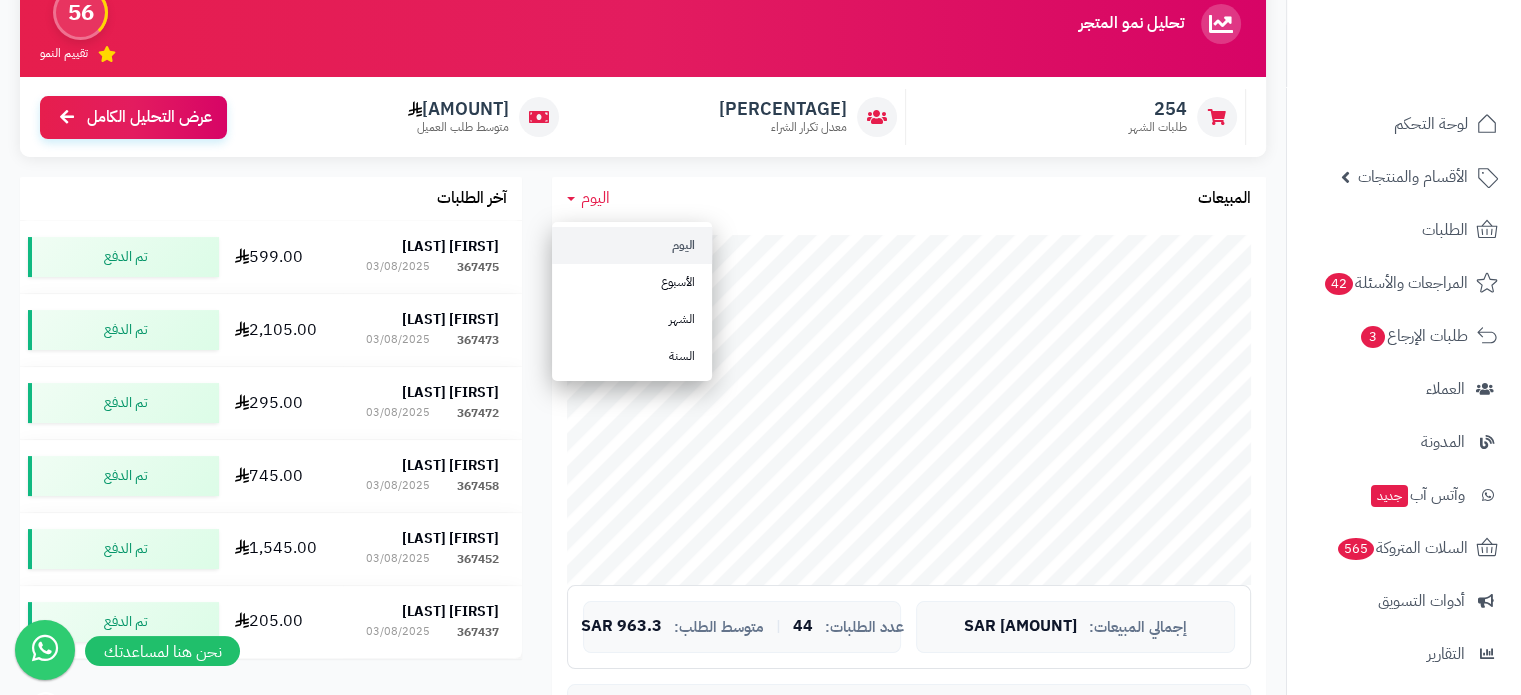 click on "اليوم" at bounding box center [632, 245] 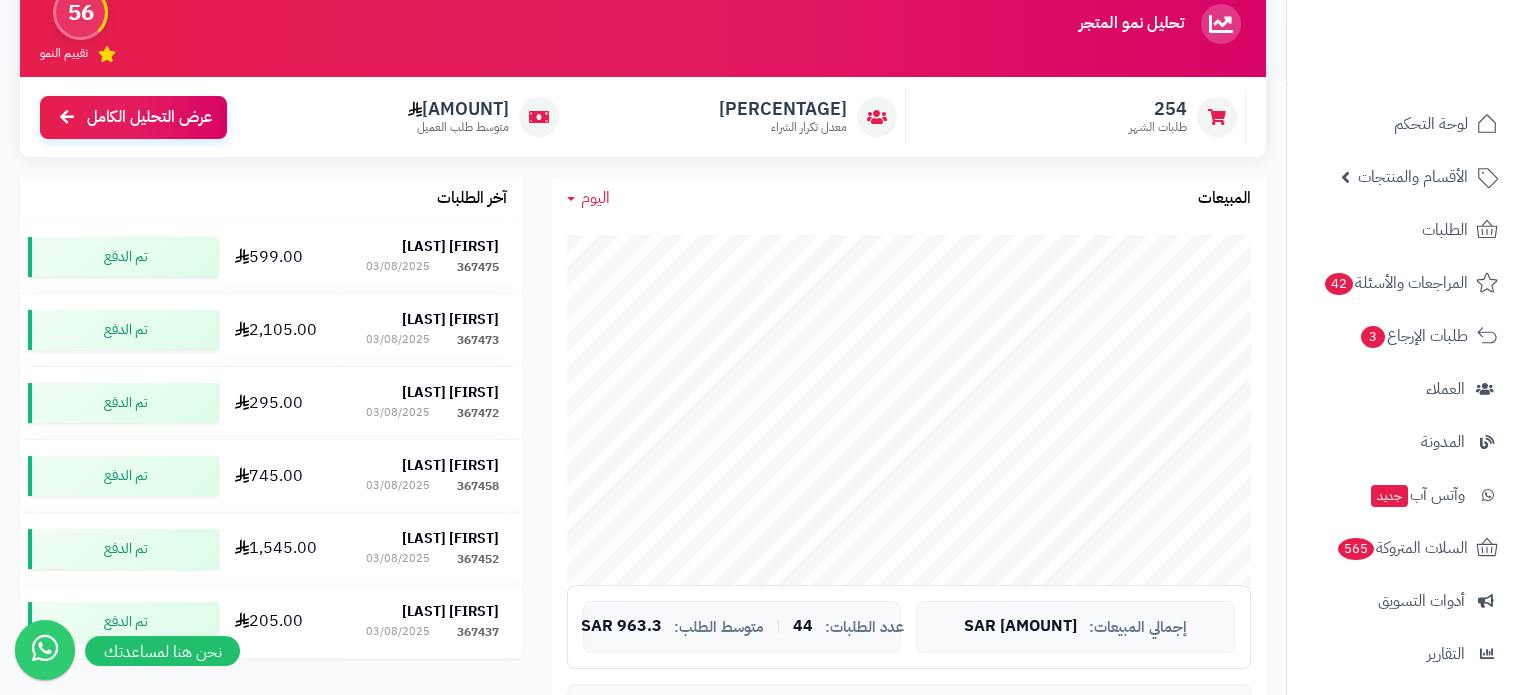 click on "اليوم" at bounding box center (595, 198) 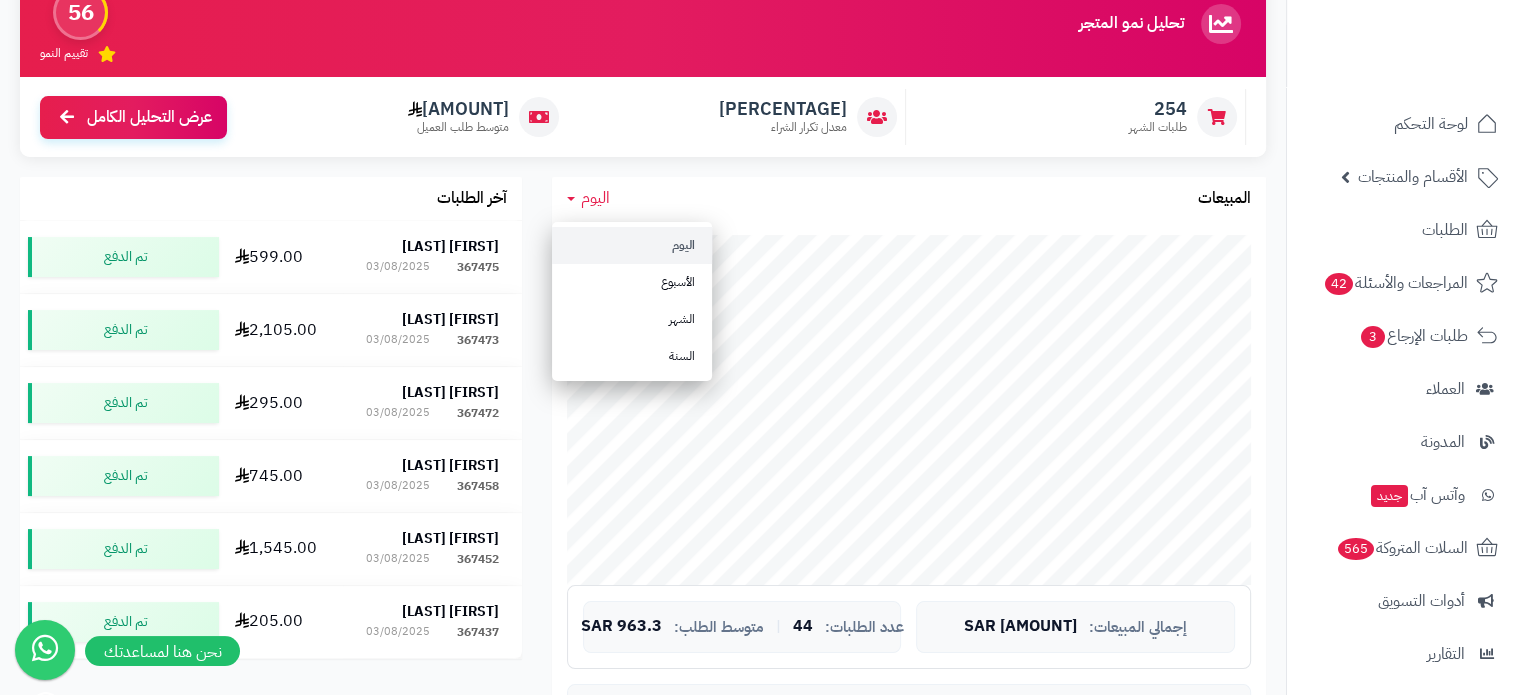click on "اليوم" at bounding box center (632, 245) 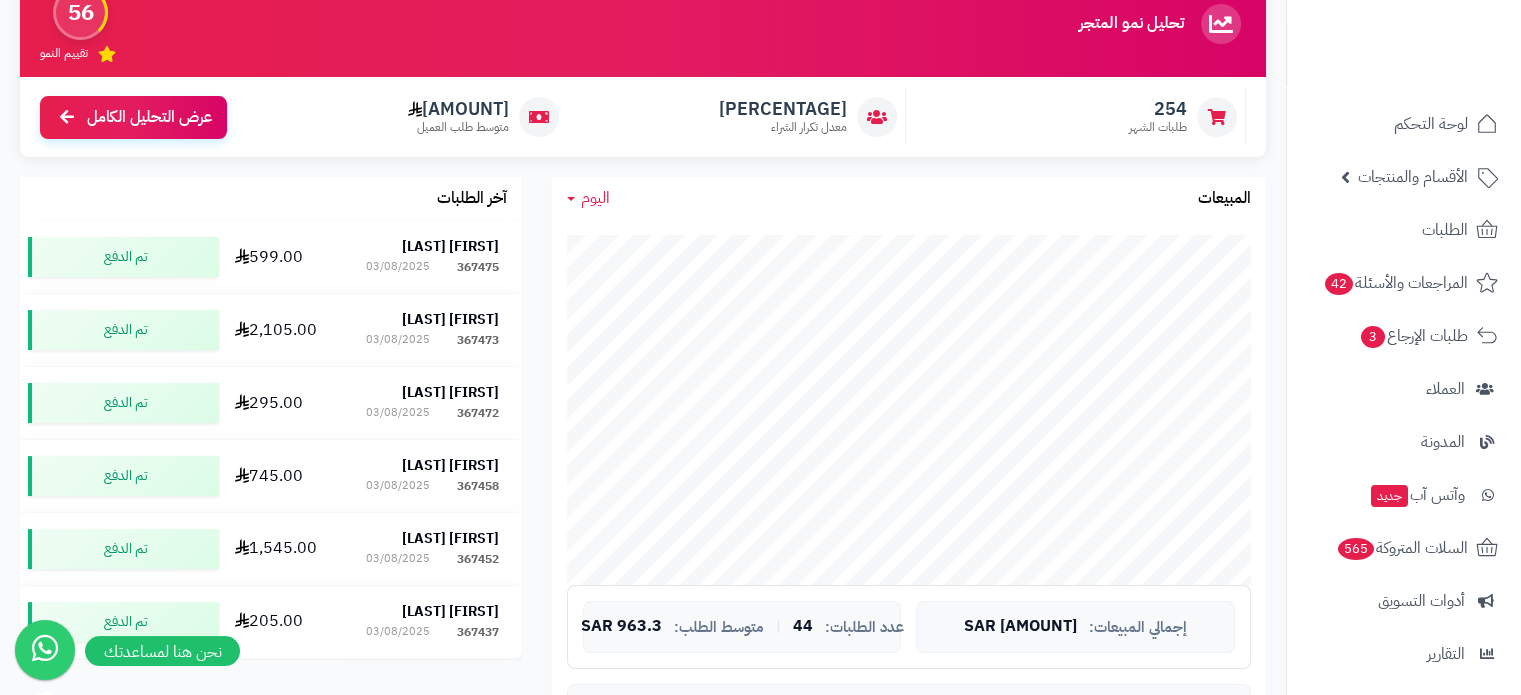 click on "اليوم" at bounding box center [595, 198] 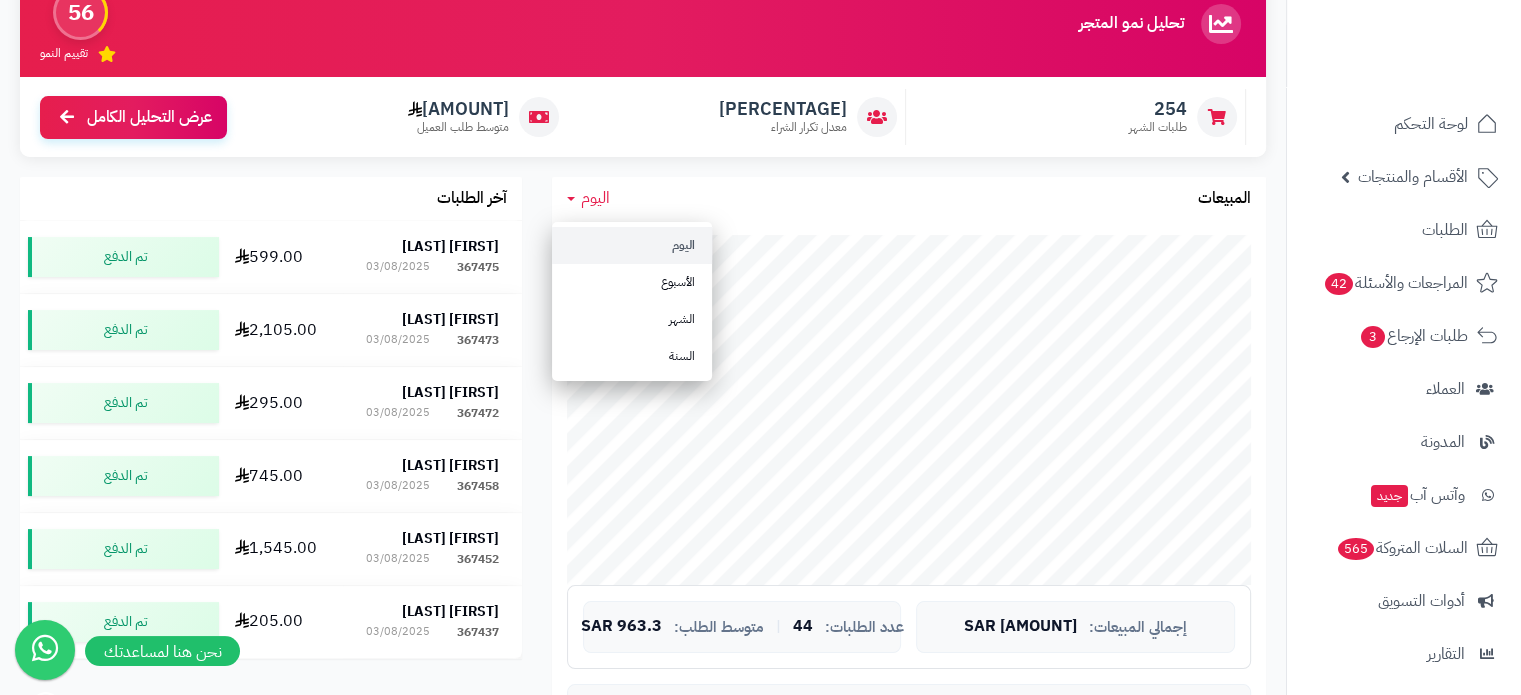 click on "اليوم" at bounding box center [632, 245] 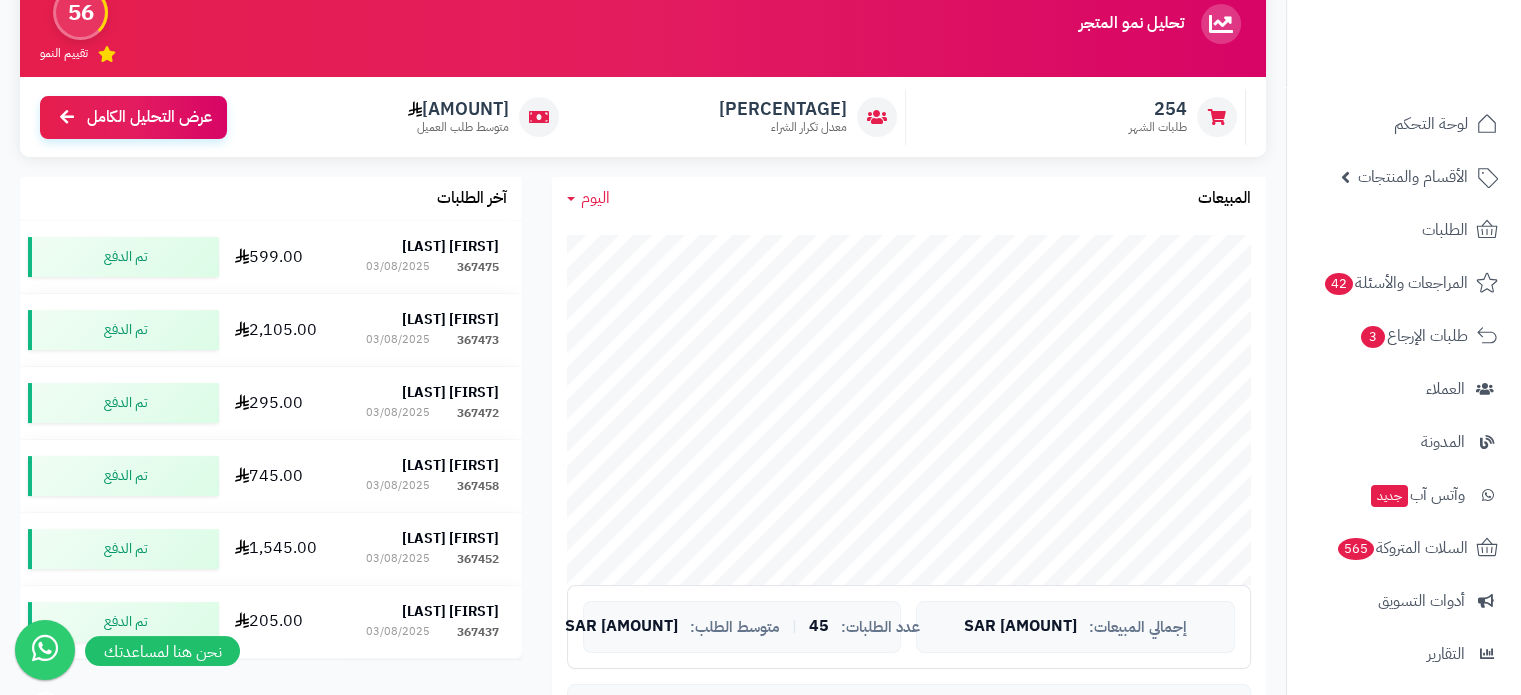 click on "اليوم" at bounding box center [595, 198] 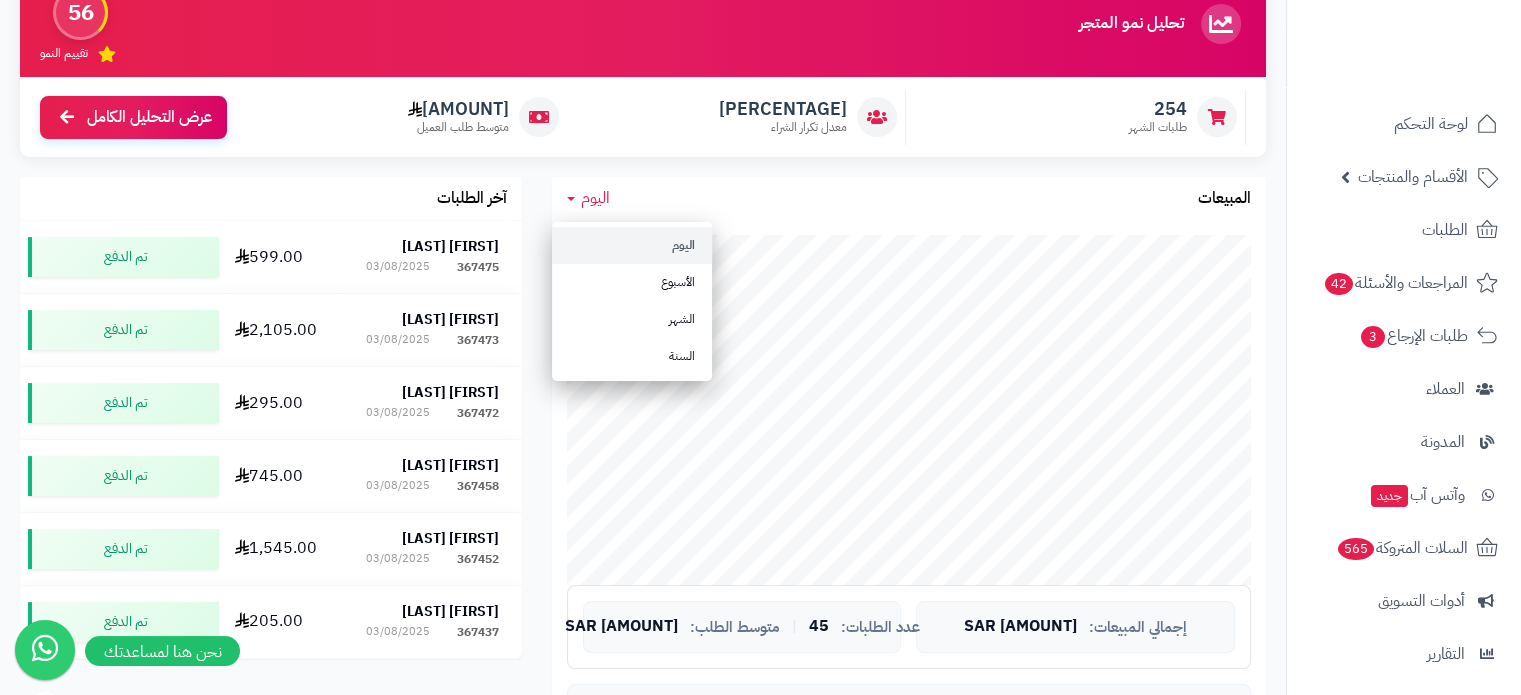 click on "اليوم" at bounding box center [632, 245] 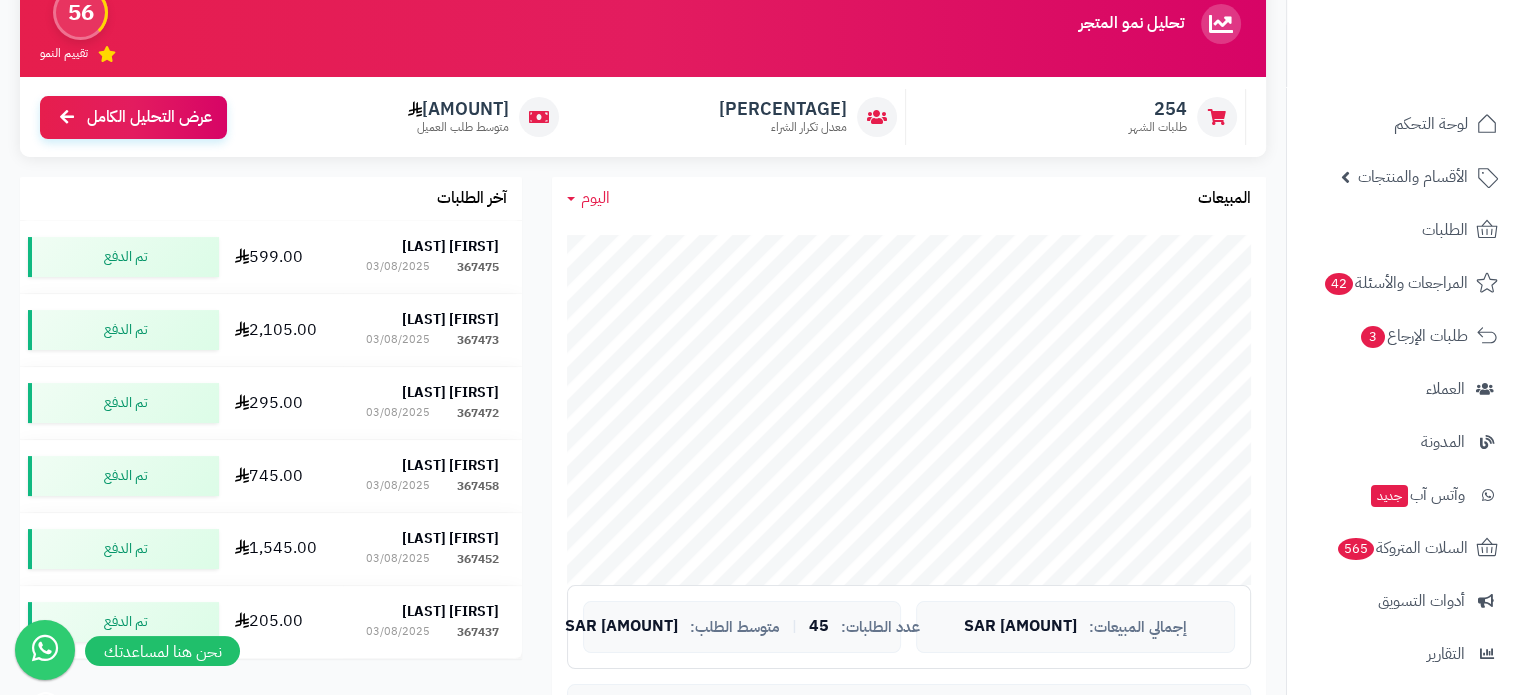 click on "اليوم" at bounding box center [595, 198] 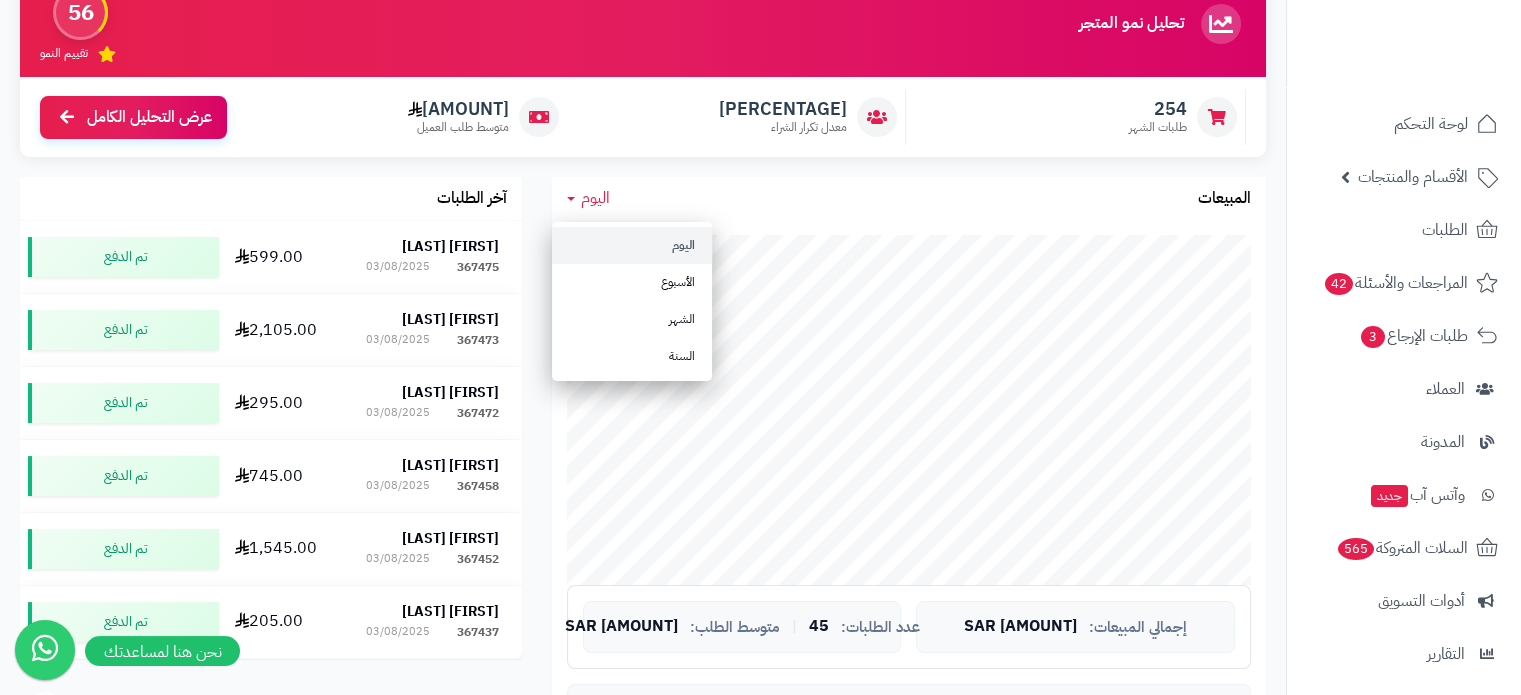 click on "اليوم" at bounding box center (632, 245) 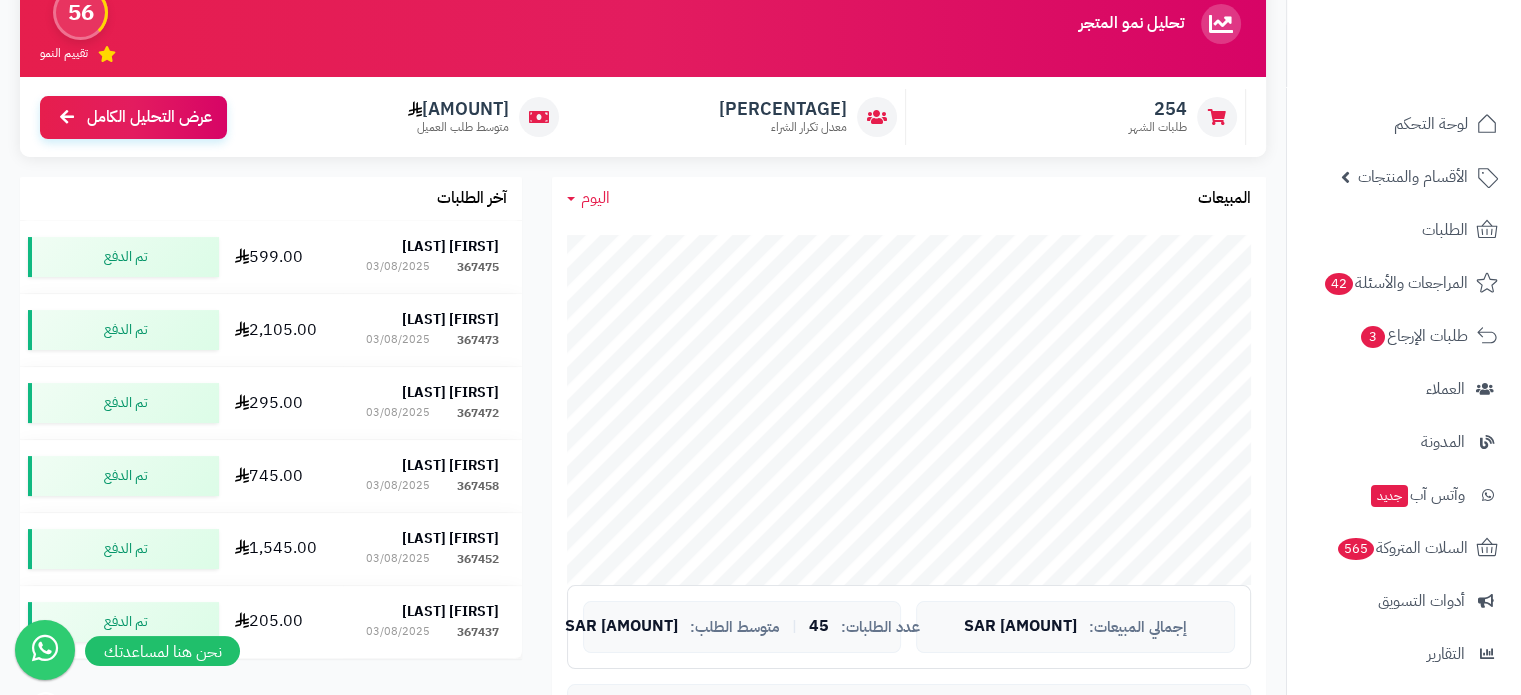 click on "اليوم" at bounding box center [595, 198] 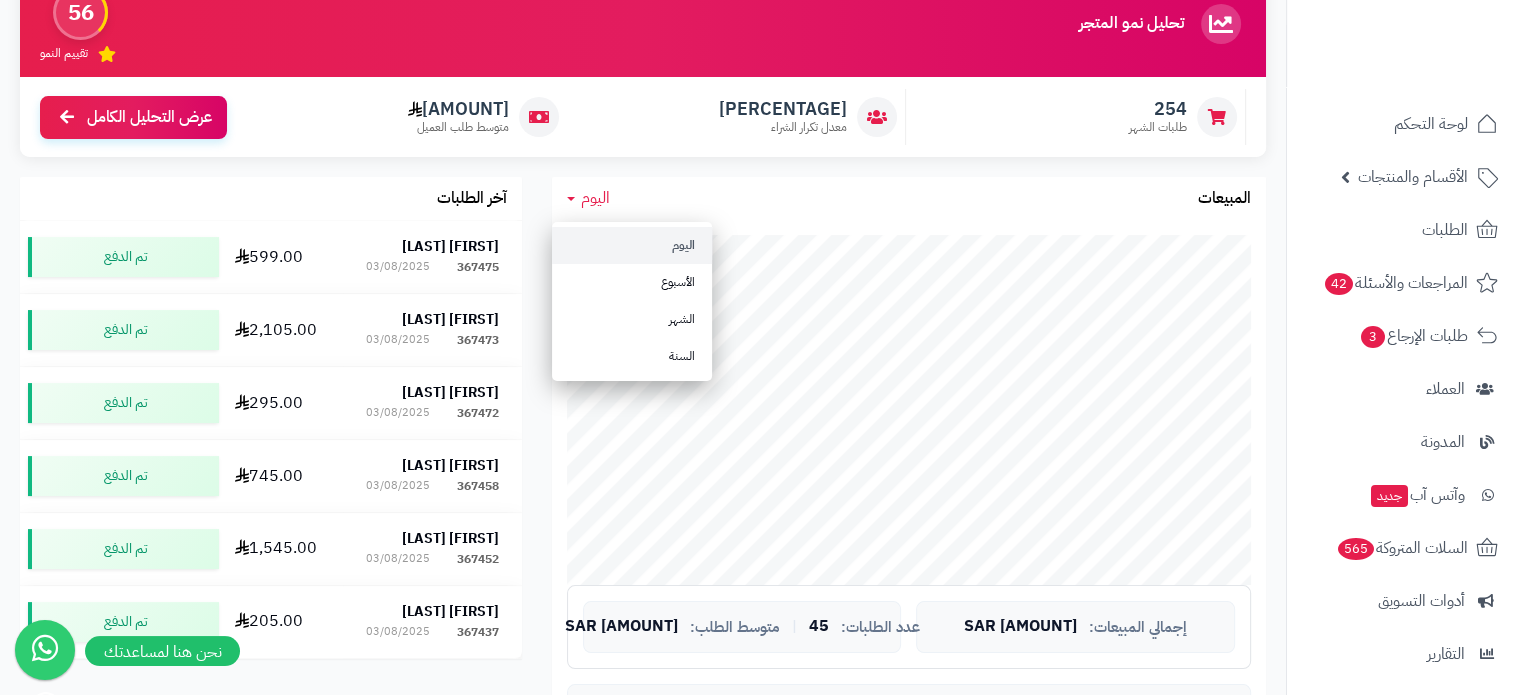 click on "اليوم" at bounding box center [632, 245] 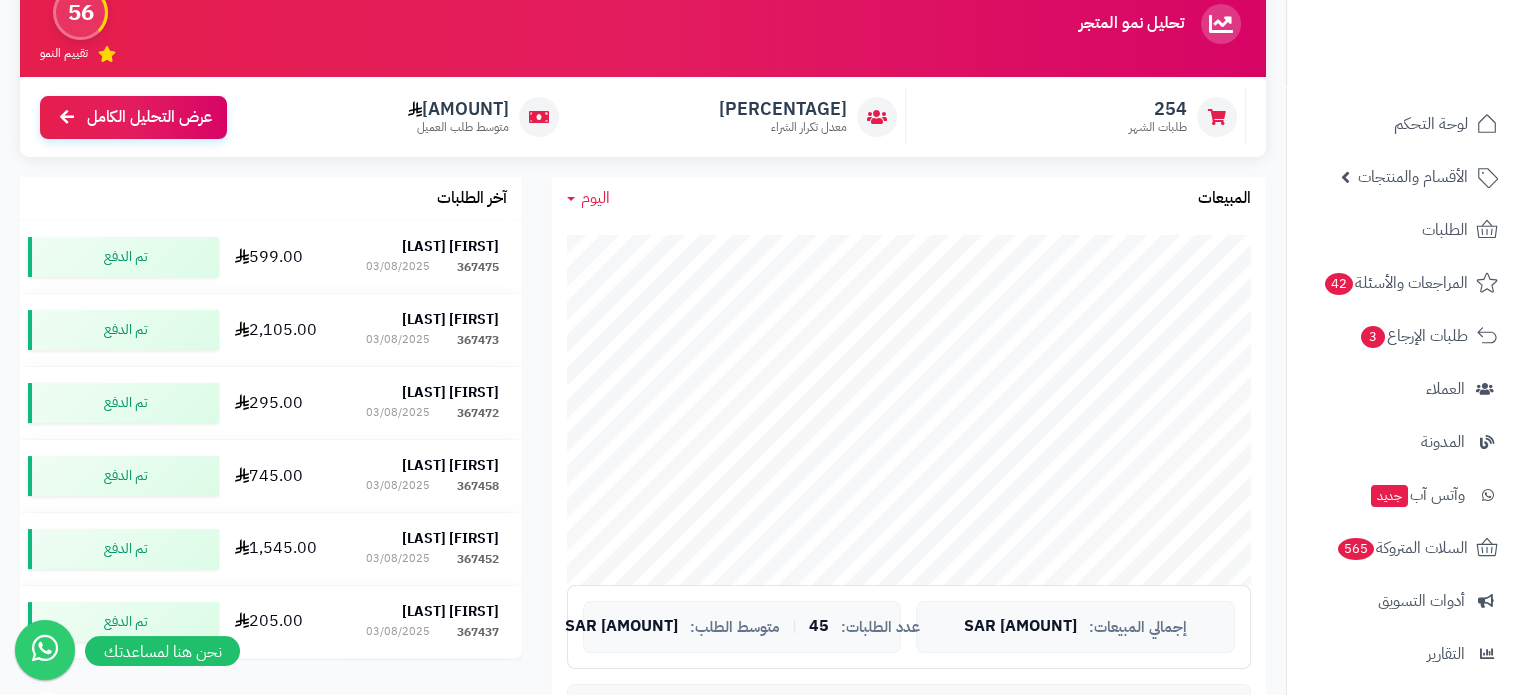 click on "اليوم" at bounding box center [595, 198] 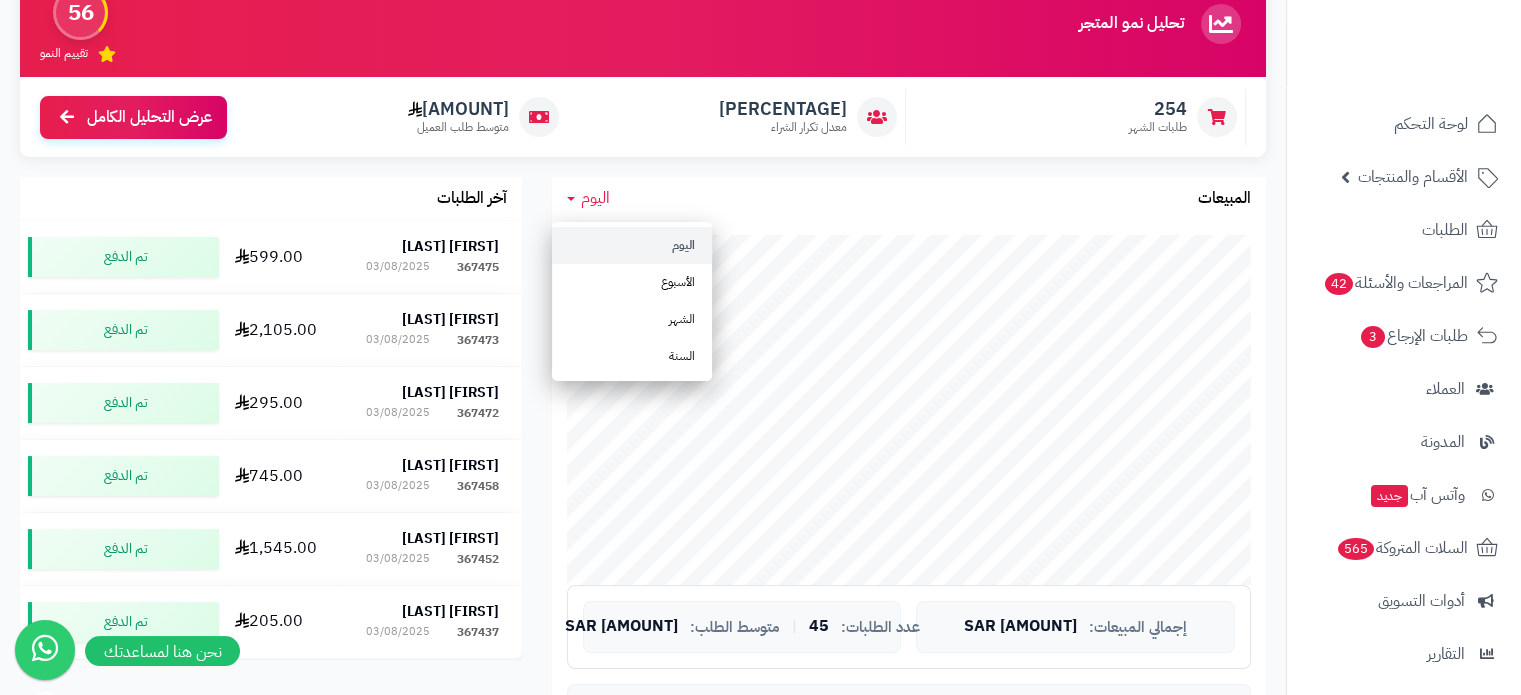 click on "اليوم" at bounding box center (632, 245) 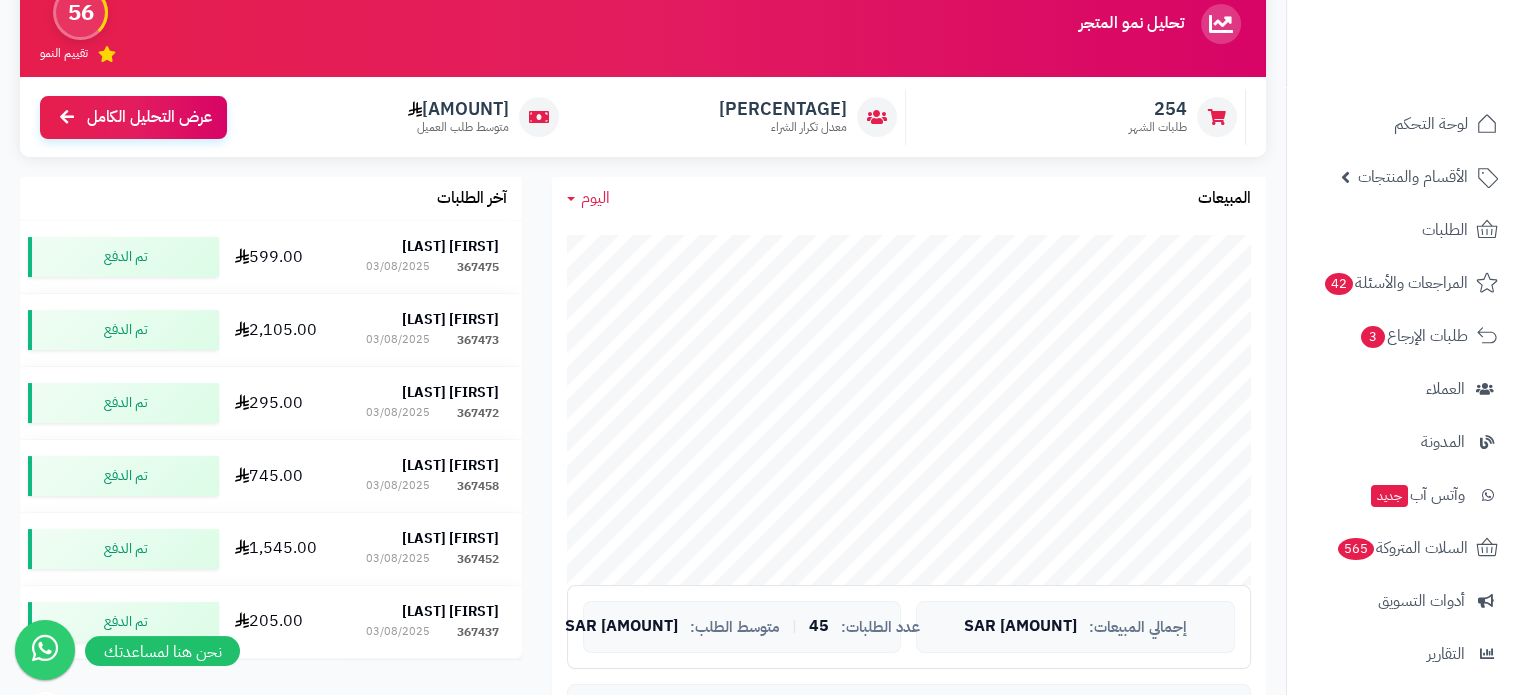 click on "اليوم" at bounding box center (595, 198) 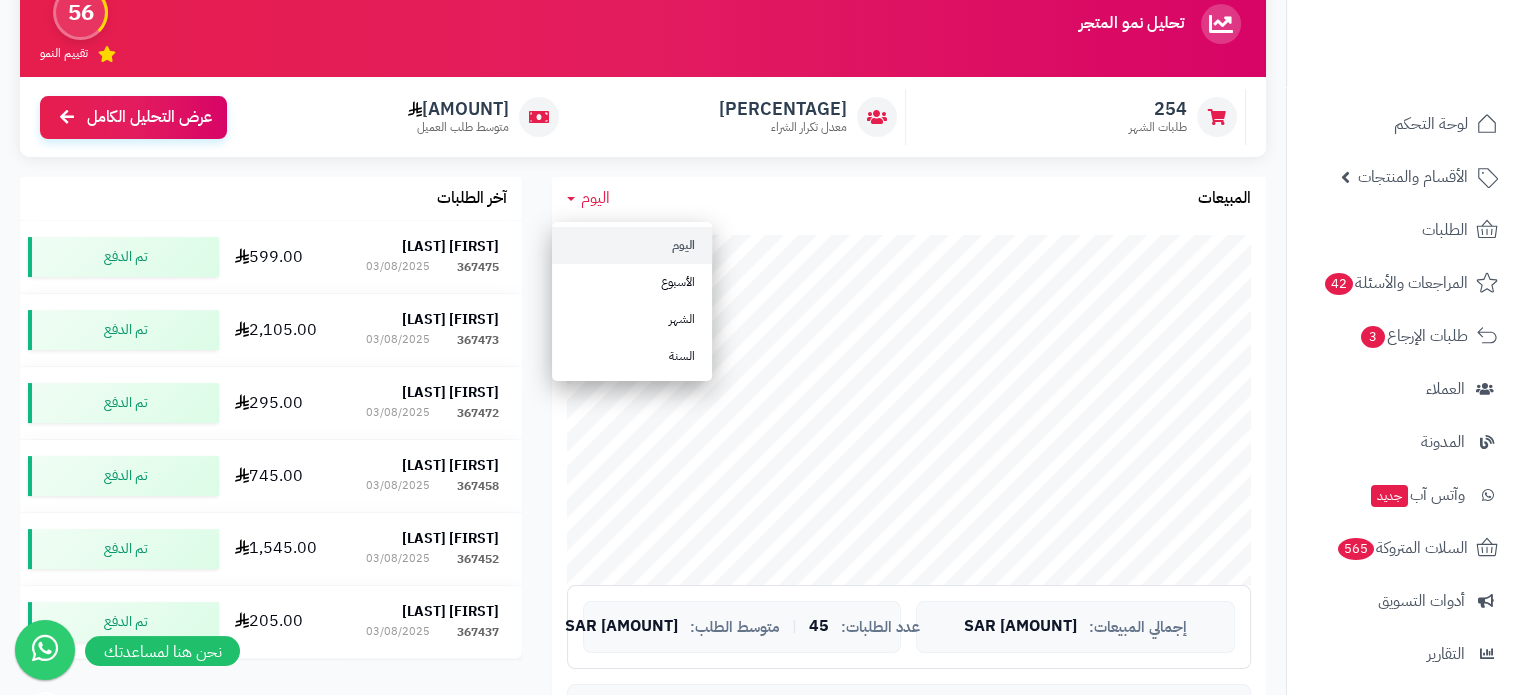 click on "اليوم" at bounding box center (632, 245) 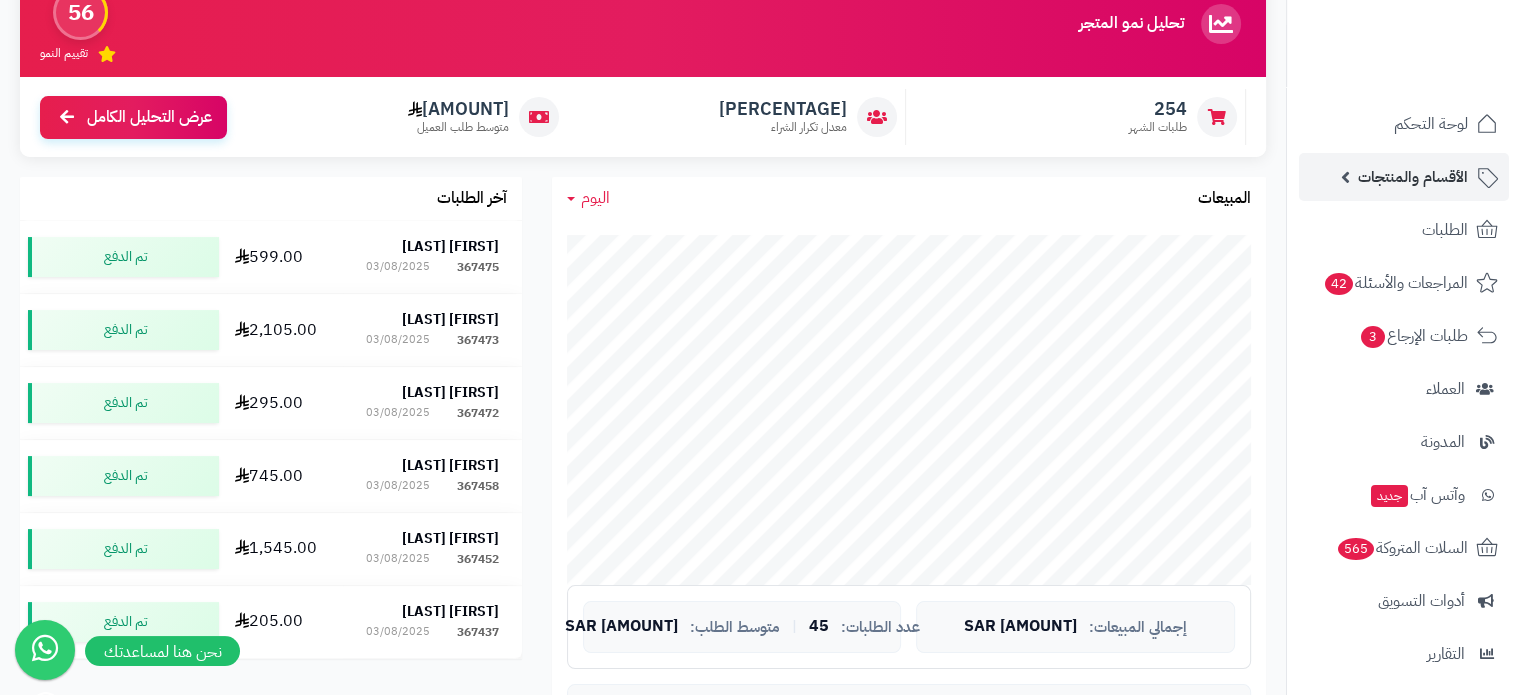 scroll, scrollTop: 0, scrollLeft: 0, axis: both 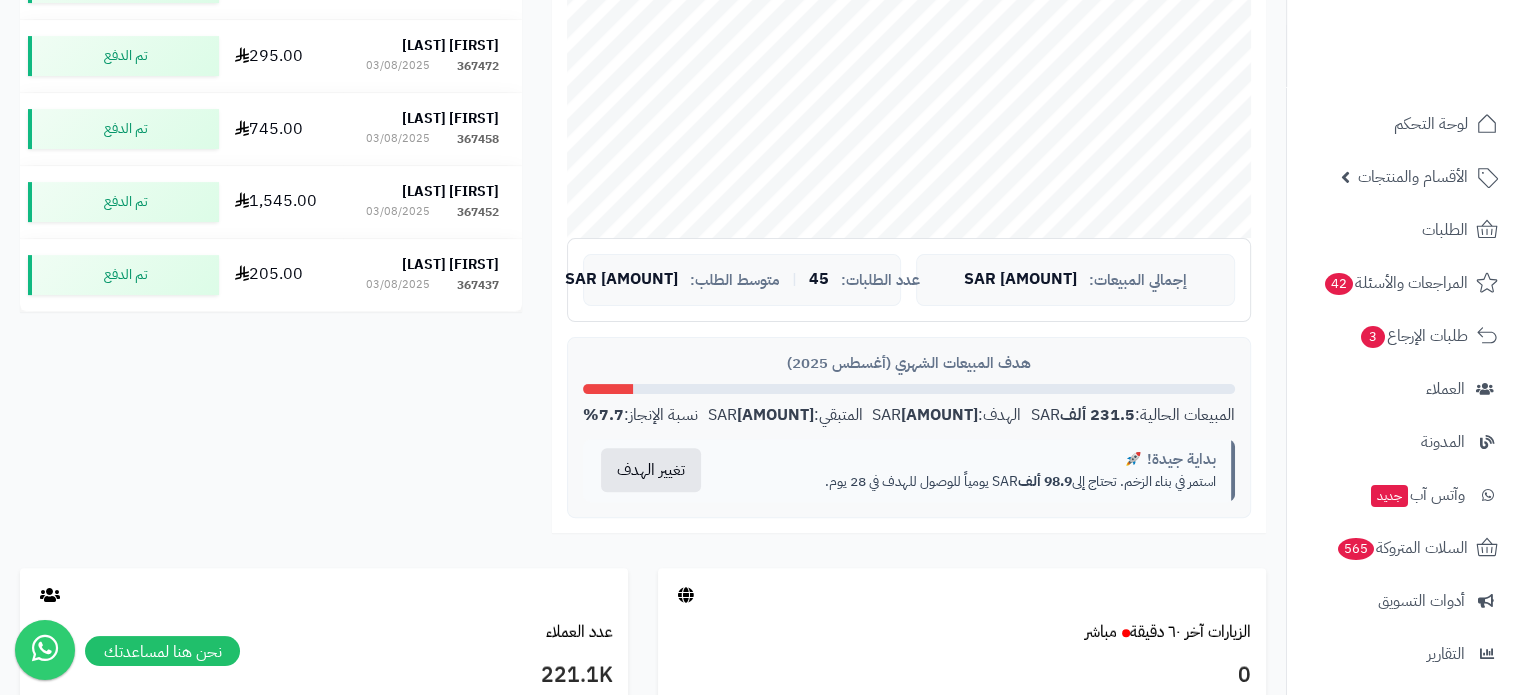 click on "هدف المبيعات الشهري (أغسطس 2025)" at bounding box center [909, 363] 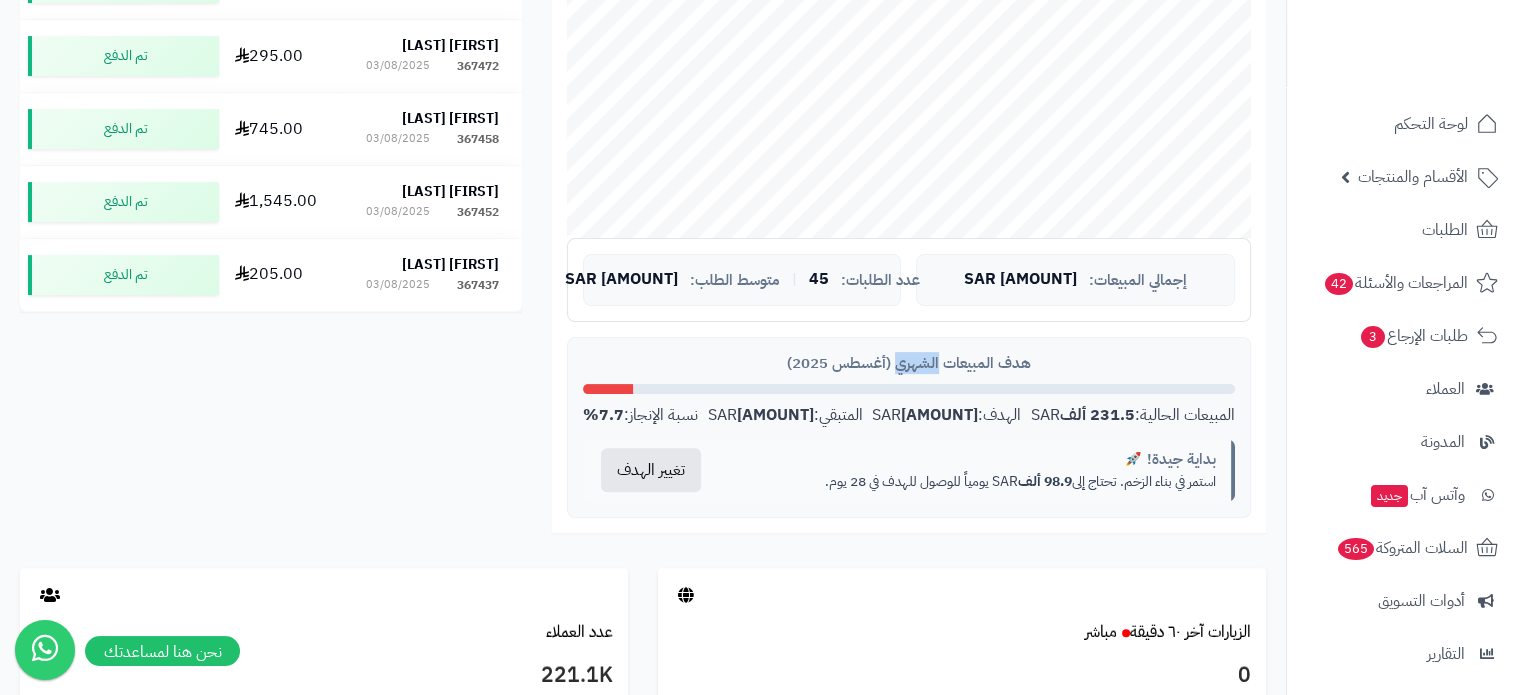 click on "هدف المبيعات الشهري (أغسطس 2025)" at bounding box center (909, 363) 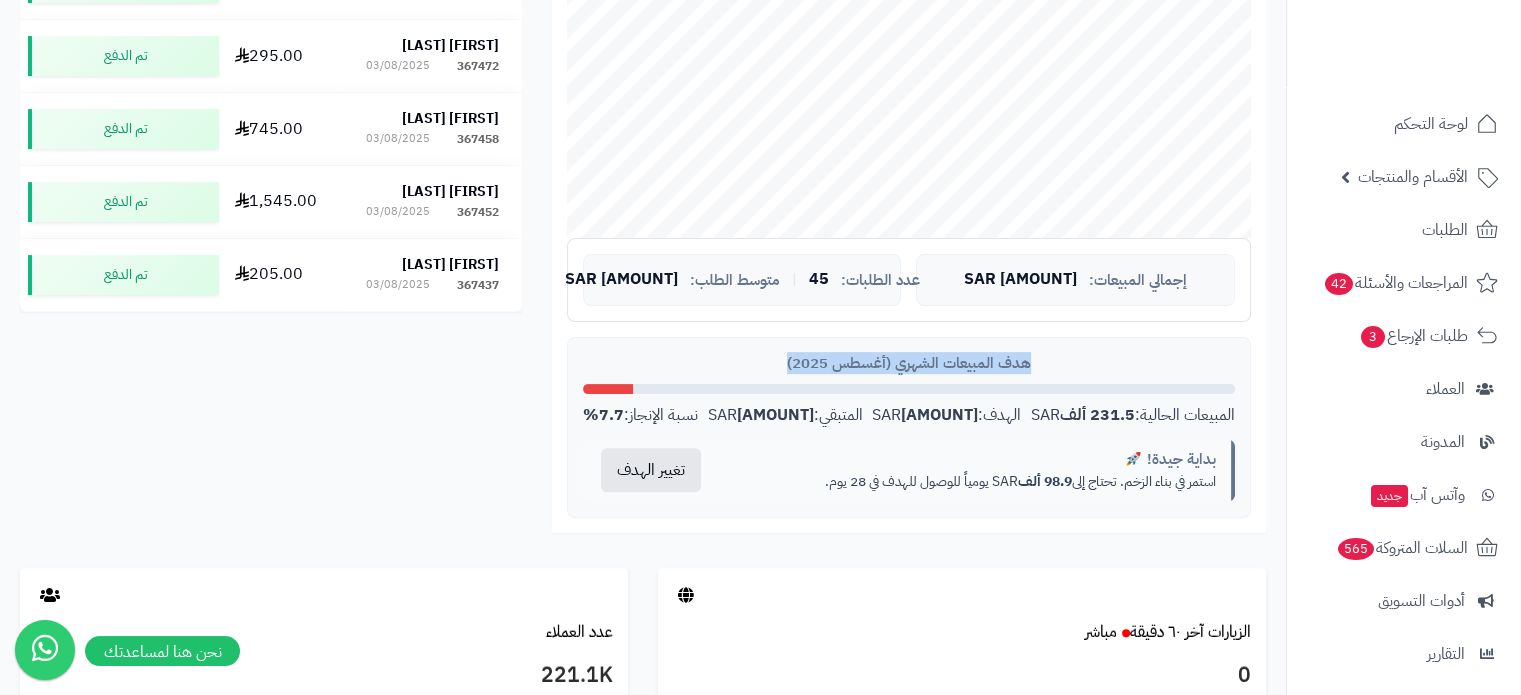 click on "هدف المبيعات الشهري (أغسطس 2025)" at bounding box center (909, 363) 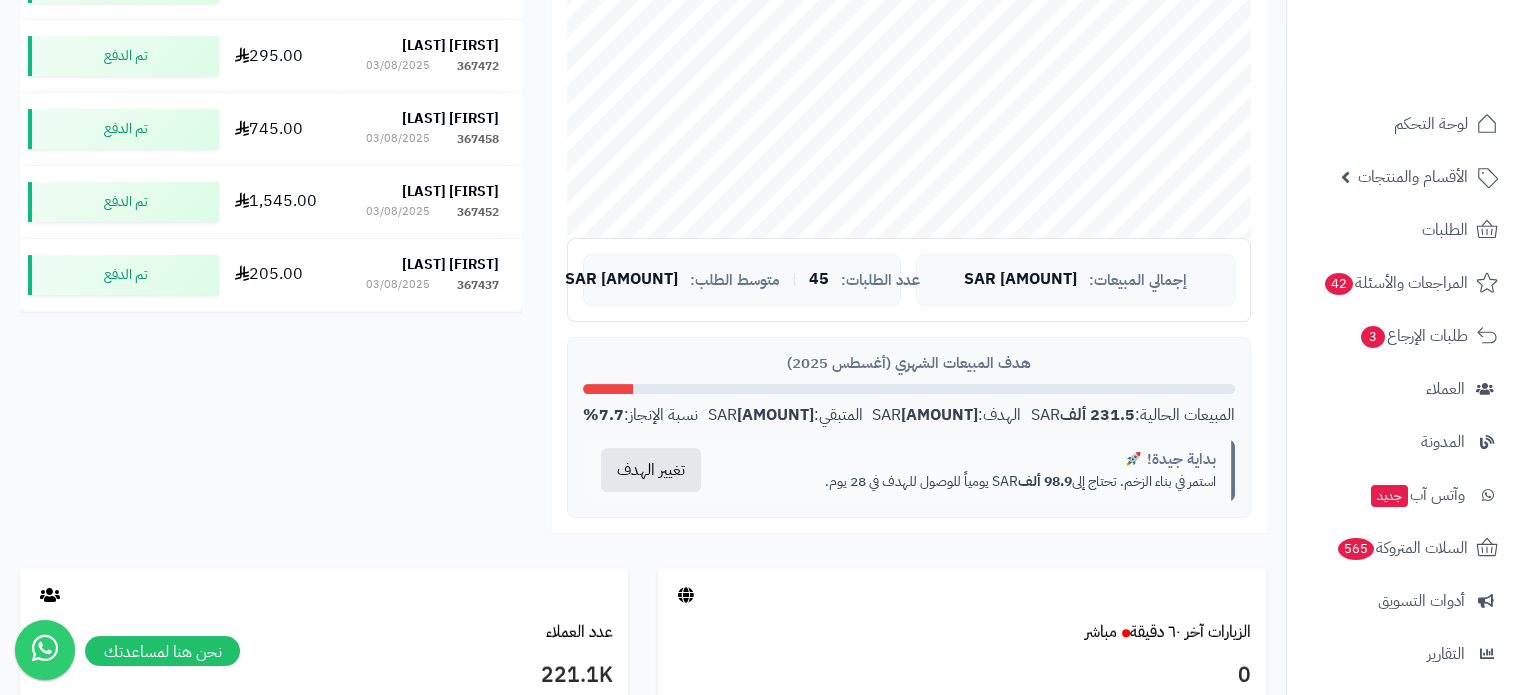 click on "الهدف:  [AMOUNT]  SAR" at bounding box center (946, 415) 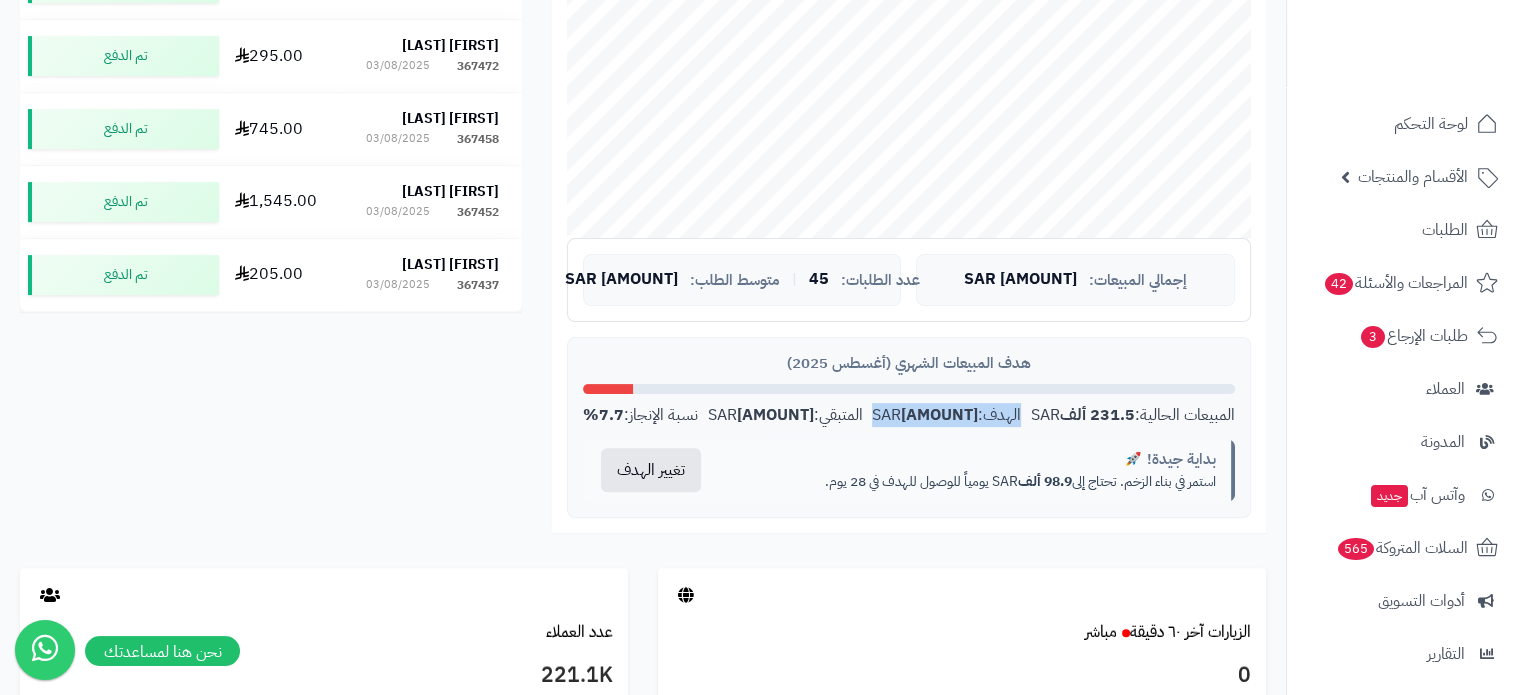 click on "الهدف:  [AMOUNT]  SAR" at bounding box center (946, 415) 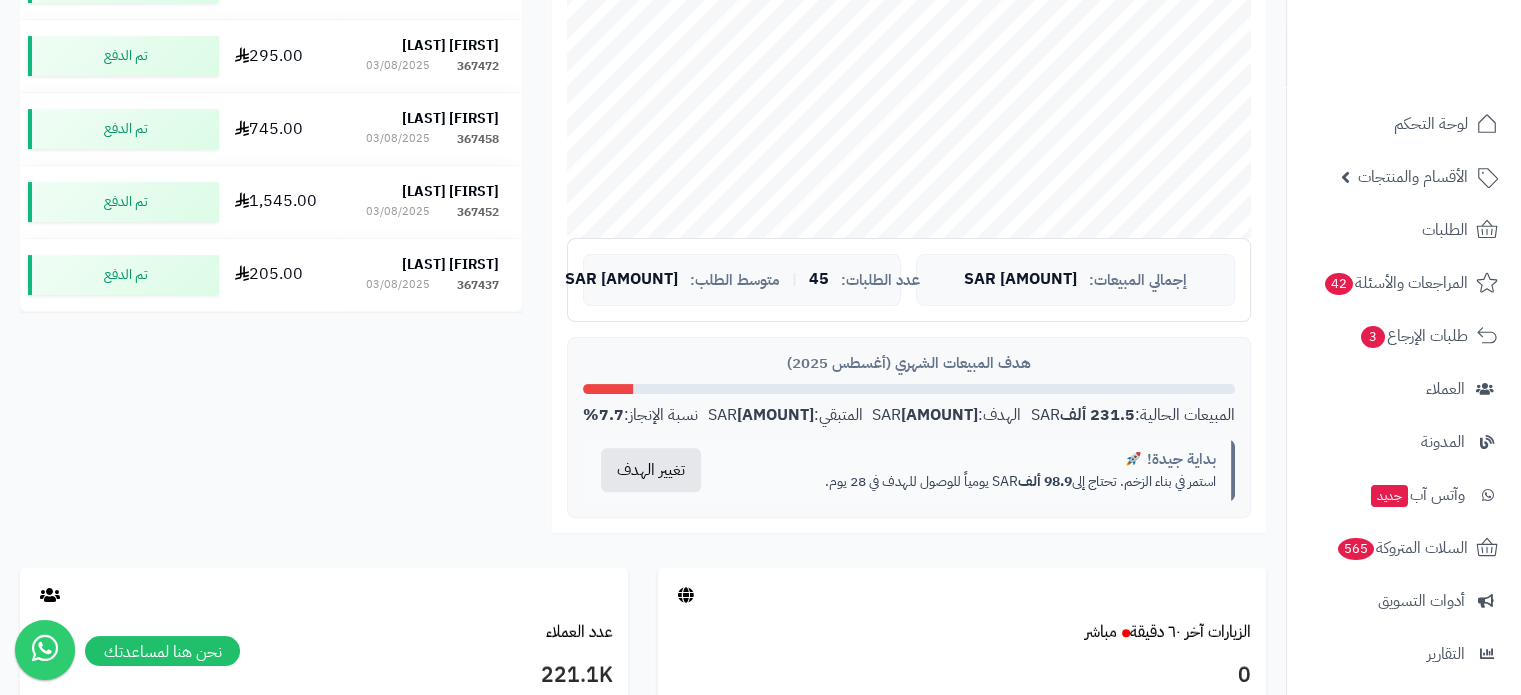 click on "[AMOUNT]" at bounding box center (774, 415) 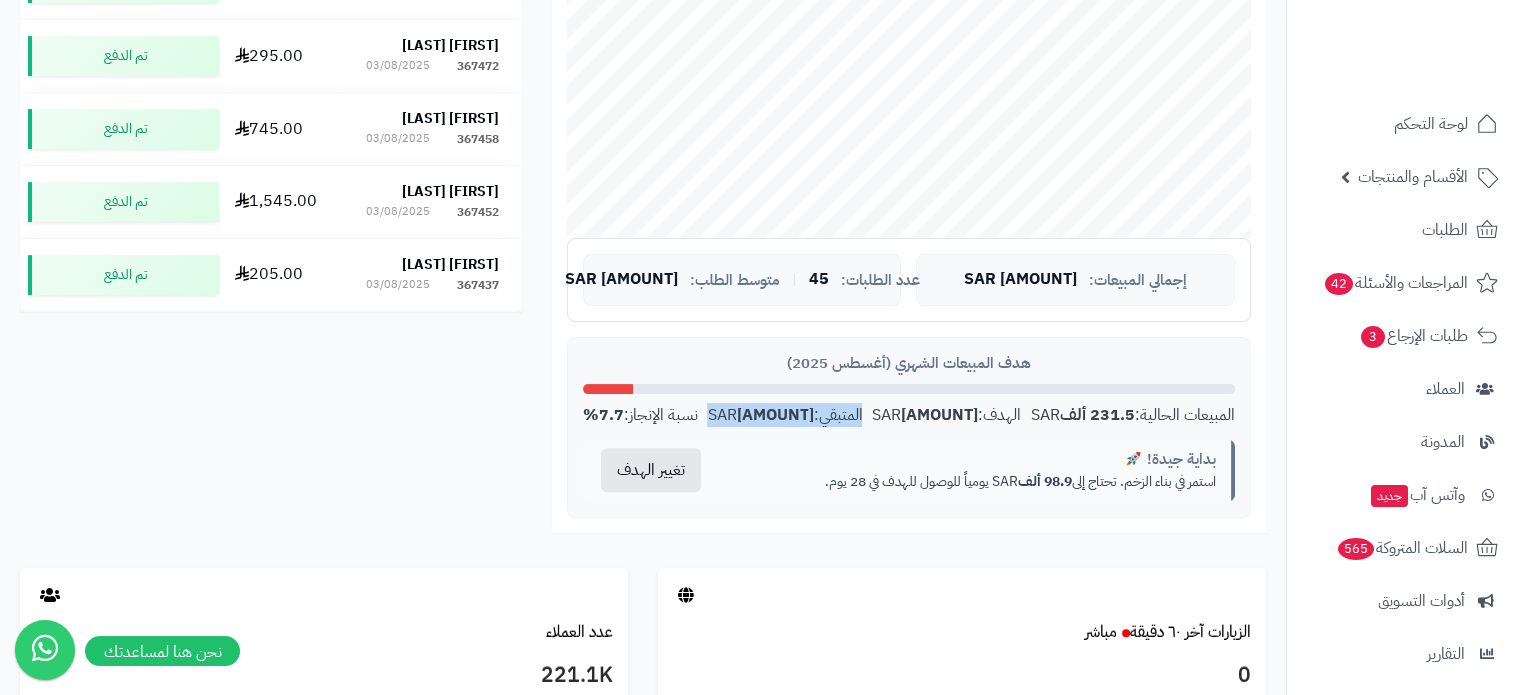 click on "[AMOUNT]" at bounding box center (774, 415) 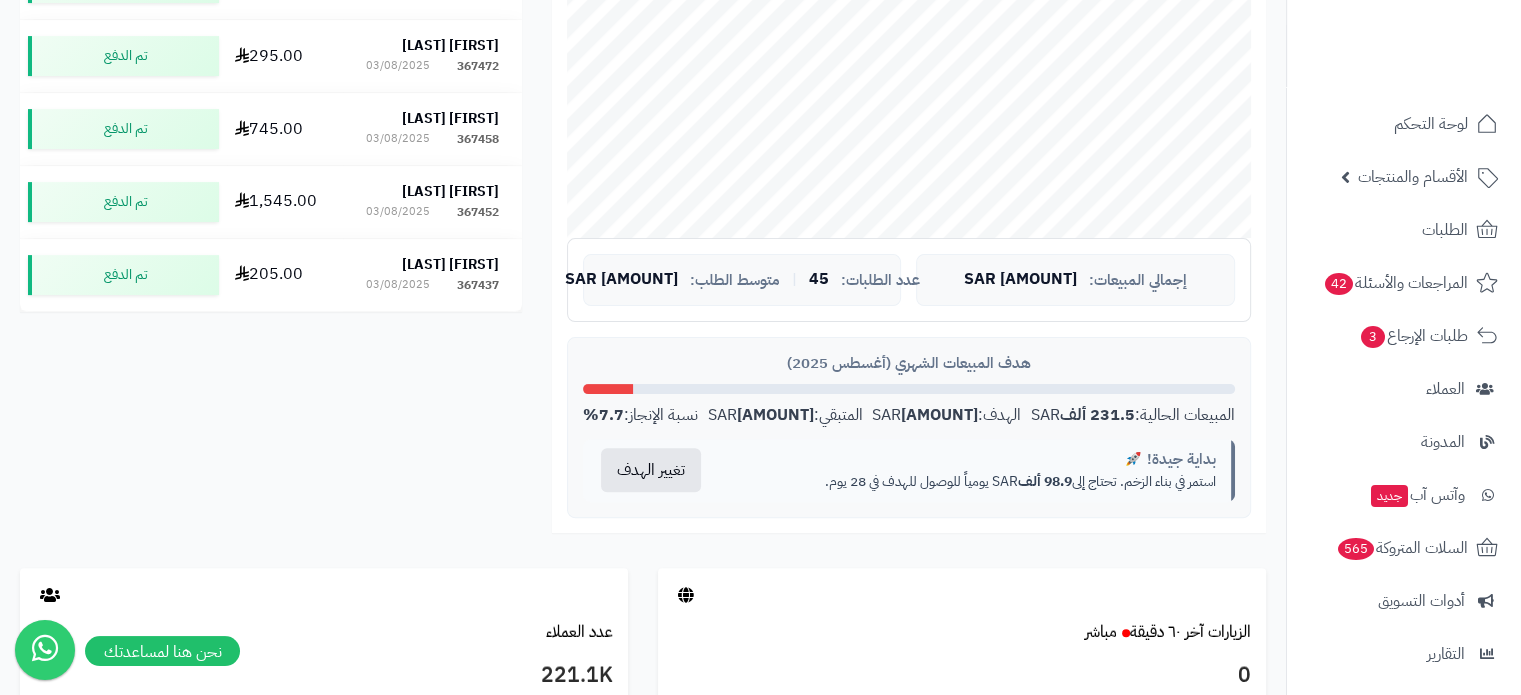 click on "7.7%" at bounding box center [603, 415] 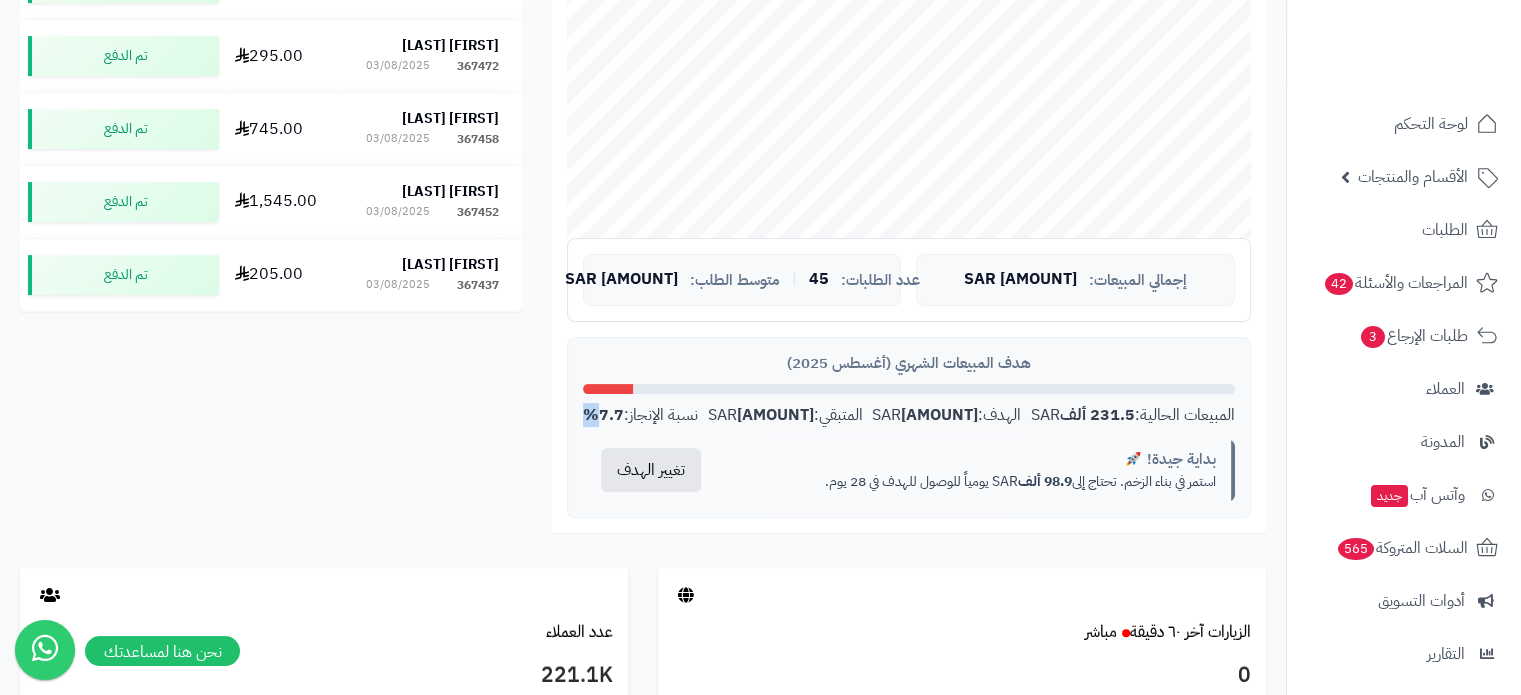 click on "7.7%" at bounding box center (603, 415) 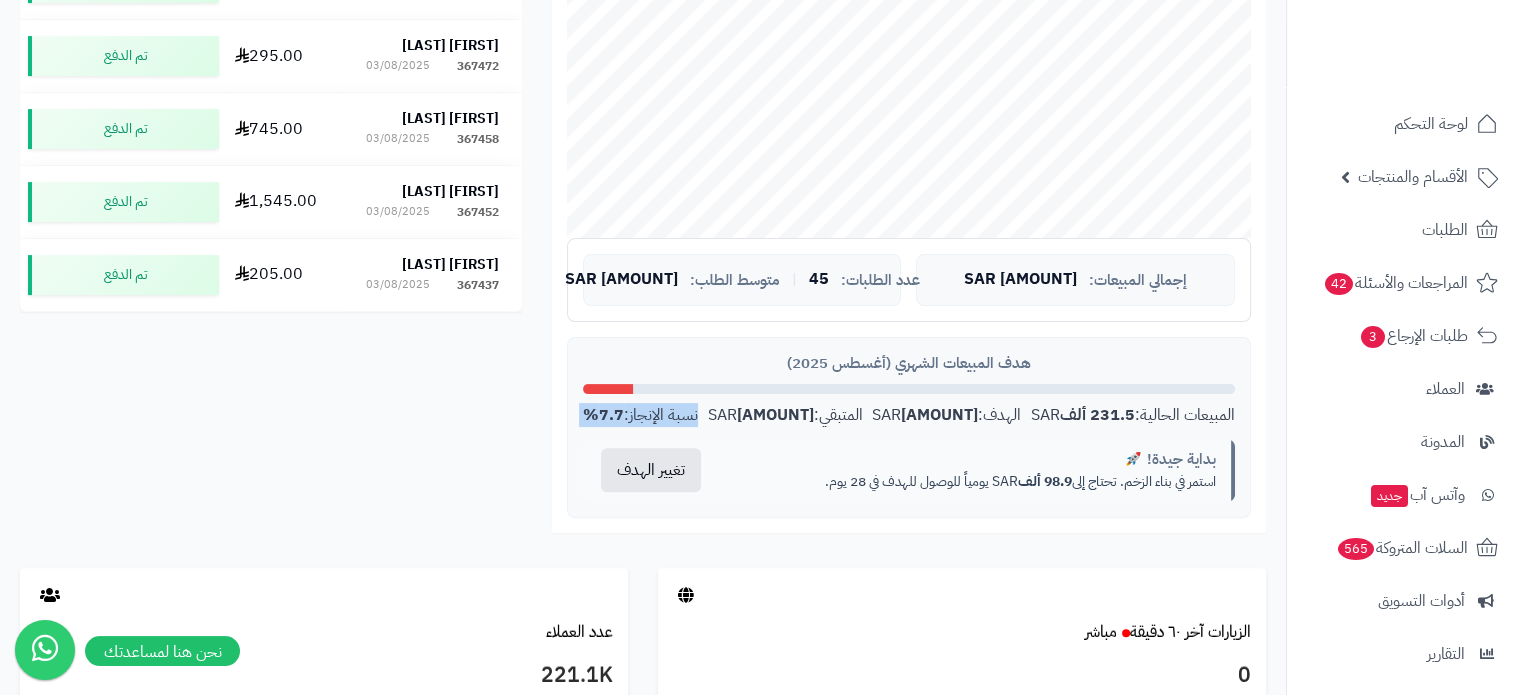click on "7.7%" at bounding box center [603, 415] 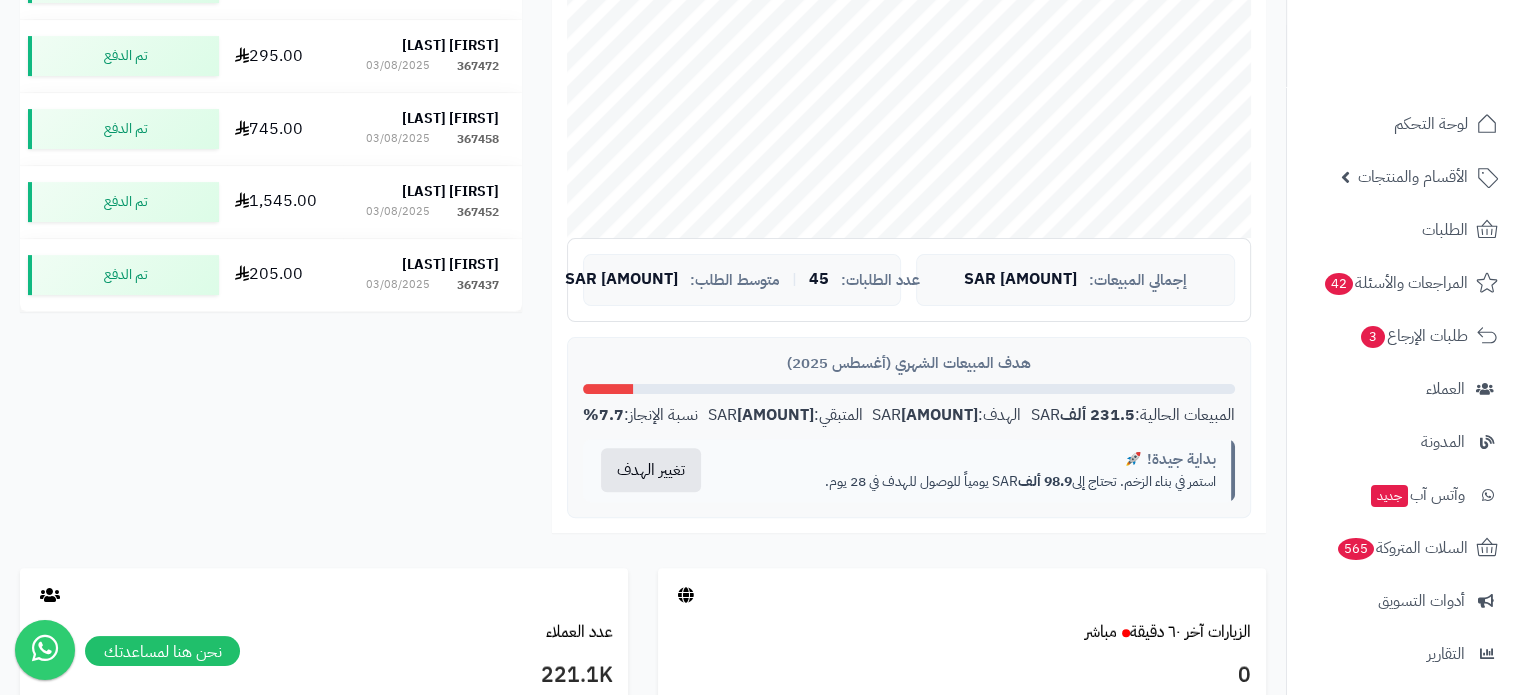 click on "استمر في بناء الزخم. تحتاج إلى  [AMOUNT]  SAR يومياً للوصول للهدف في 28 يوم." at bounding box center (975, 482) 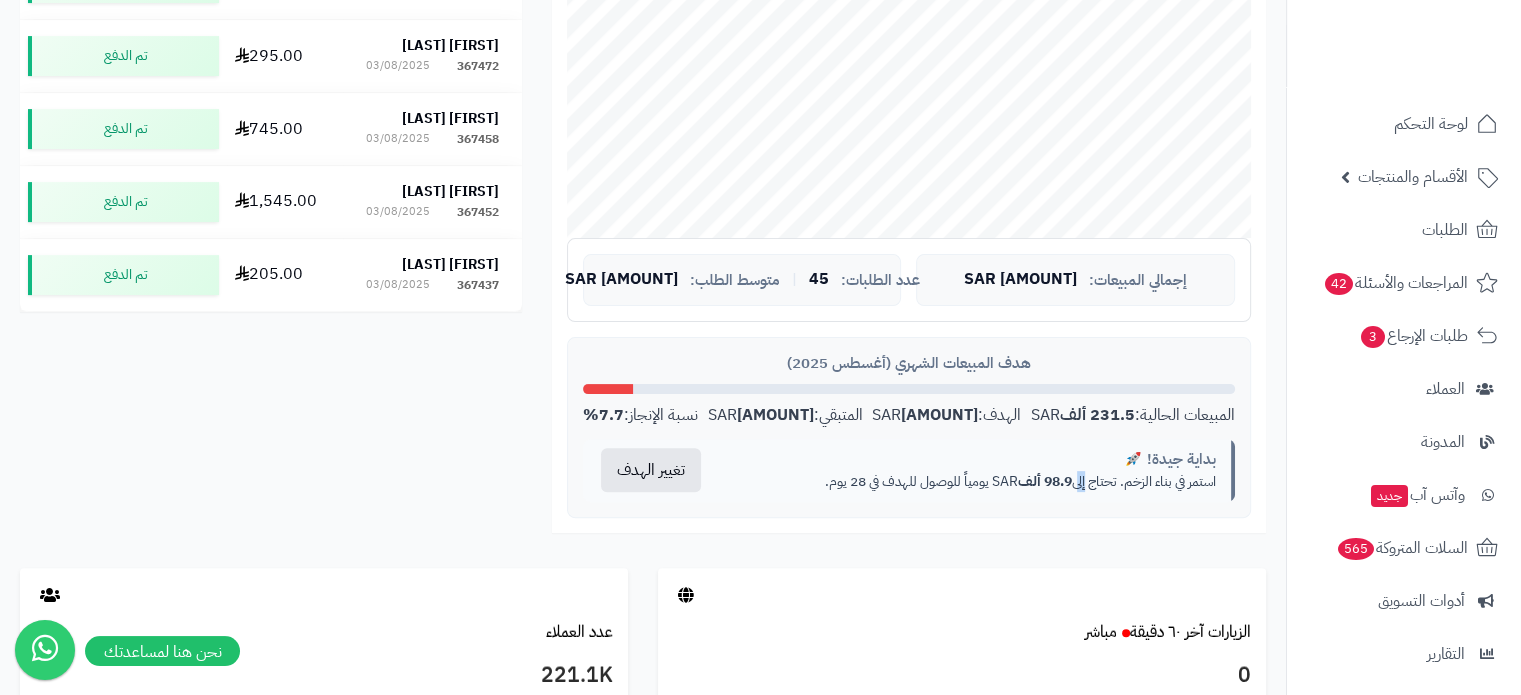 click on "استمر في بناء الزخم. تحتاج إلى  [AMOUNT]  SAR يومياً للوصول للهدف في 28 يوم." at bounding box center (975, 482) 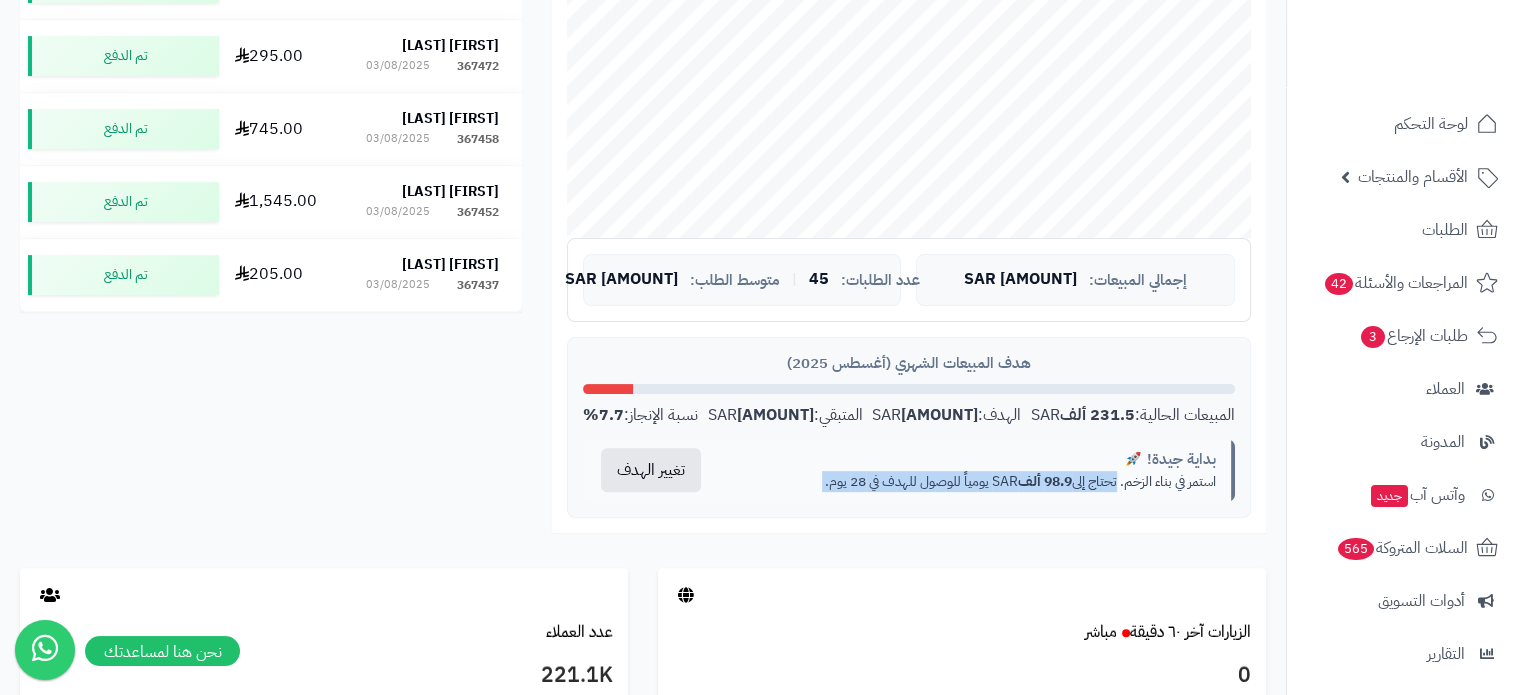 click on "استمر في بناء الزخم. تحتاج إلى  [AMOUNT]  SAR يومياً للوصول للهدف في 28 يوم." at bounding box center [975, 482] 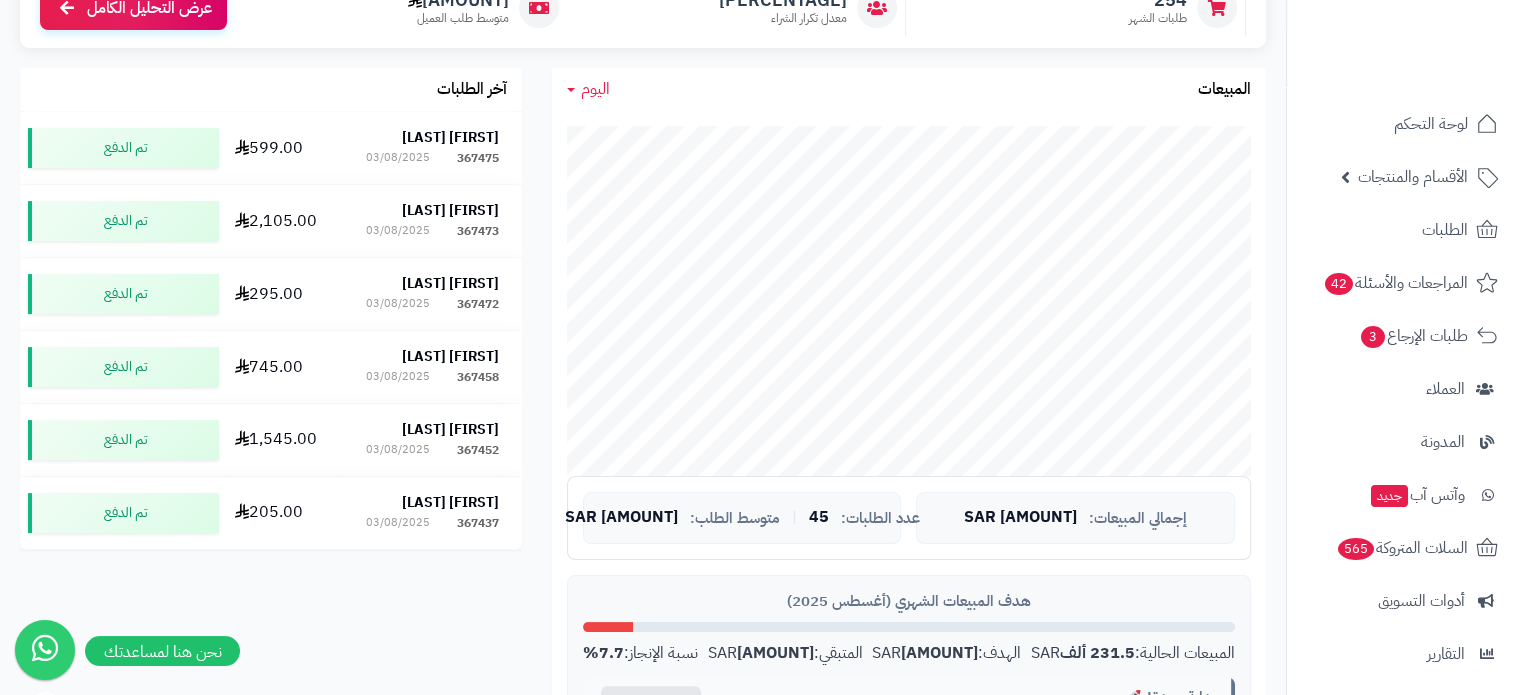 scroll, scrollTop: 296, scrollLeft: 0, axis: vertical 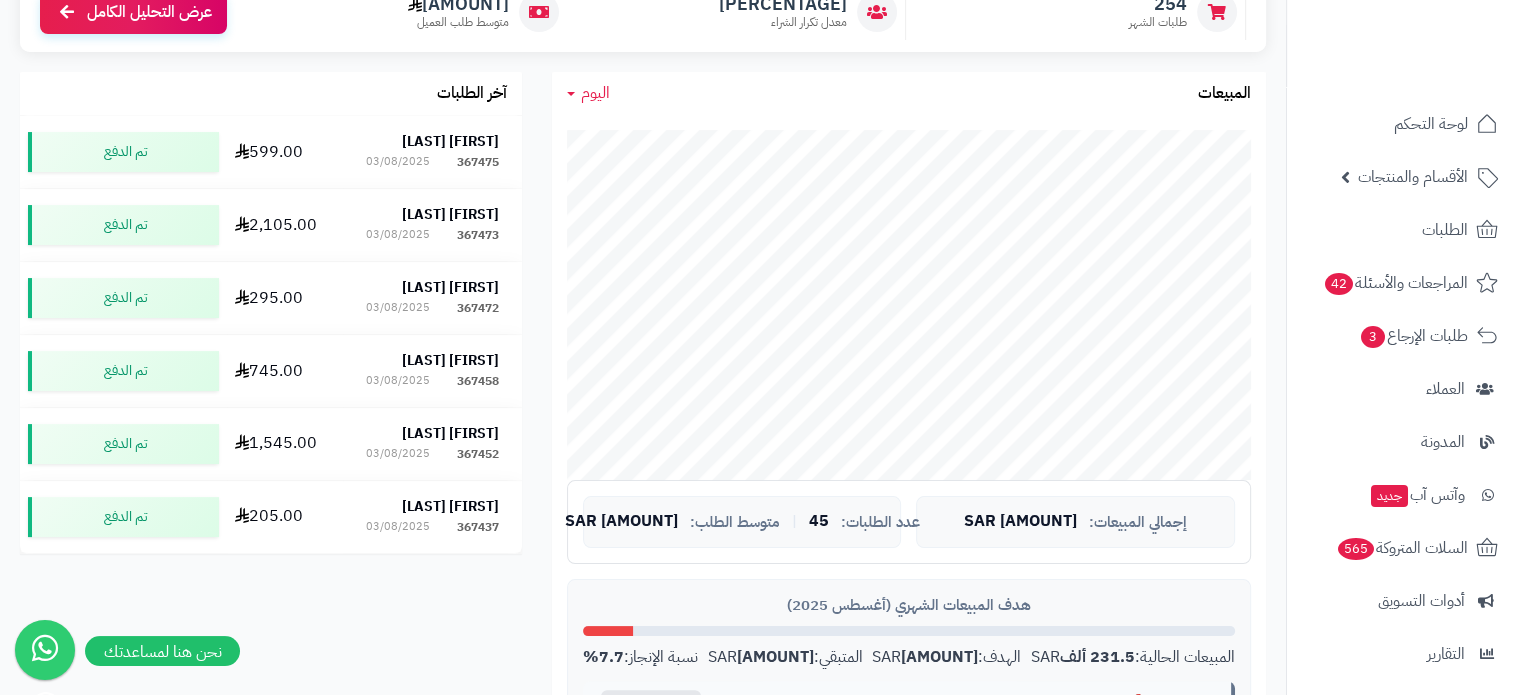 click on "اليوم
اليوم الأسبوع الشهر السنة المبيعات" at bounding box center (909, 93) 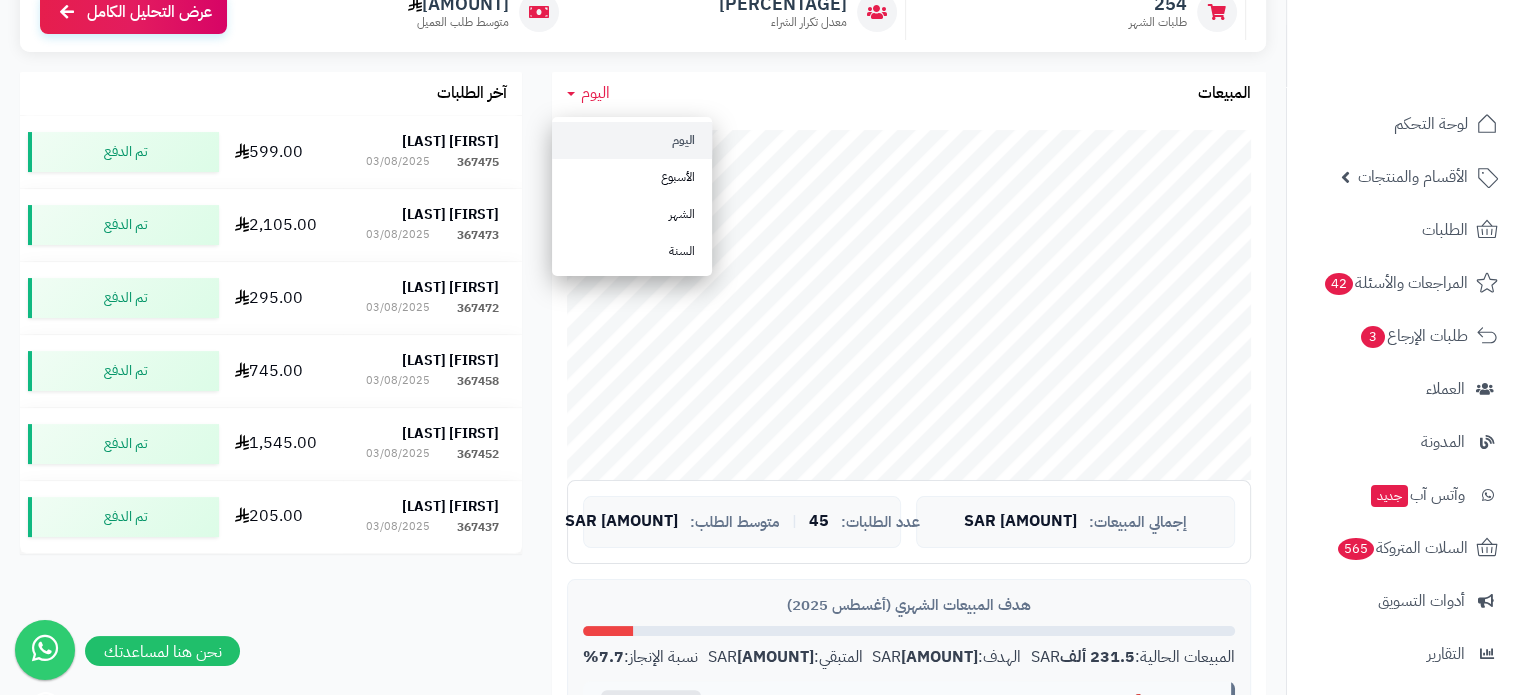 click on "اليوم" at bounding box center (632, 140) 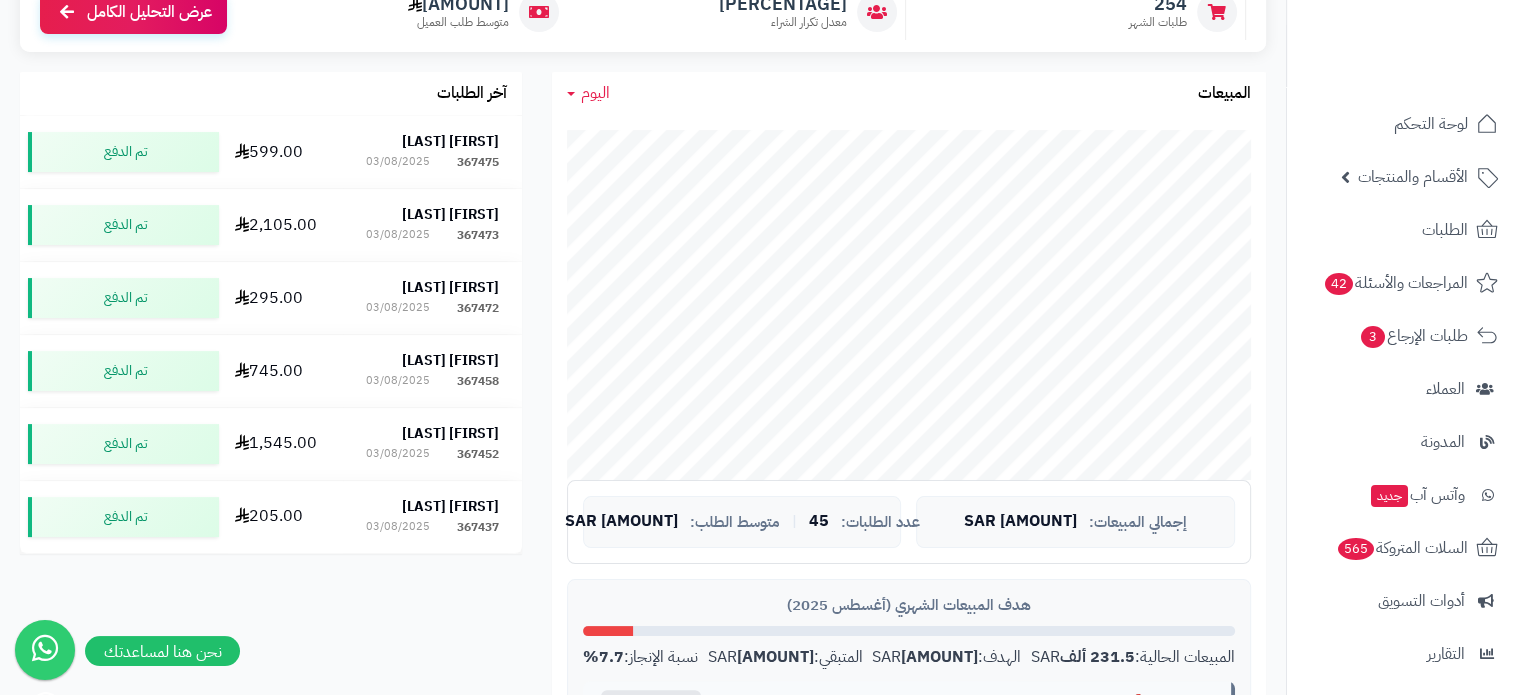 click on "اليوم" at bounding box center (595, 93) 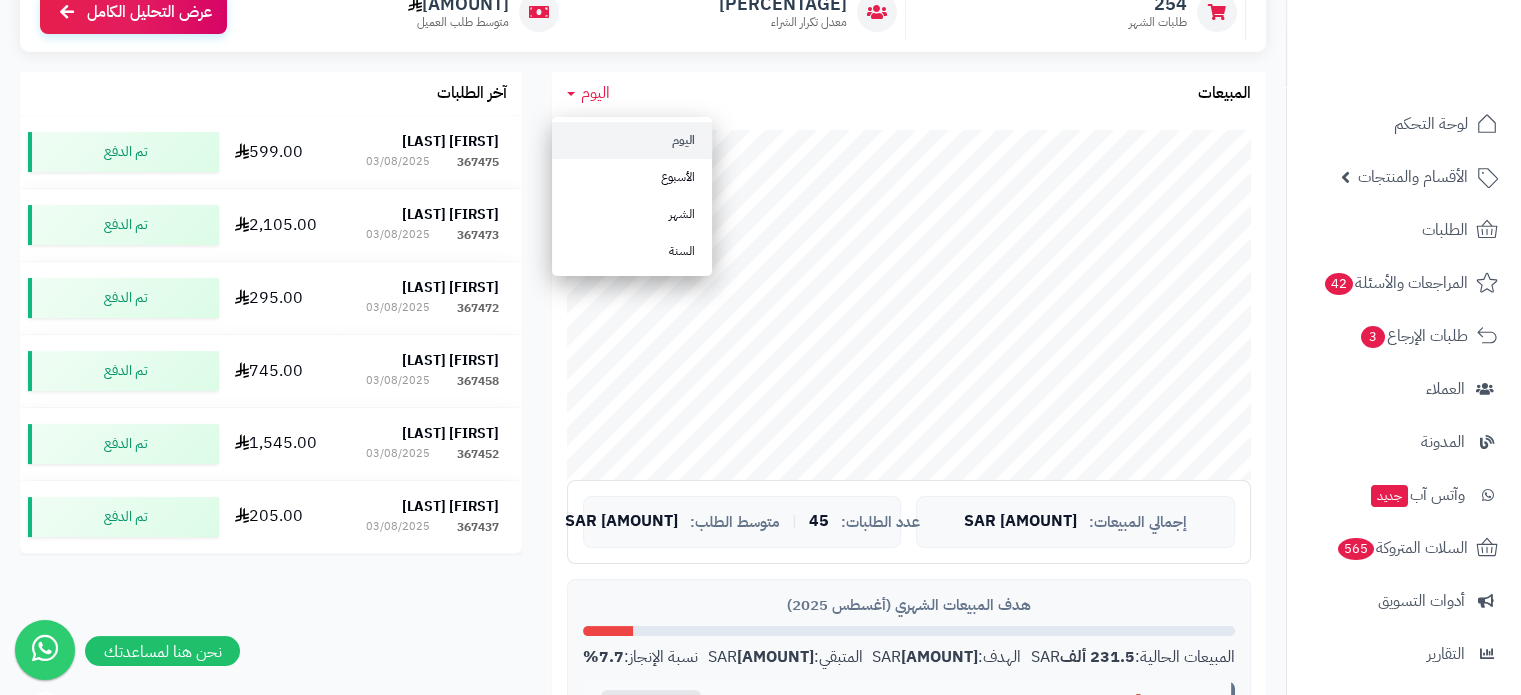 click on "اليوم" at bounding box center (632, 140) 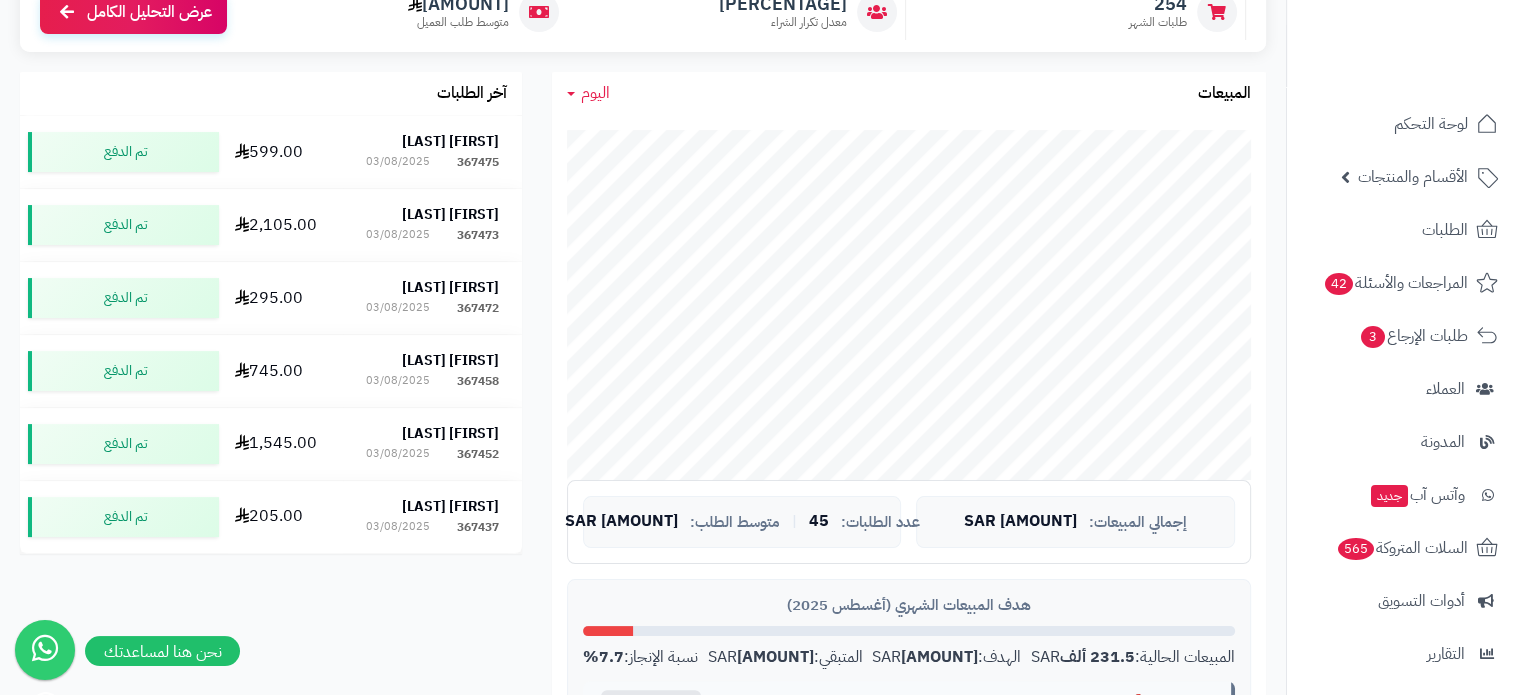 click on "اليوم" at bounding box center [595, 93] 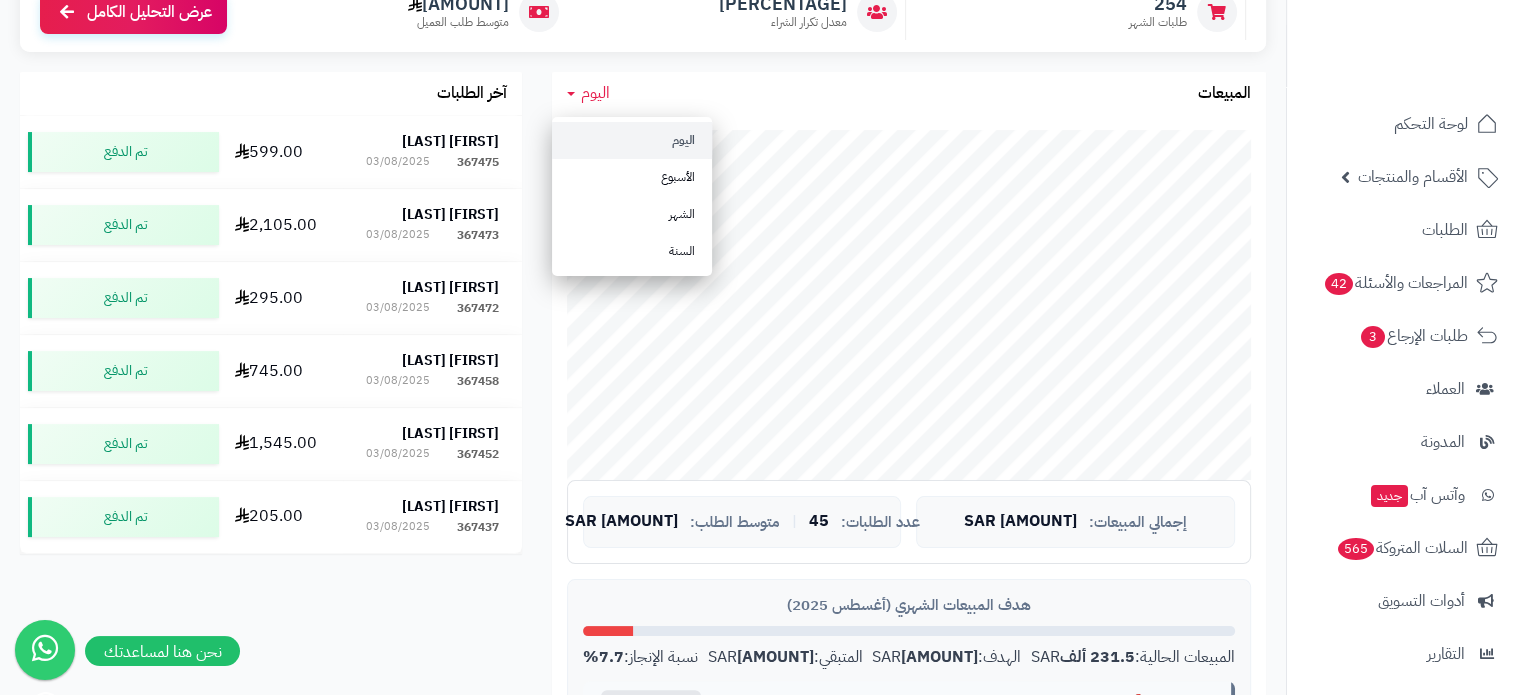 click on "اليوم" at bounding box center (632, 140) 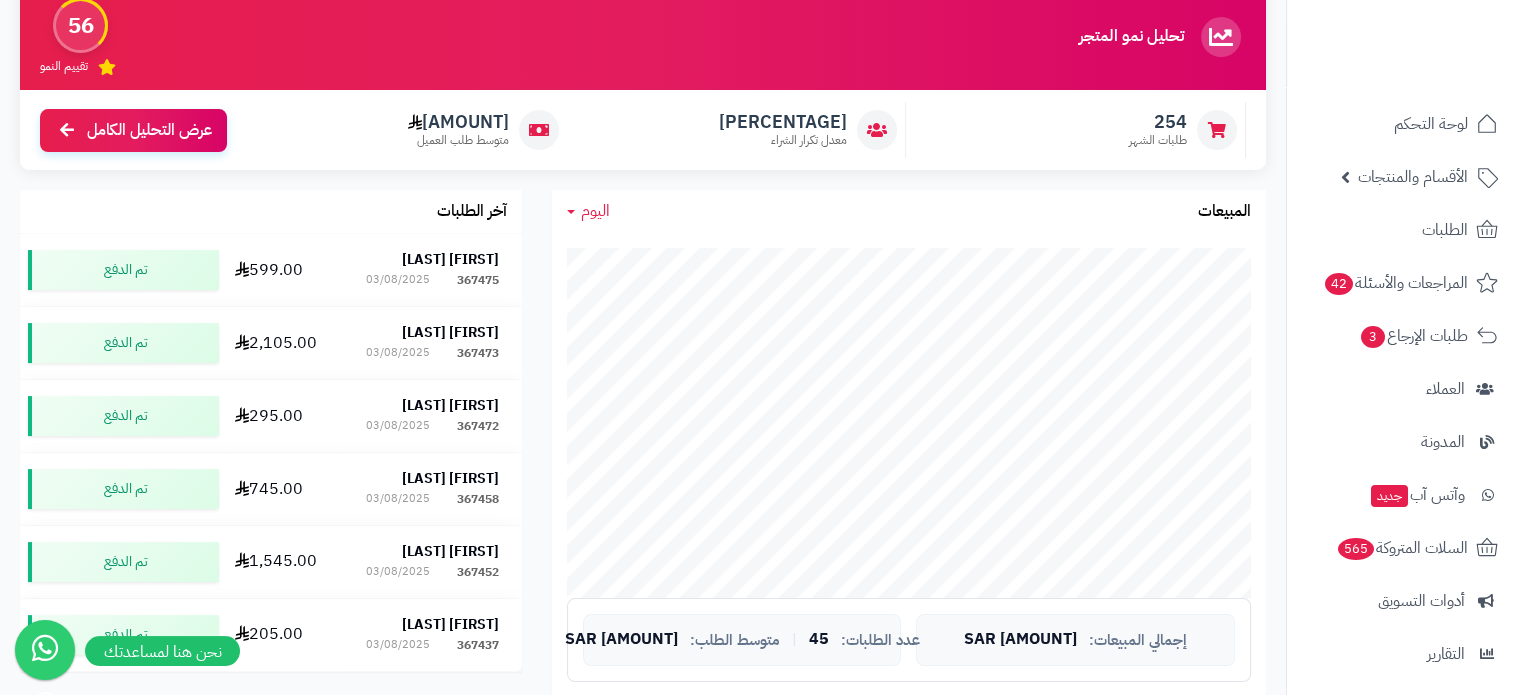 scroll, scrollTop: 187, scrollLeft: 0, axis: vertical 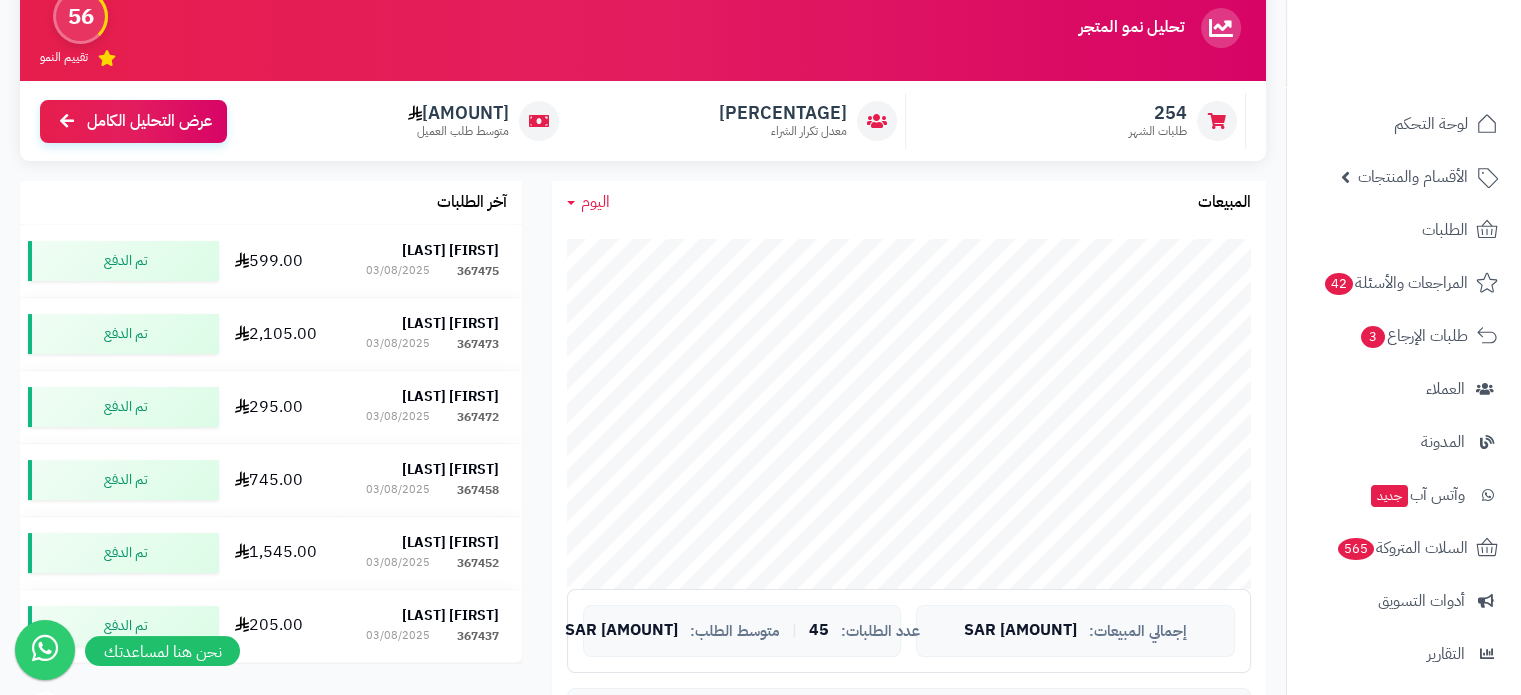 click on "اليوم" at bounding box center [595, 202] 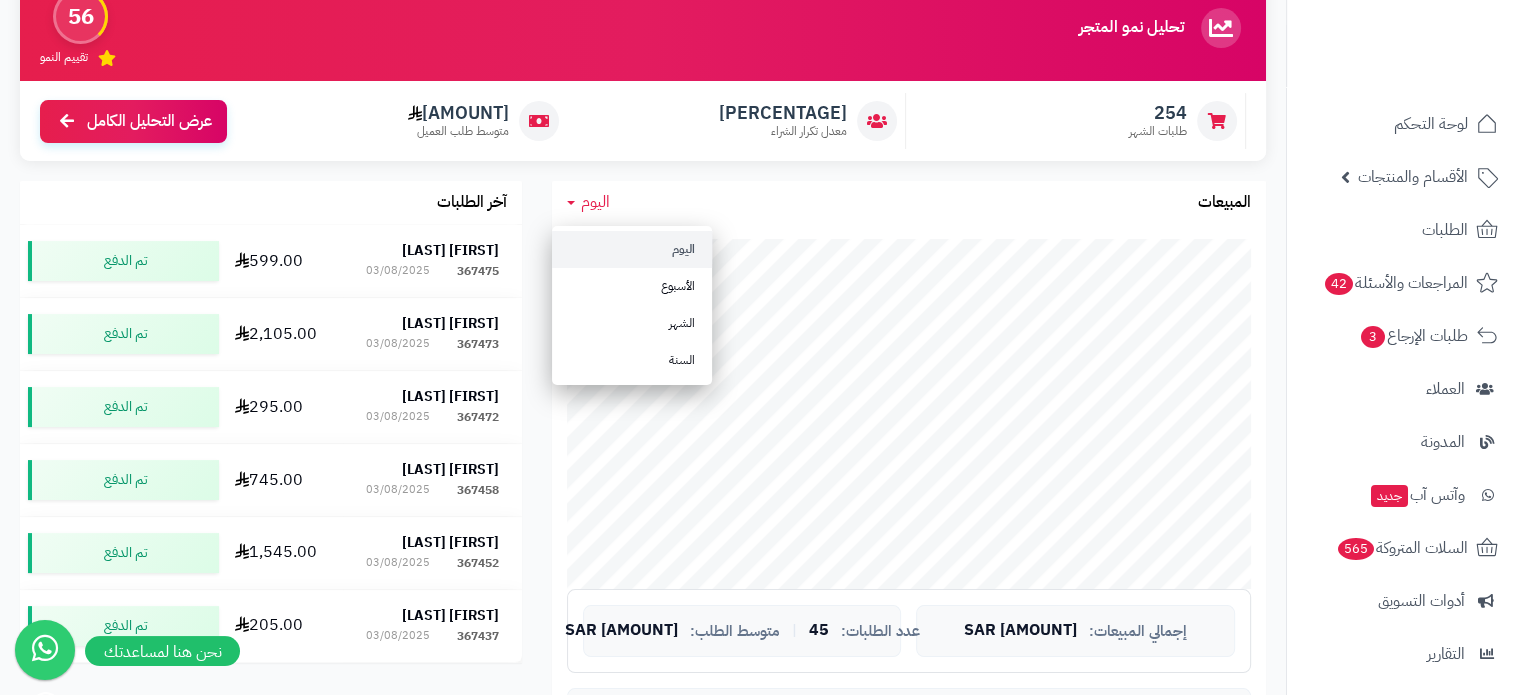 click on "اليوم" at bounding box center (632, 249) 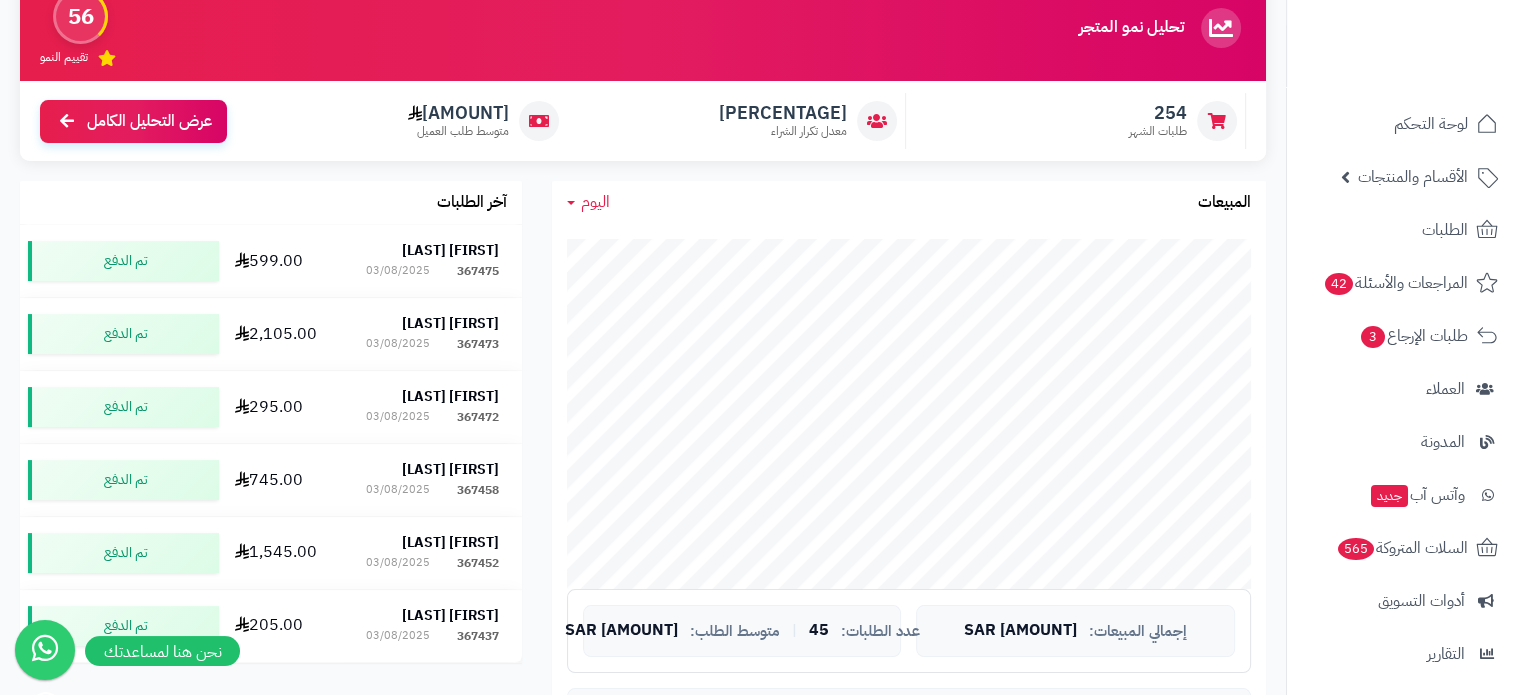 click on "اليوم" at bounding box center (595, 202) 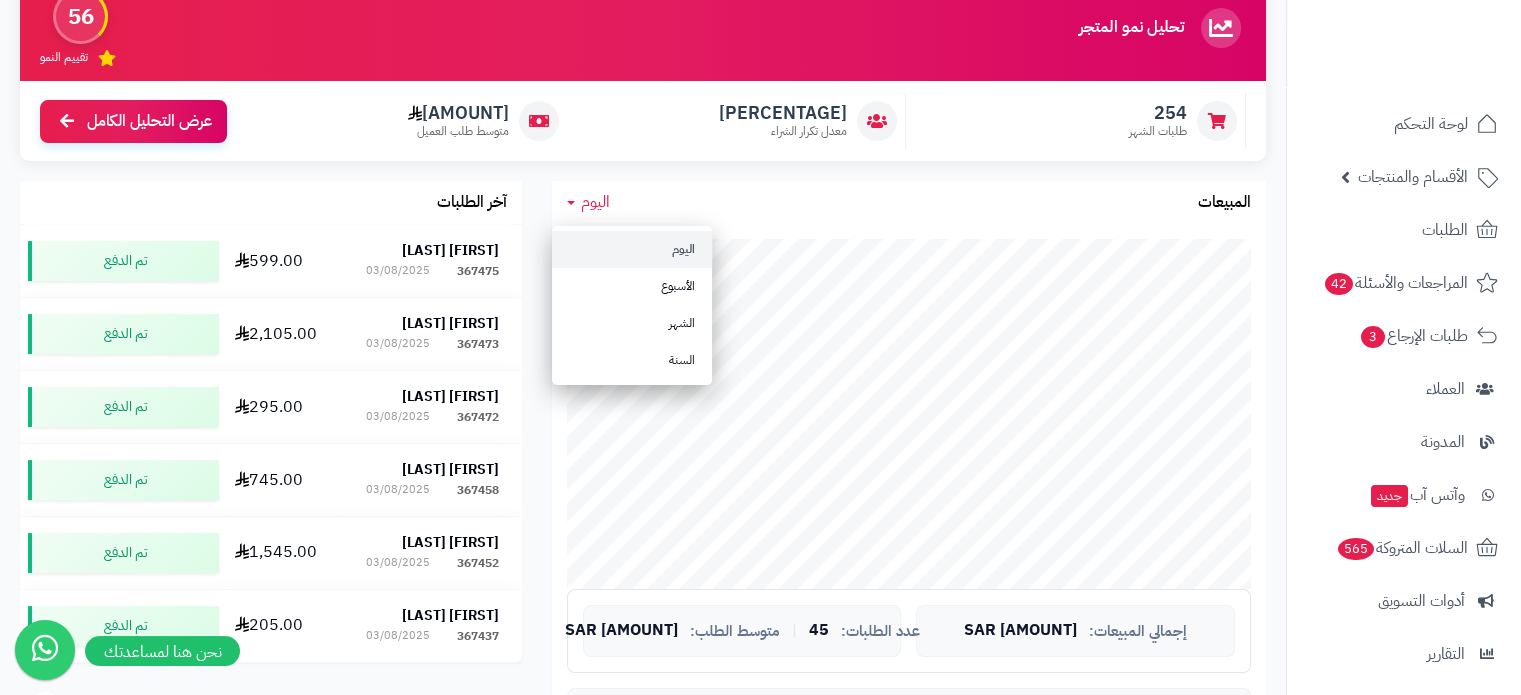 click on "اليوم" at bounding box center [632, 249] 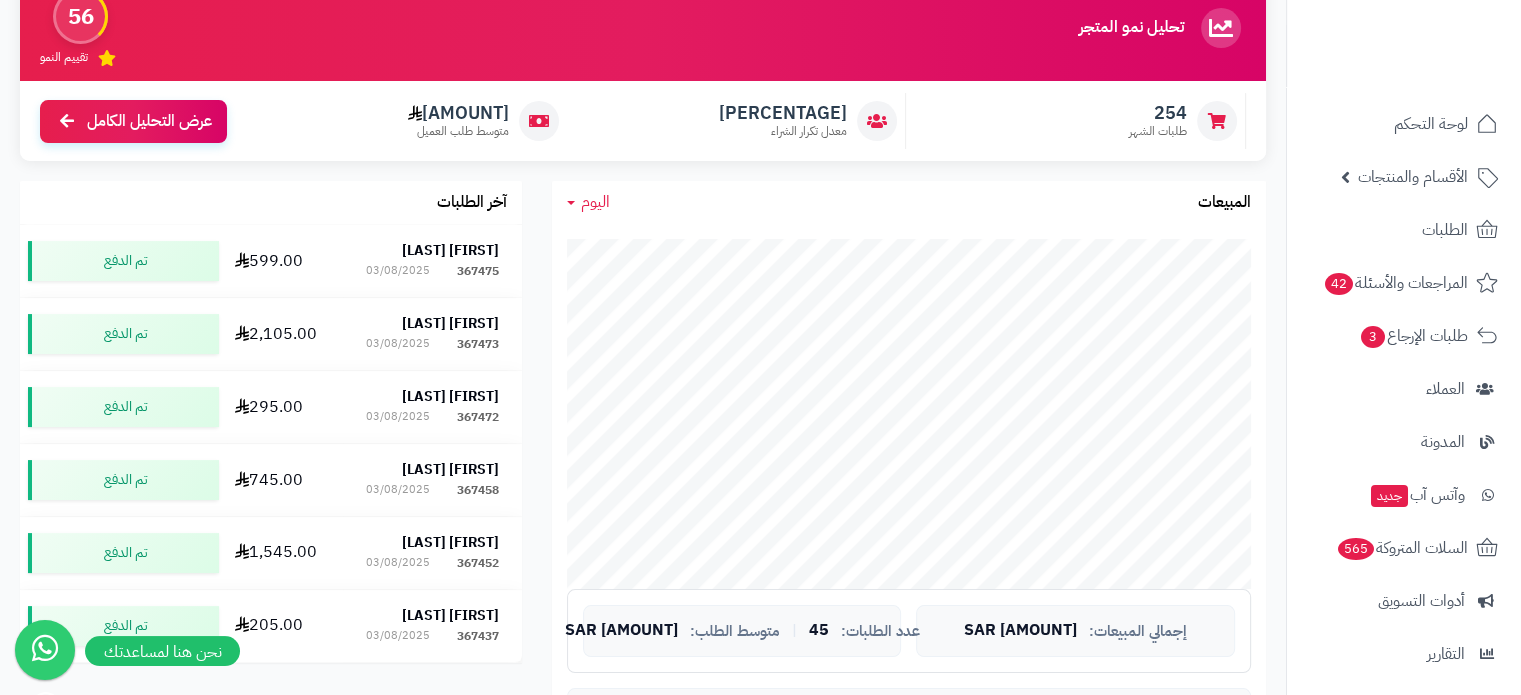 click on "اليوم" at bounding box center (595, 202) 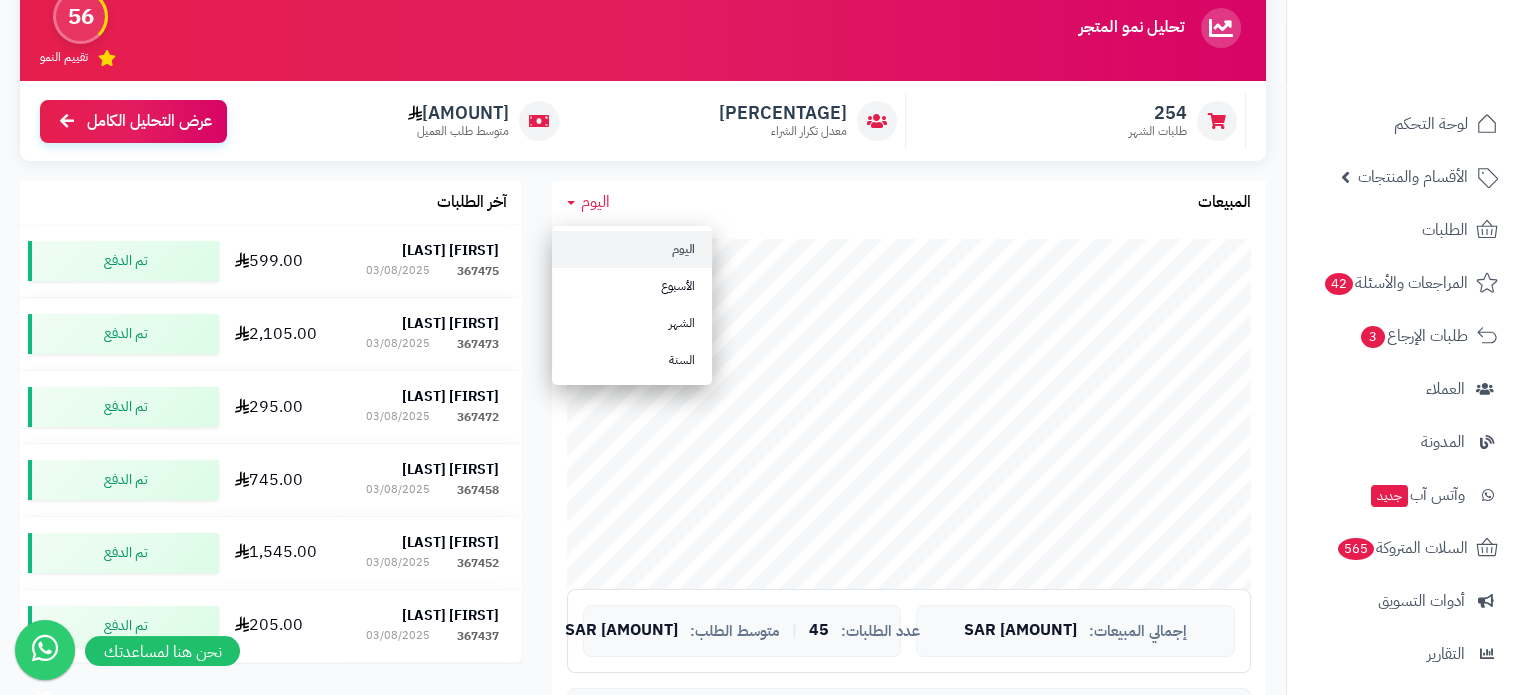 click on "اليوم" at bounding box center (632, 249) 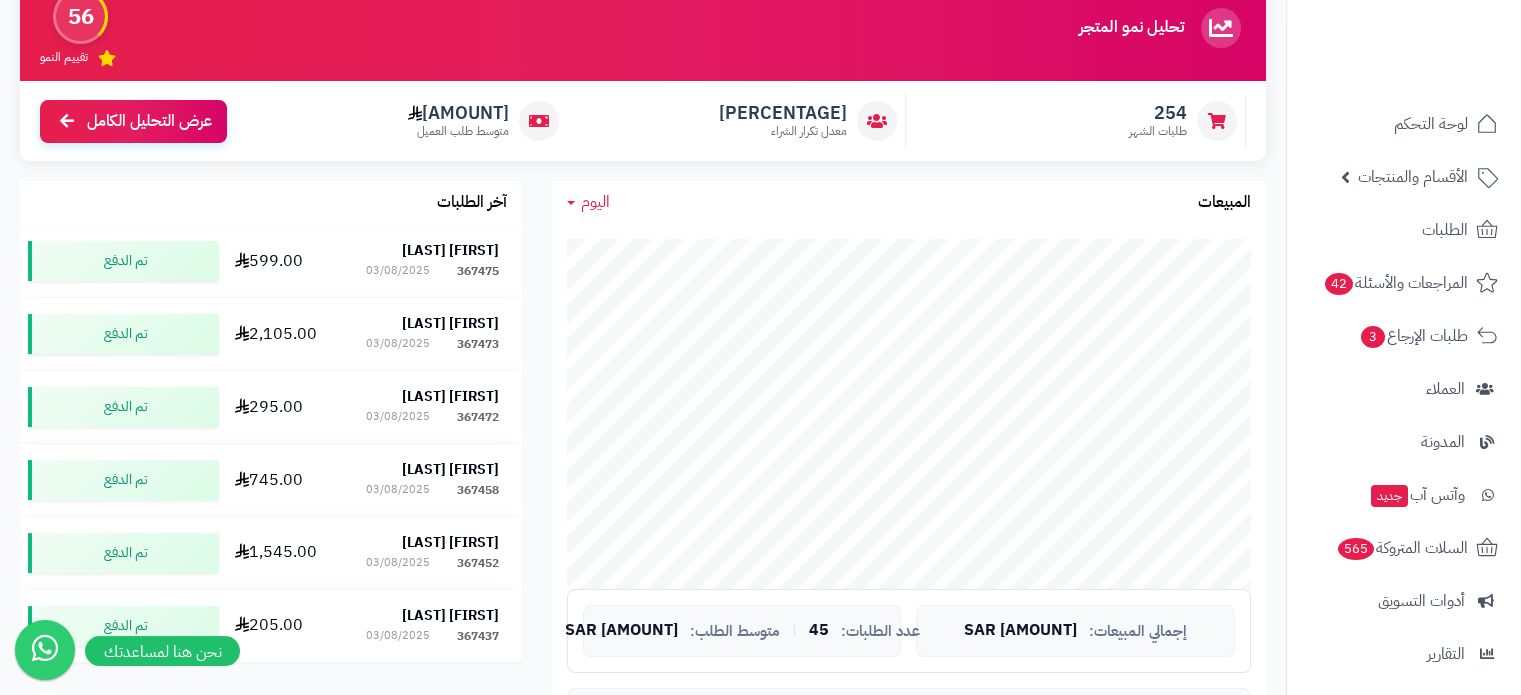 click on "اليوم" at bounding box center [595, 202] 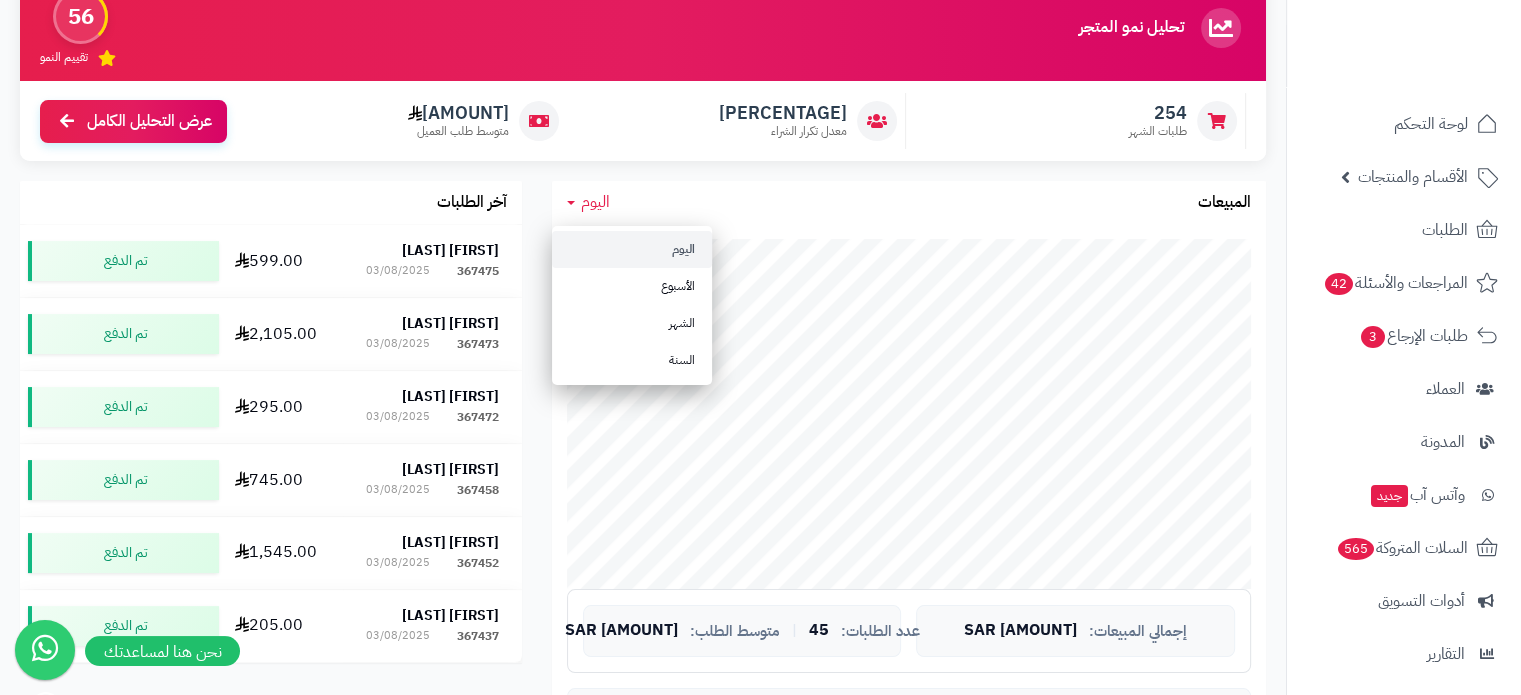 click on "اليوم" at bounding box center (595, 202) 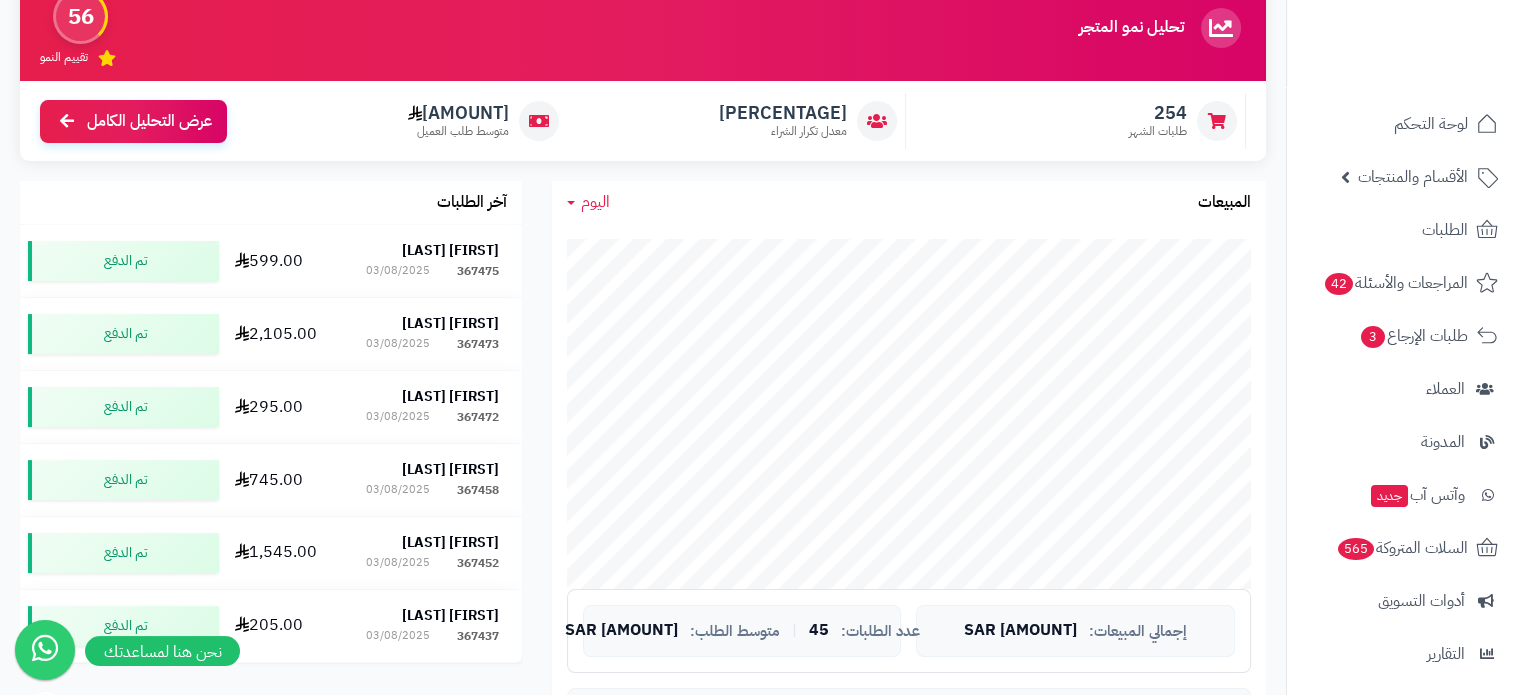 click on "اليوم" at bounding box center (588, 202) 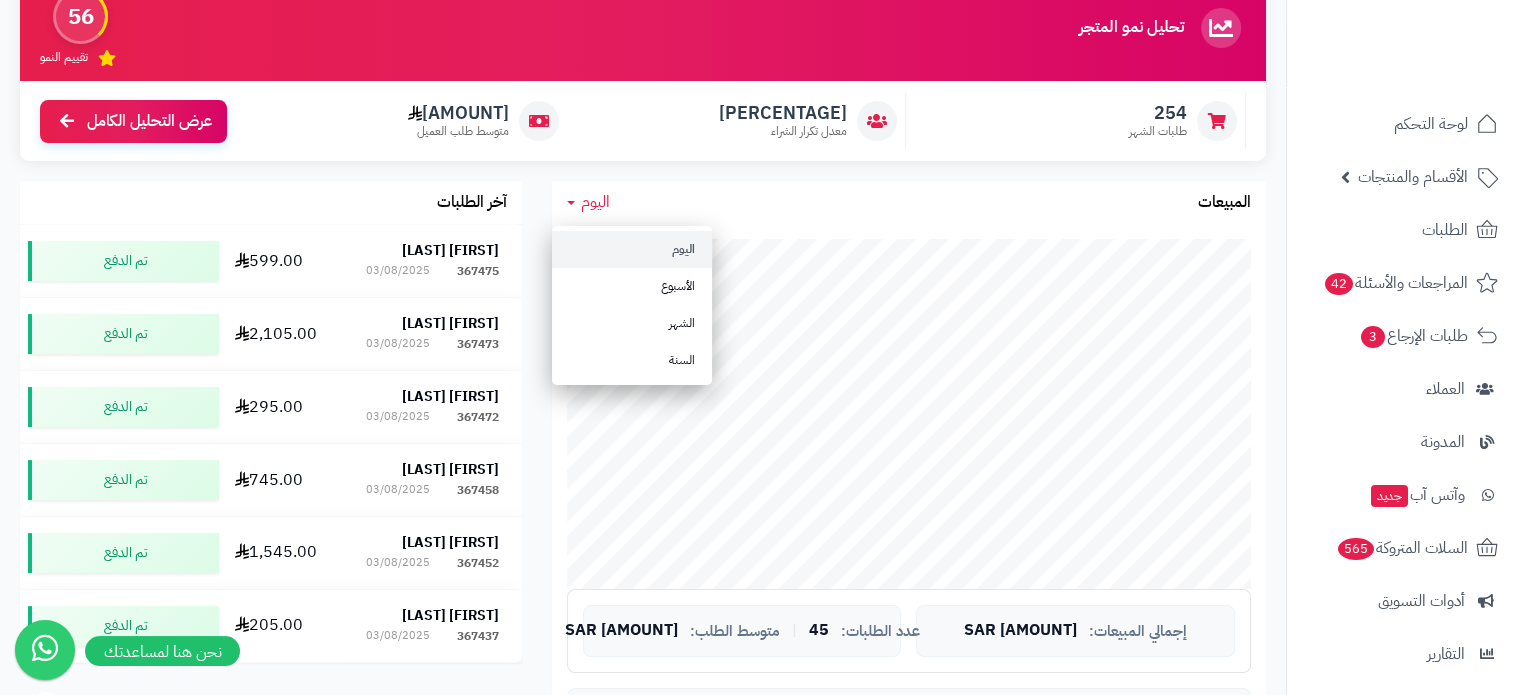 click on "اليوم" at bounding box center [632, 249] 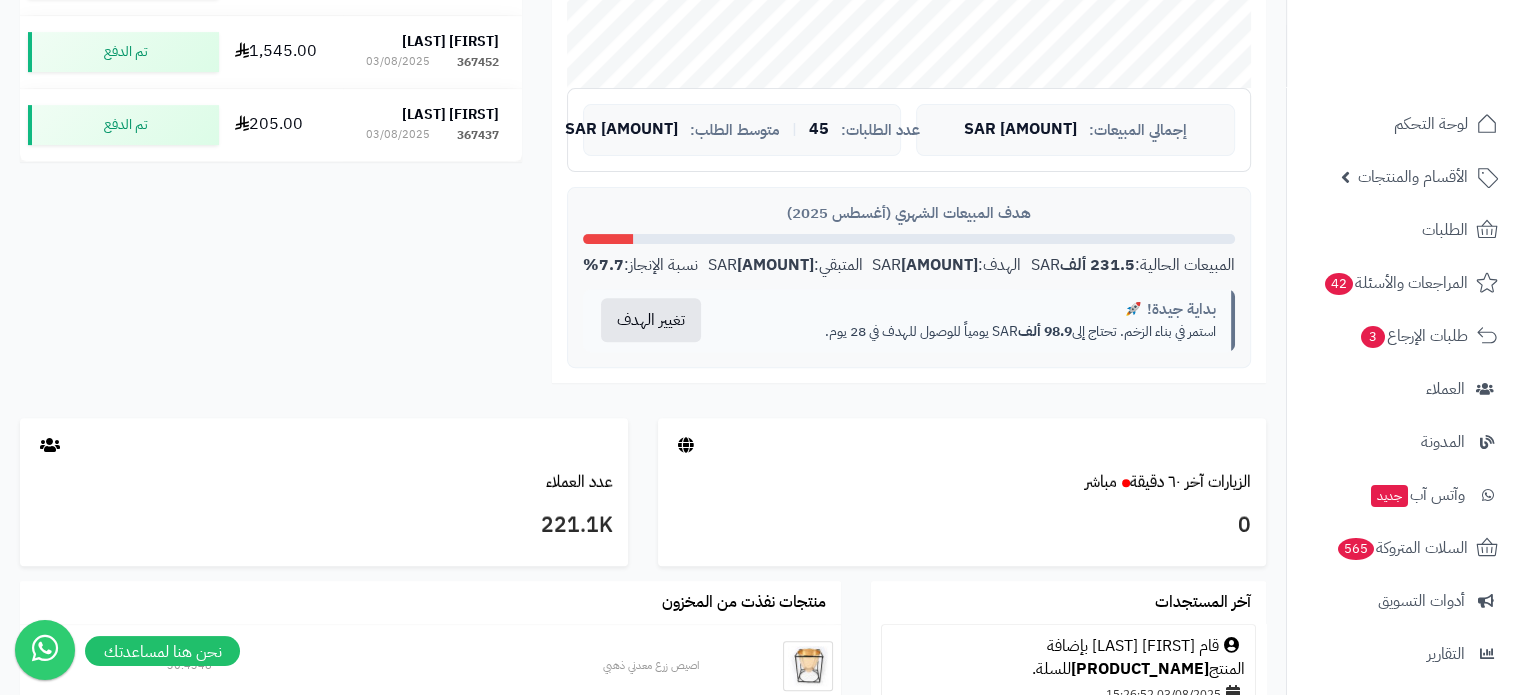 scroll, scrollTop: 692, scrollLeft: 0, axis: vertical 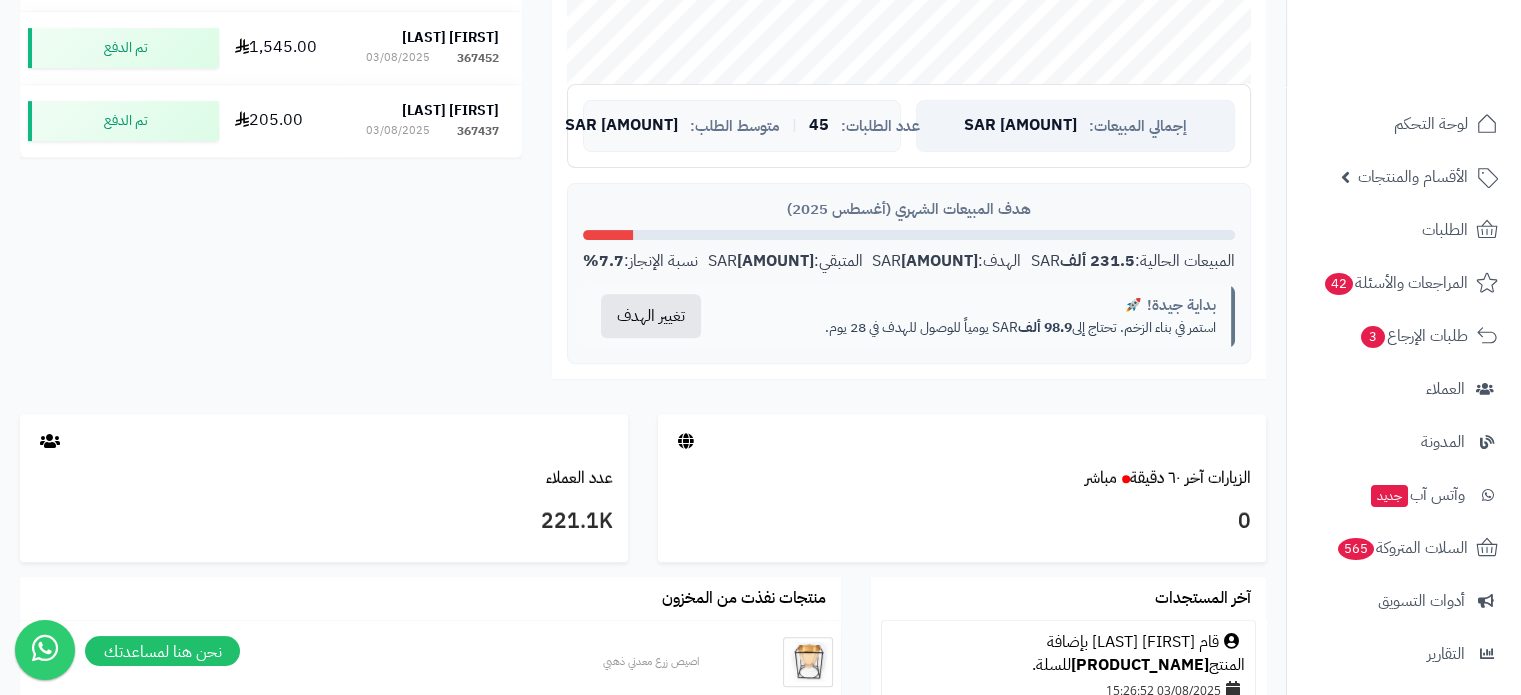 click on "[AMOUNT] SAR" at bounding box center [1020, 126] 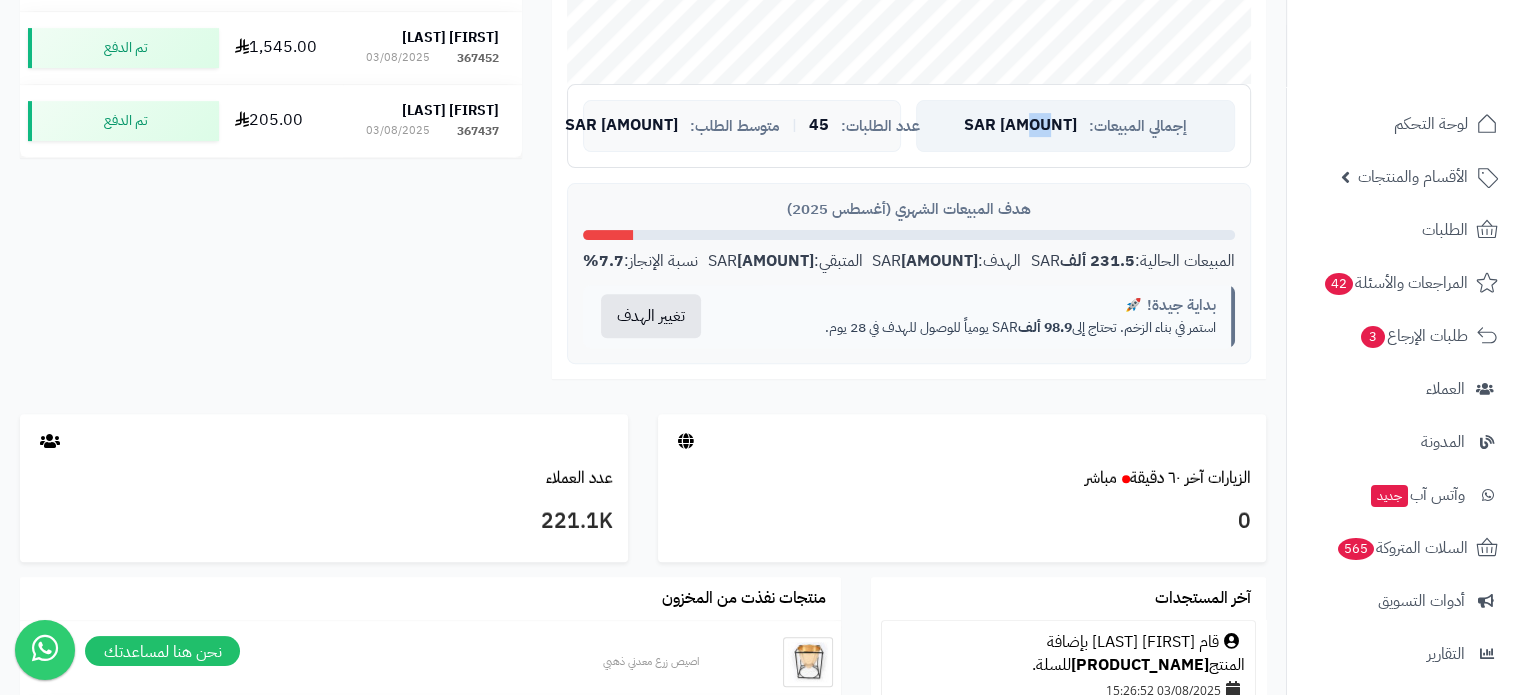 click on "[AMOUNT] SAR" at bounding box center (1020, 126) 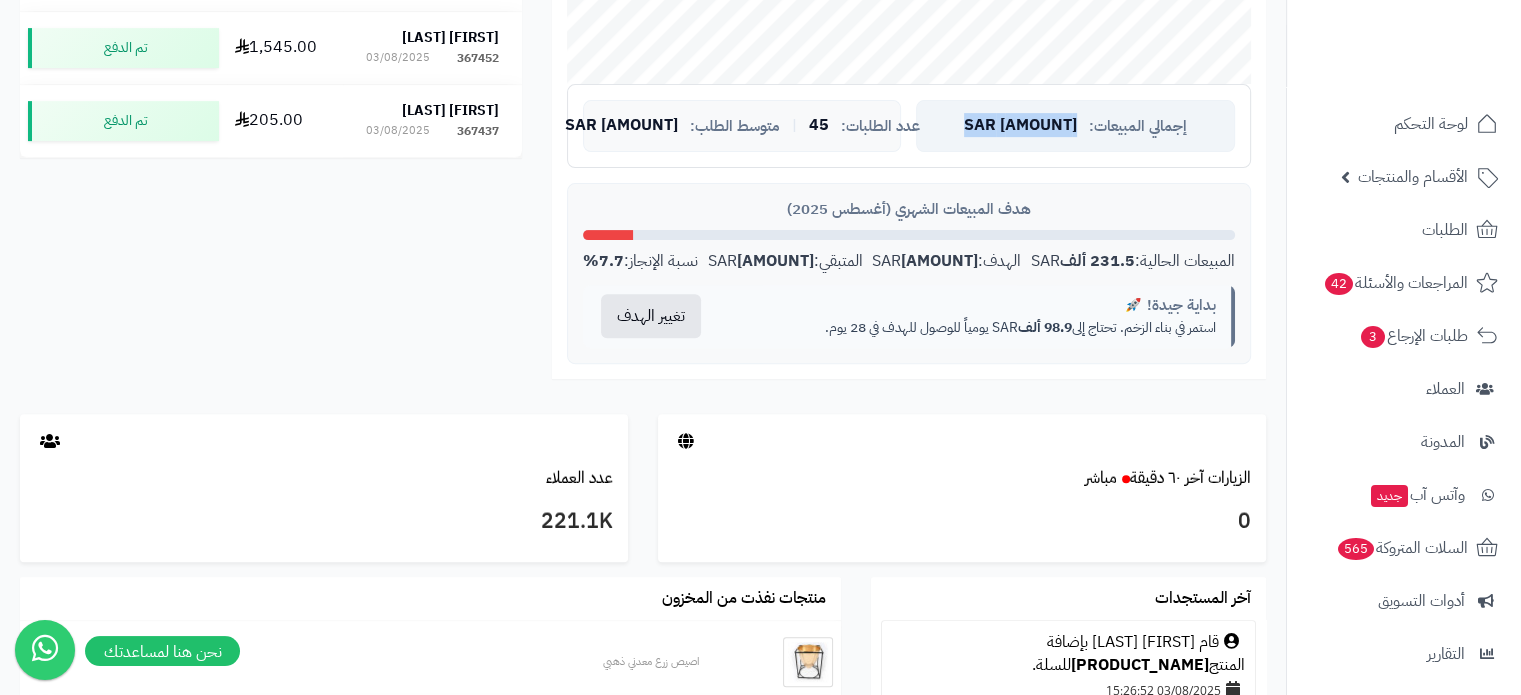 click on "[AMOUNT] SAR" at bounding box center [1020, 126] 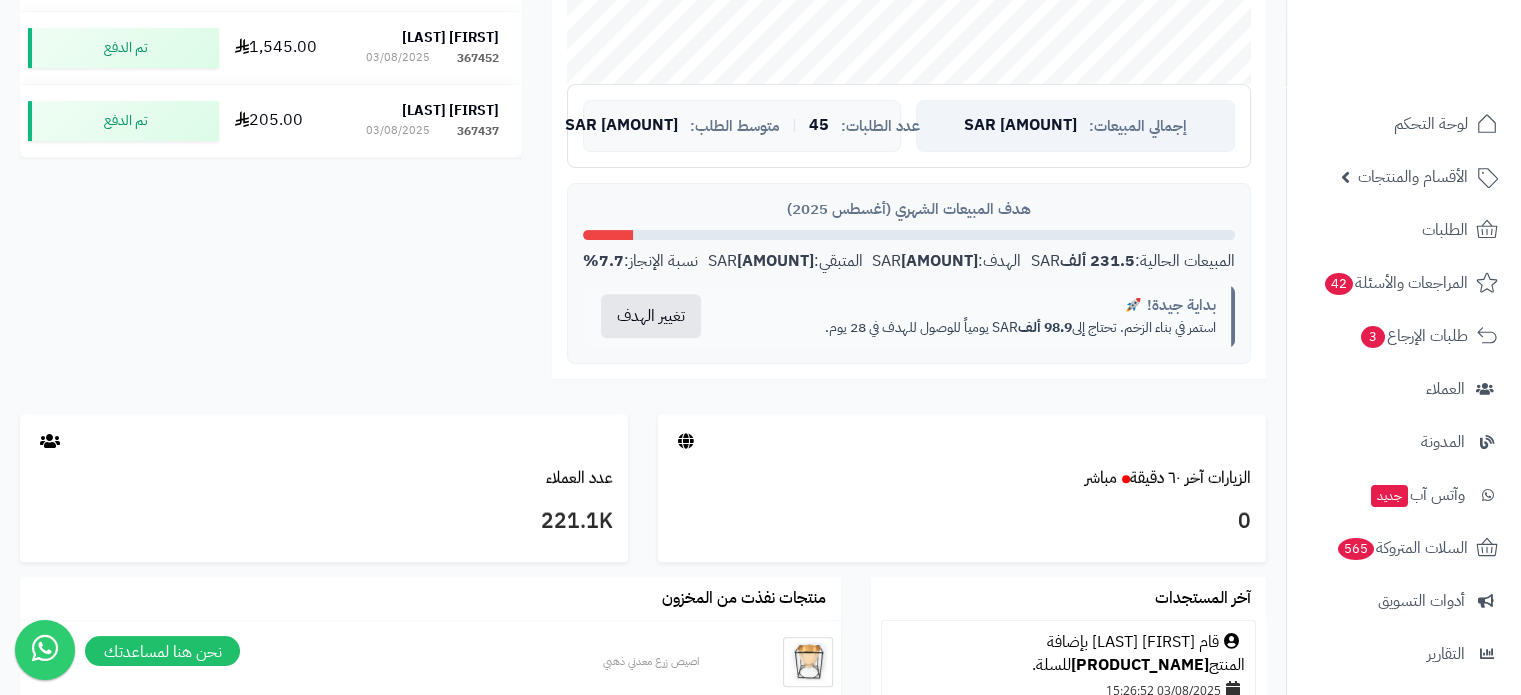 click on "إجمالي المبيعات:" at bounding box center [1138, 126] 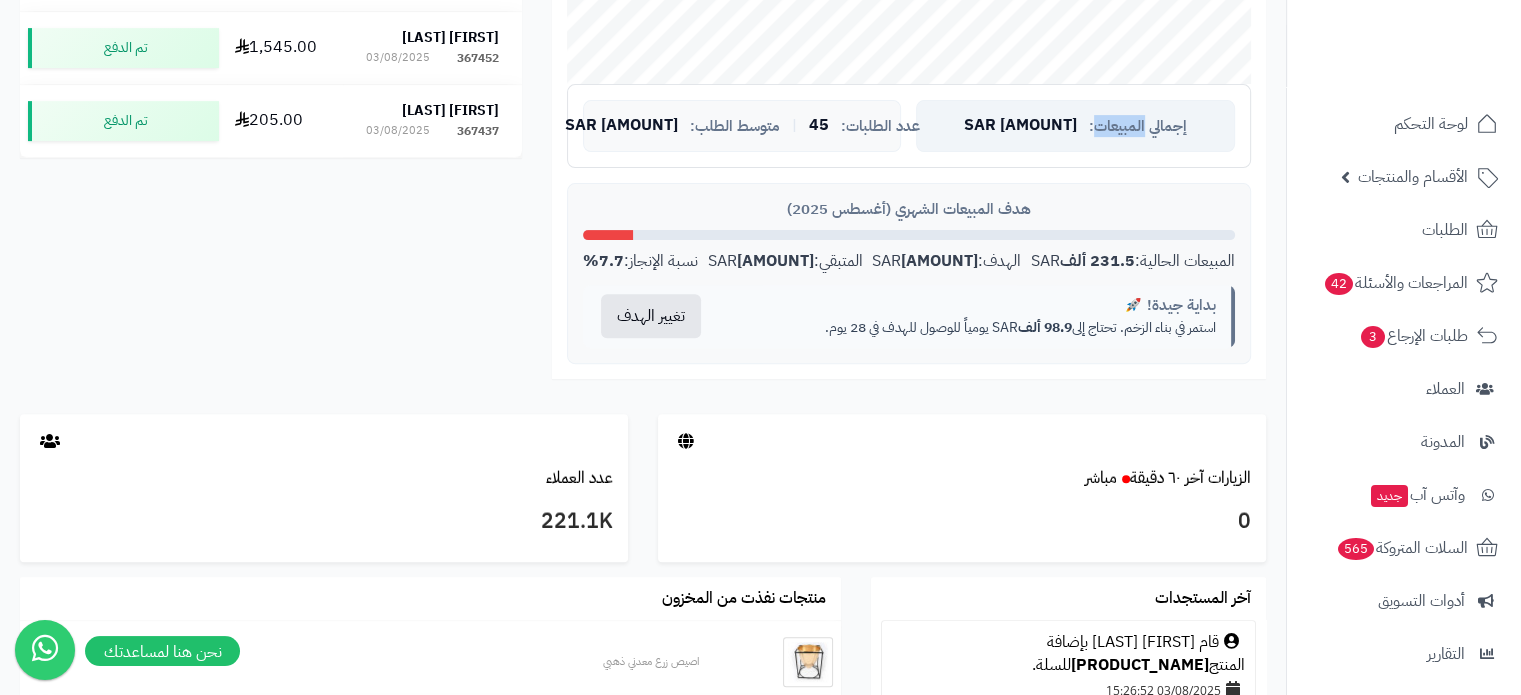 click on "إجمالي المبيعات:" at bounding box center [1138, 126] 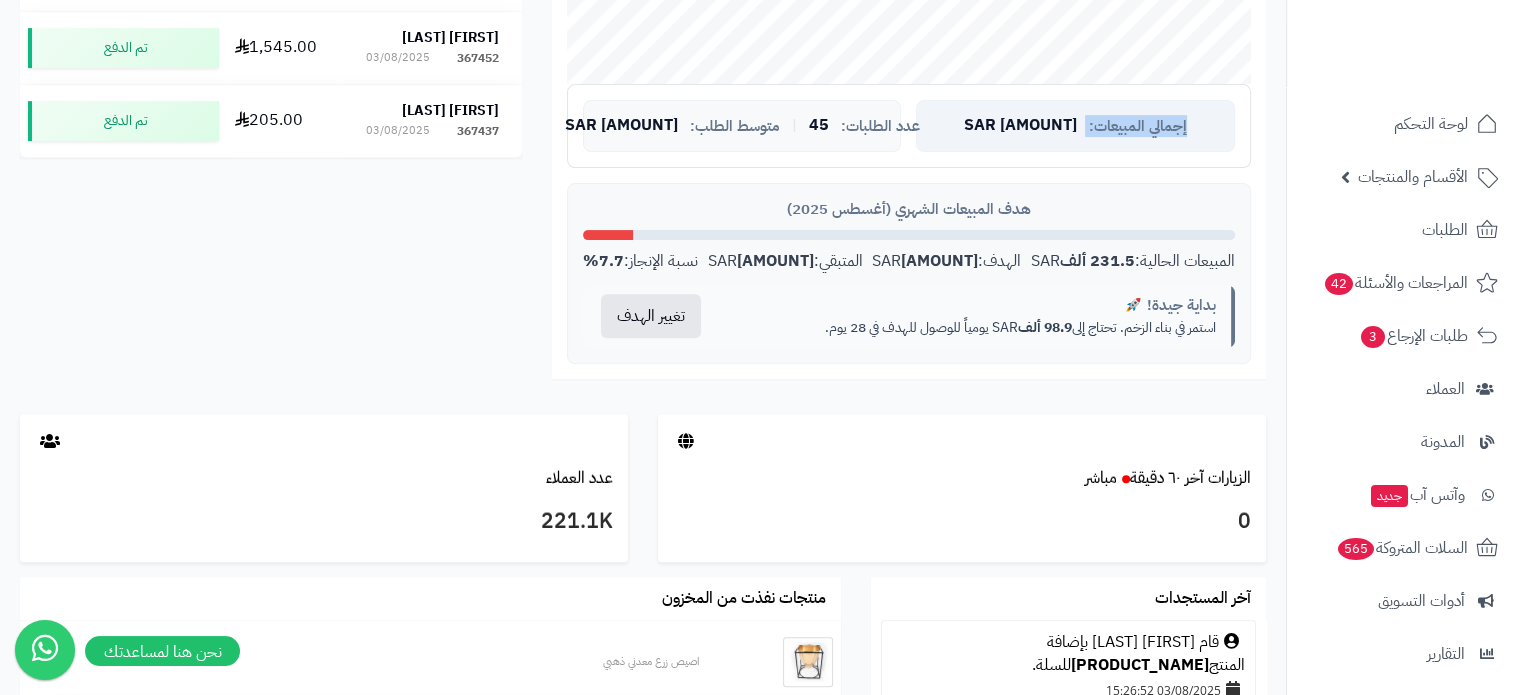 click on "إجمالي المبيعات:" at bounding box center [1138, 126] 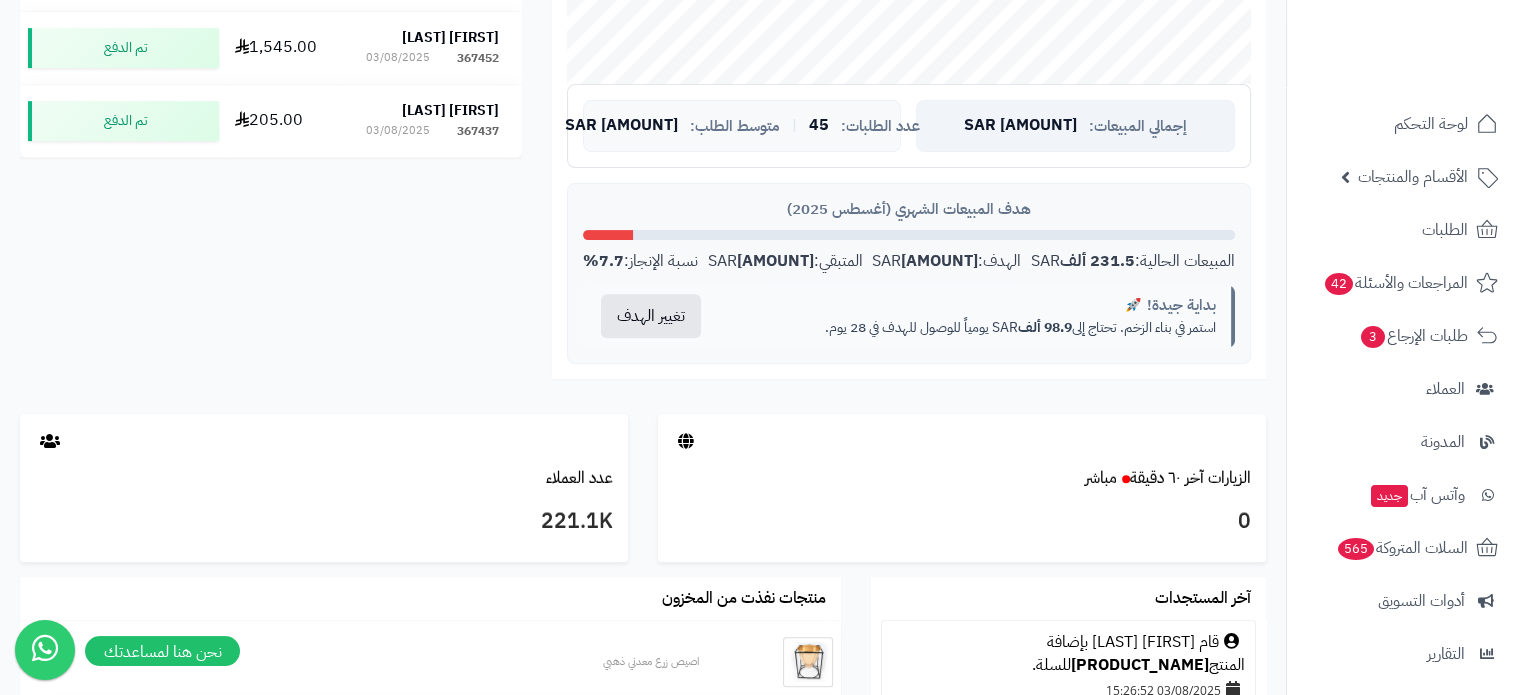 click on "[AMOUNT] SAR" at bounding box center [1020, 126] 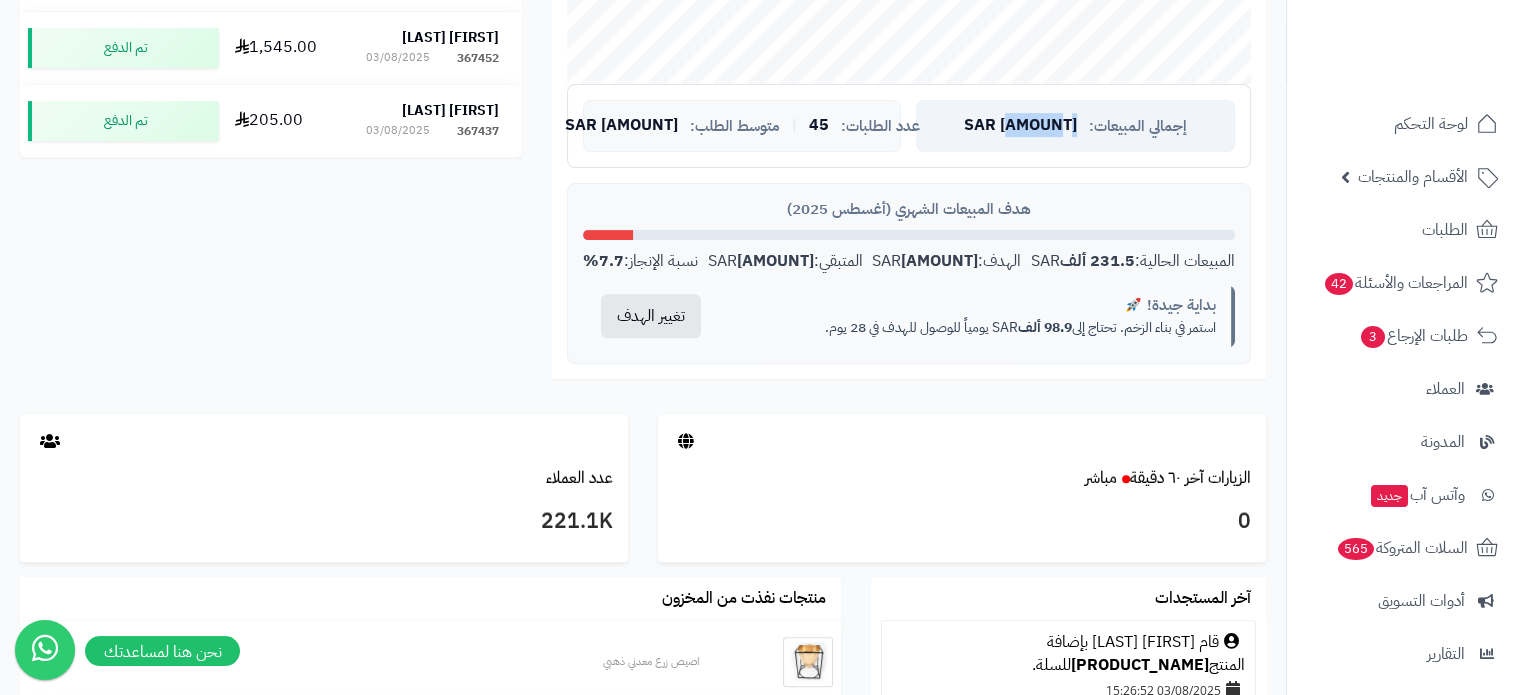 click on "[AMOUNT] SAR" at bounding box center (1020, 126) 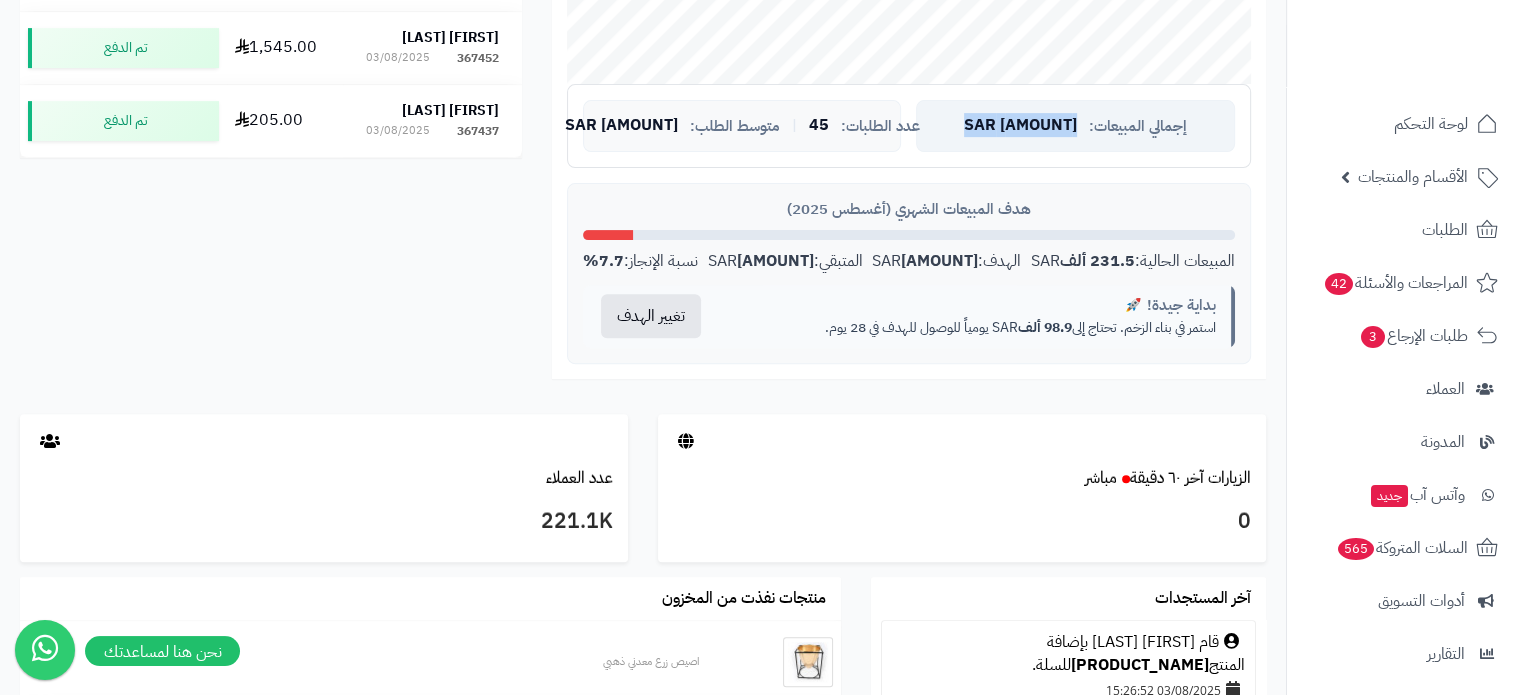 click on "[AMOUNT] SAR" at bounding box center (1020, 126) 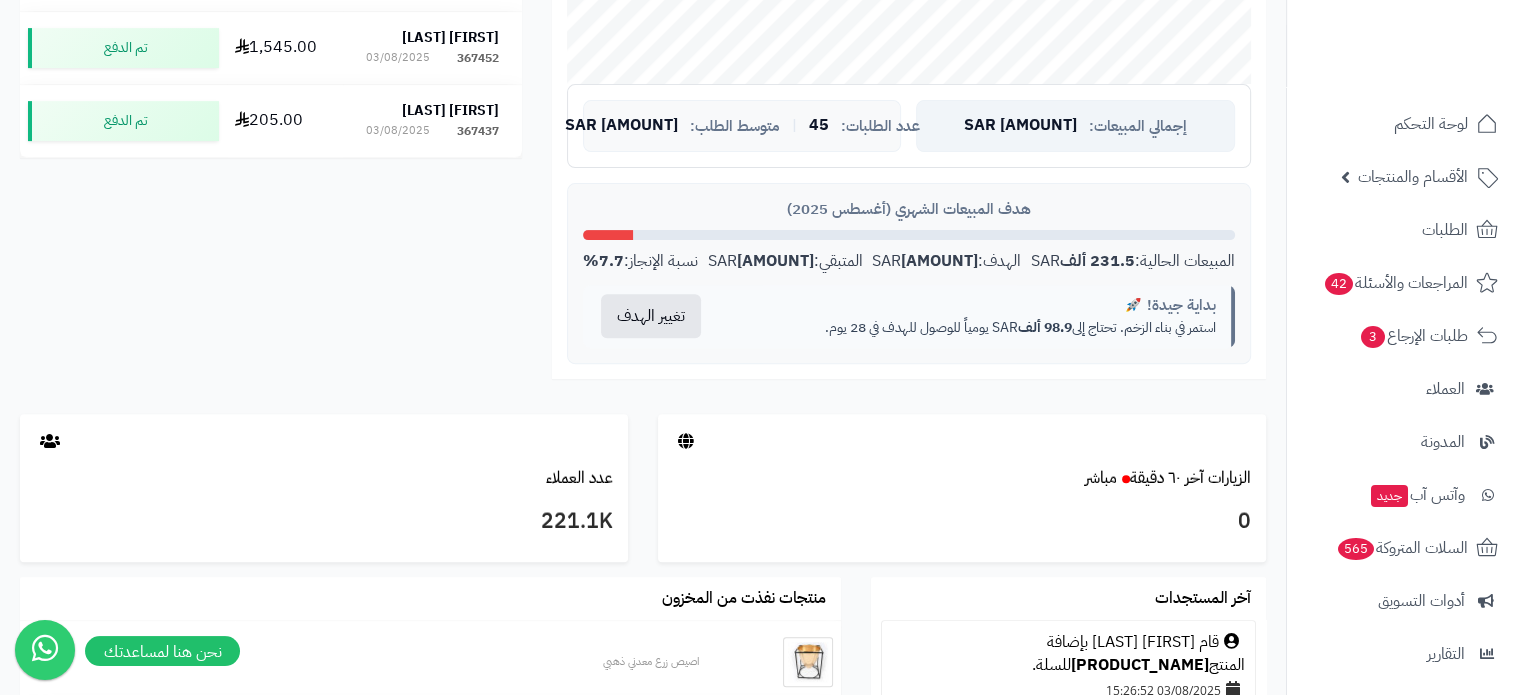 click on "إجمالي المبيعات:" at bounding box center (1138, 126) 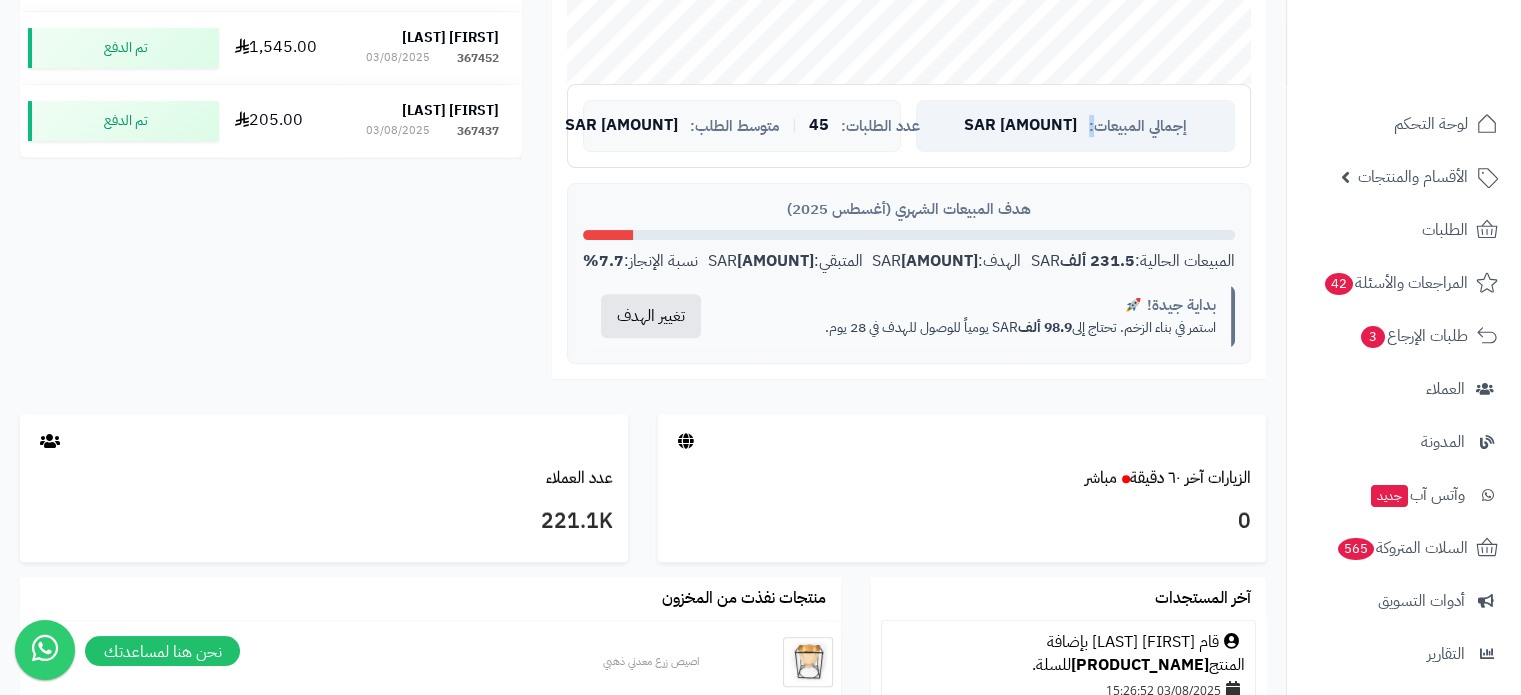 click on "إجمالي المبيعات:" at bounding box center [1138, 126] 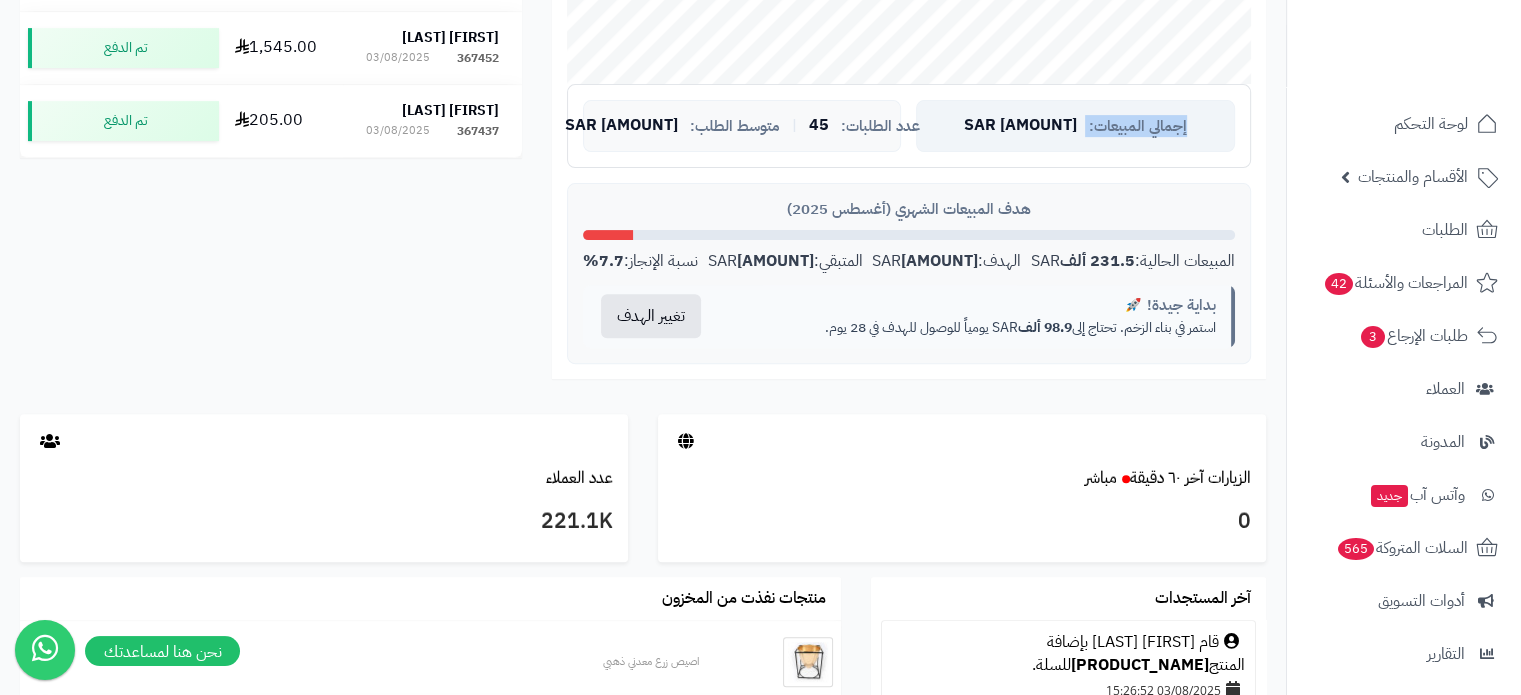 click on "إجمالي المبيعات:" at bounding box center [1138, 126] 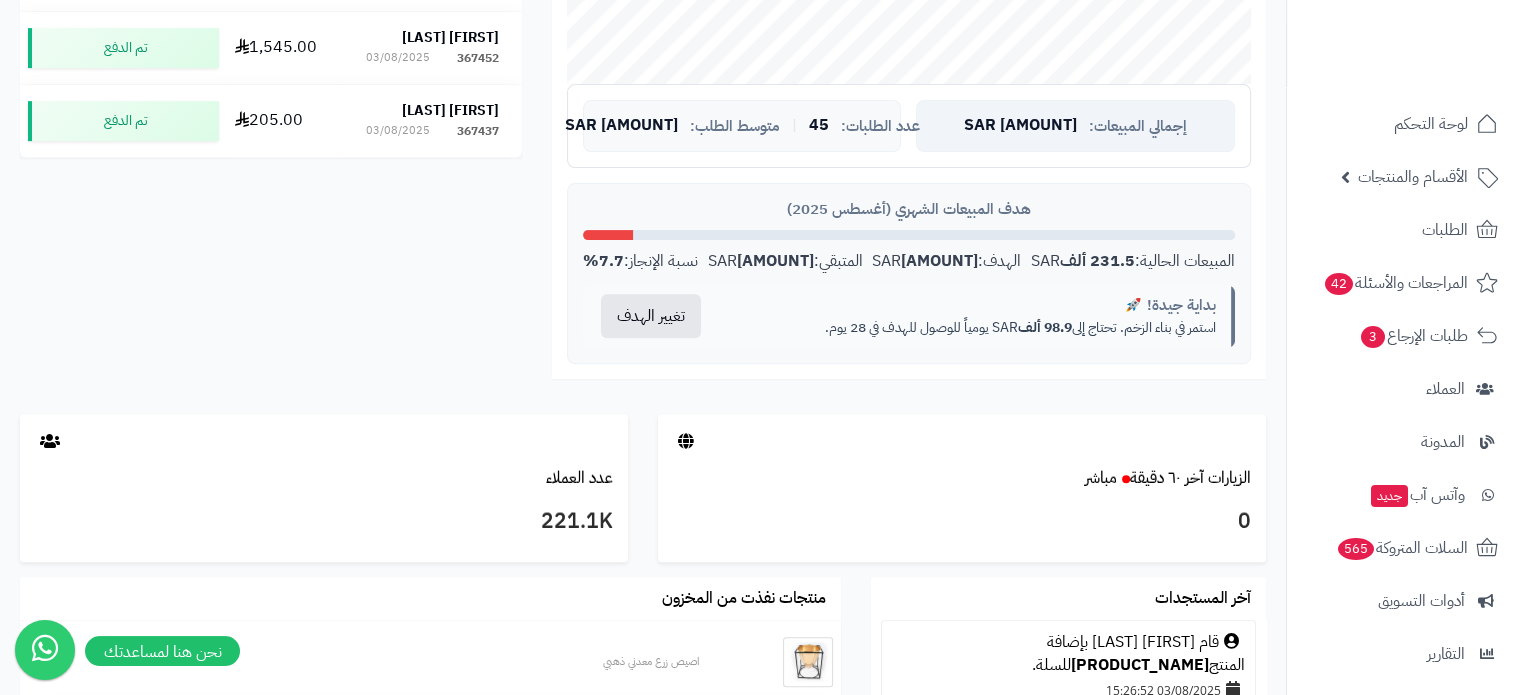 click on "إجمالي المبيعات:
[AMOUNT] SAR" at bounding box center [1075, 126] 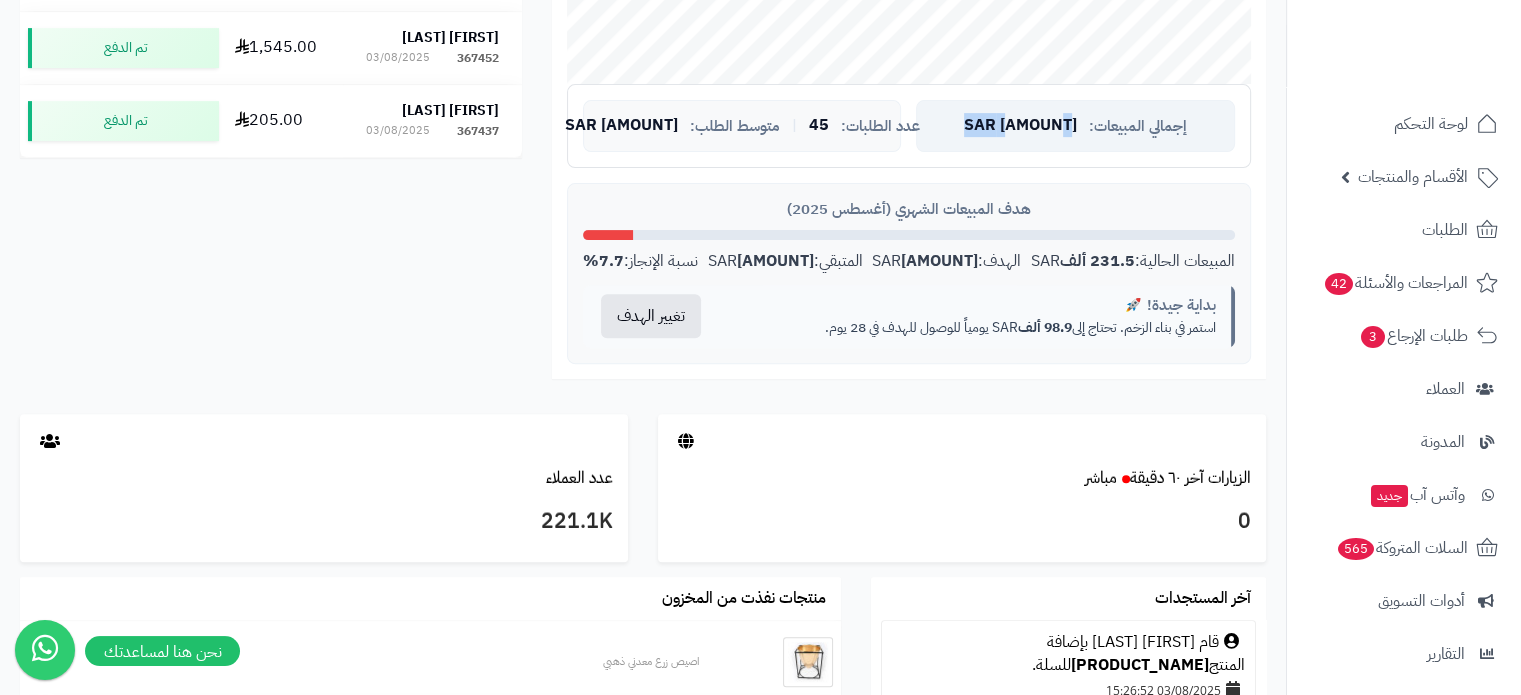 drag, startPoint x: 972, startPoint y: 109, endPoint x: 1050, endPoint y: 147, distance: 86.764046 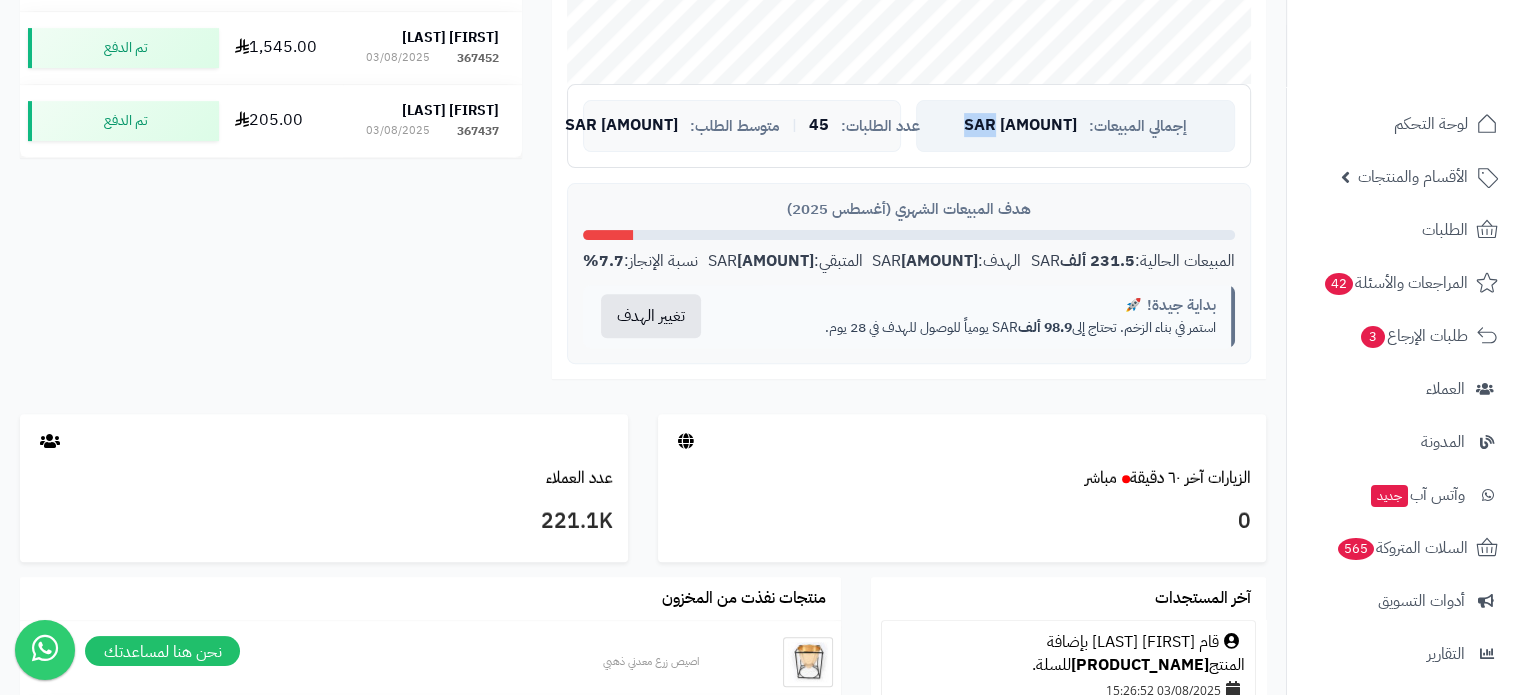 click on "[AMOUNT] SAR" at bounding box center [1020, 126] 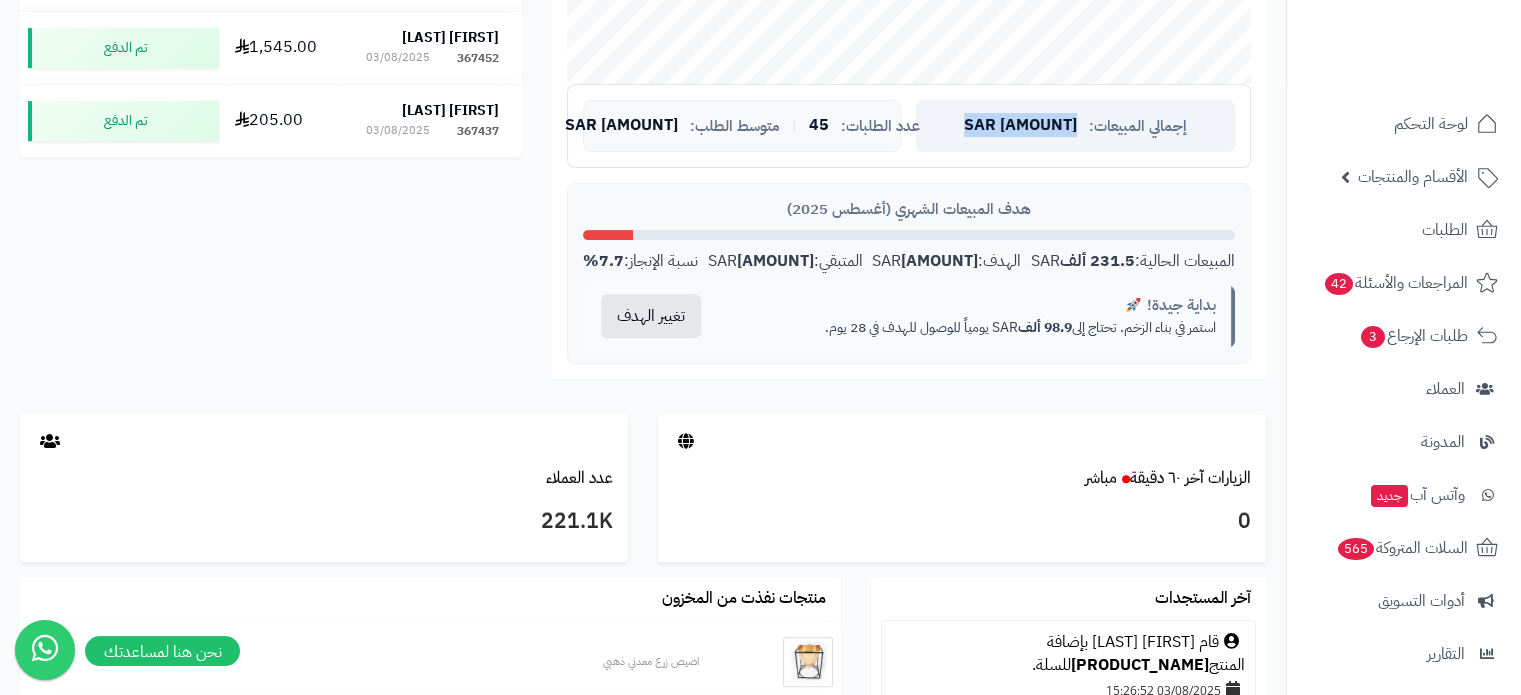 click on "[AMOUNT] SAR" at bounding box center [1020, 126] 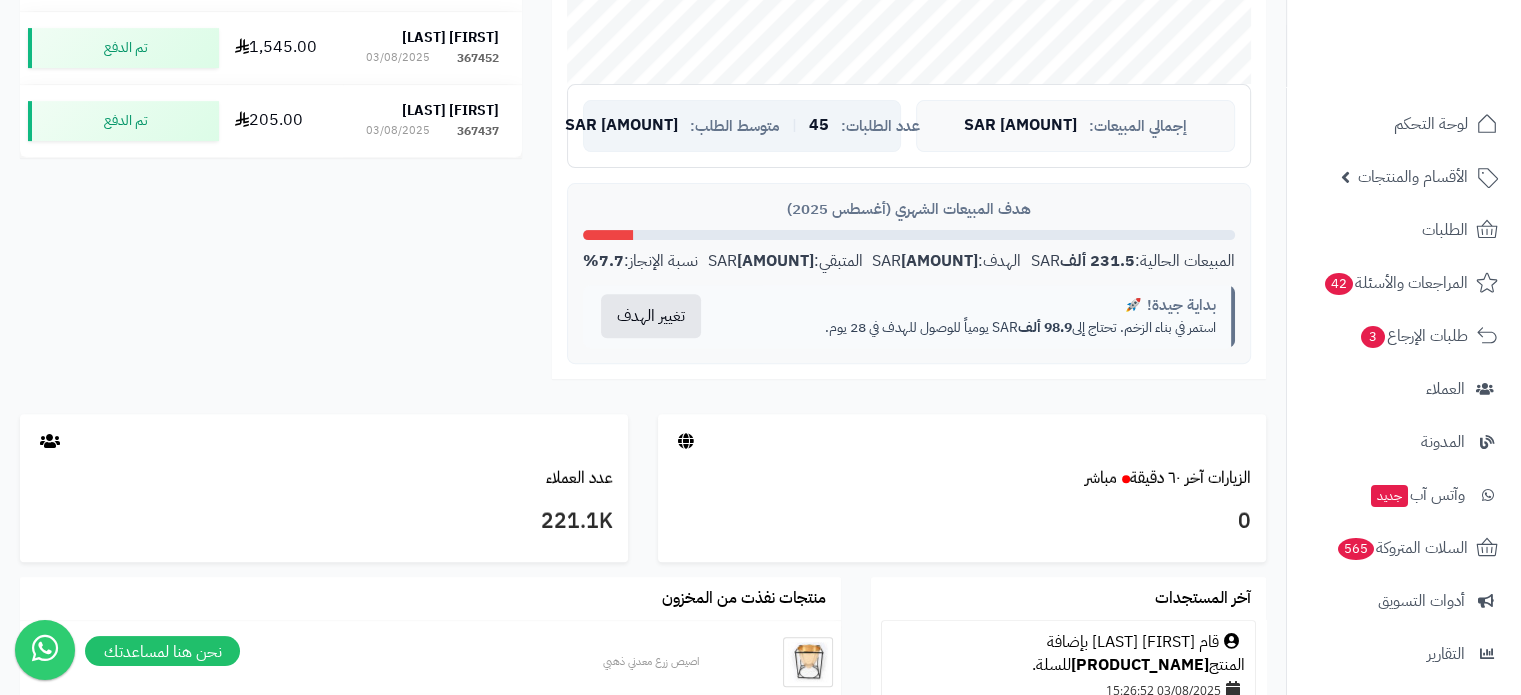 click on "عدد الطلبات:
45
|
متوسط الطلب:
960.7 SAR" at bounding box center [742, 126] 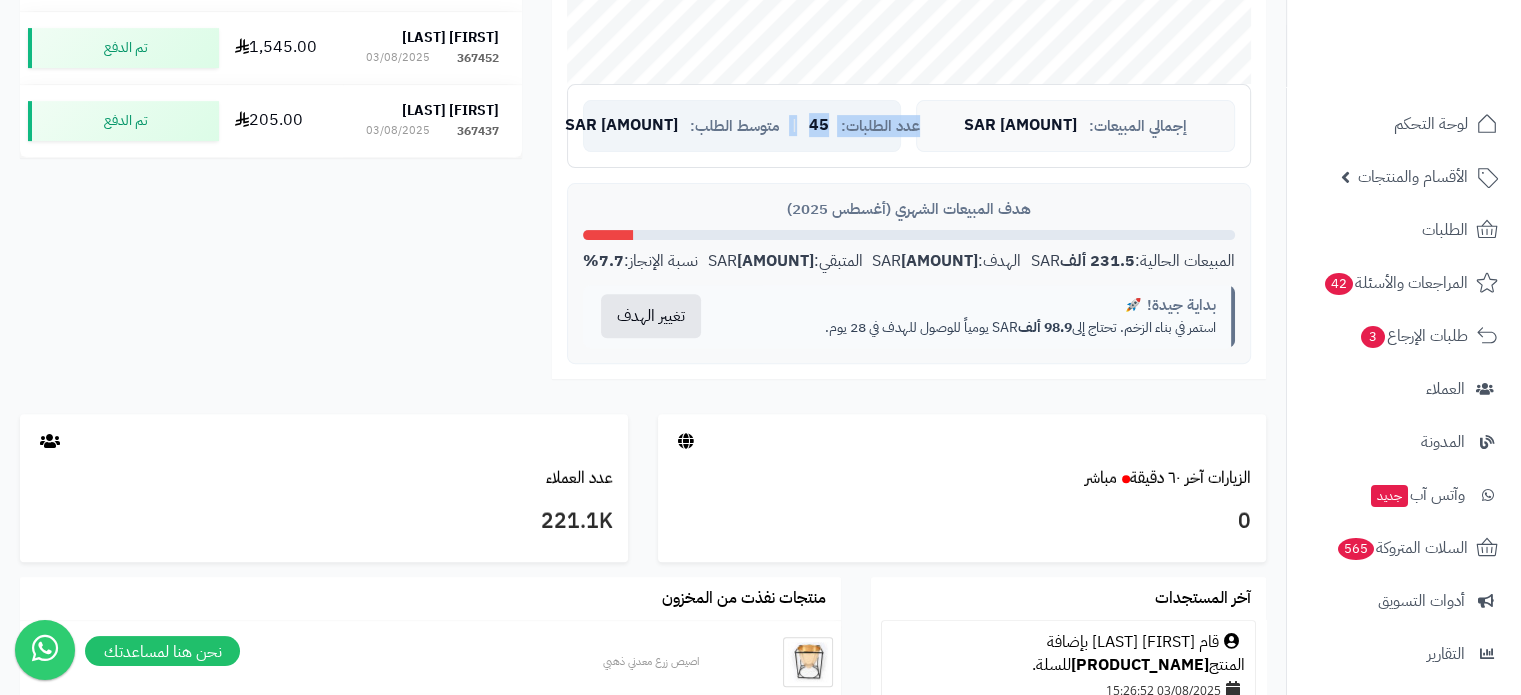 drag, startPoint x: 816, startPoint y: 129, endPoint x: 756, endPoint y: 123, distance: 60.299255 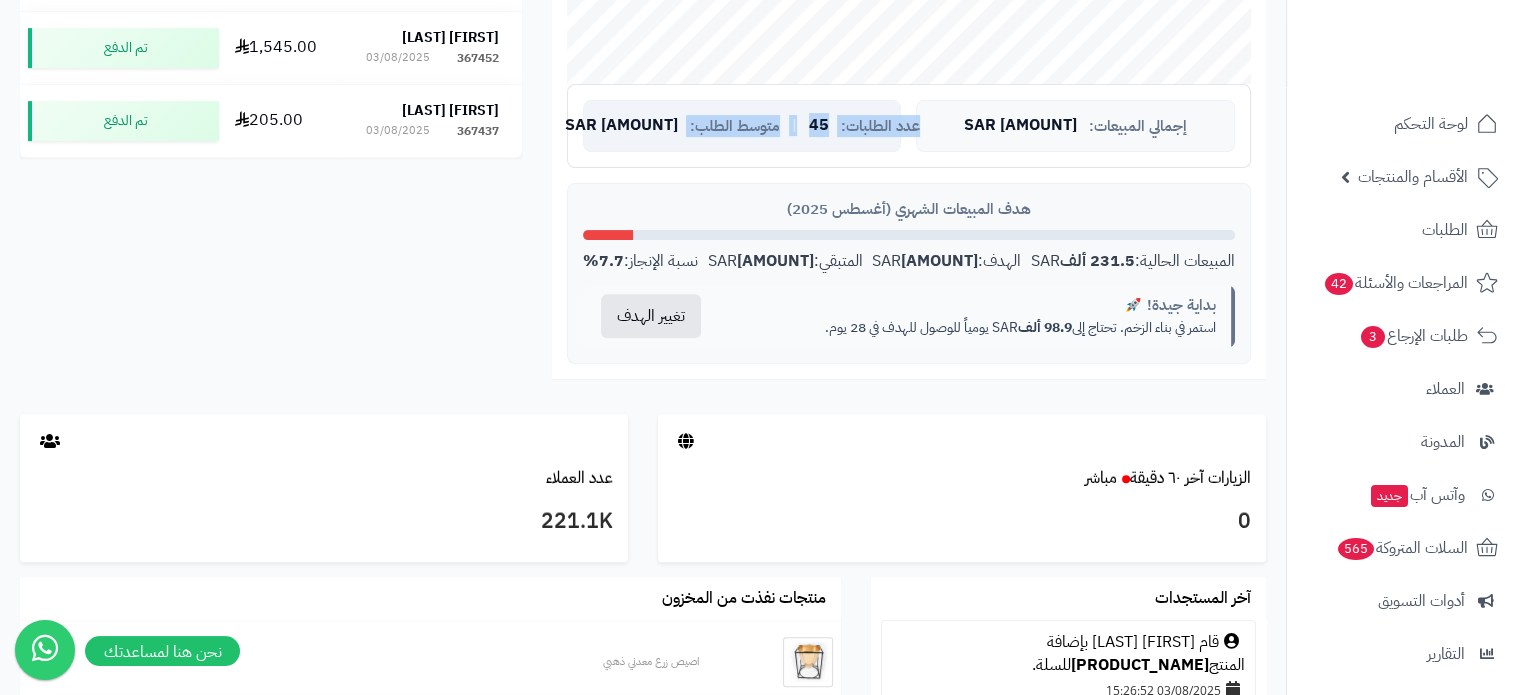 click on "متوسط الطلب:" at bounding box center [735, 126] 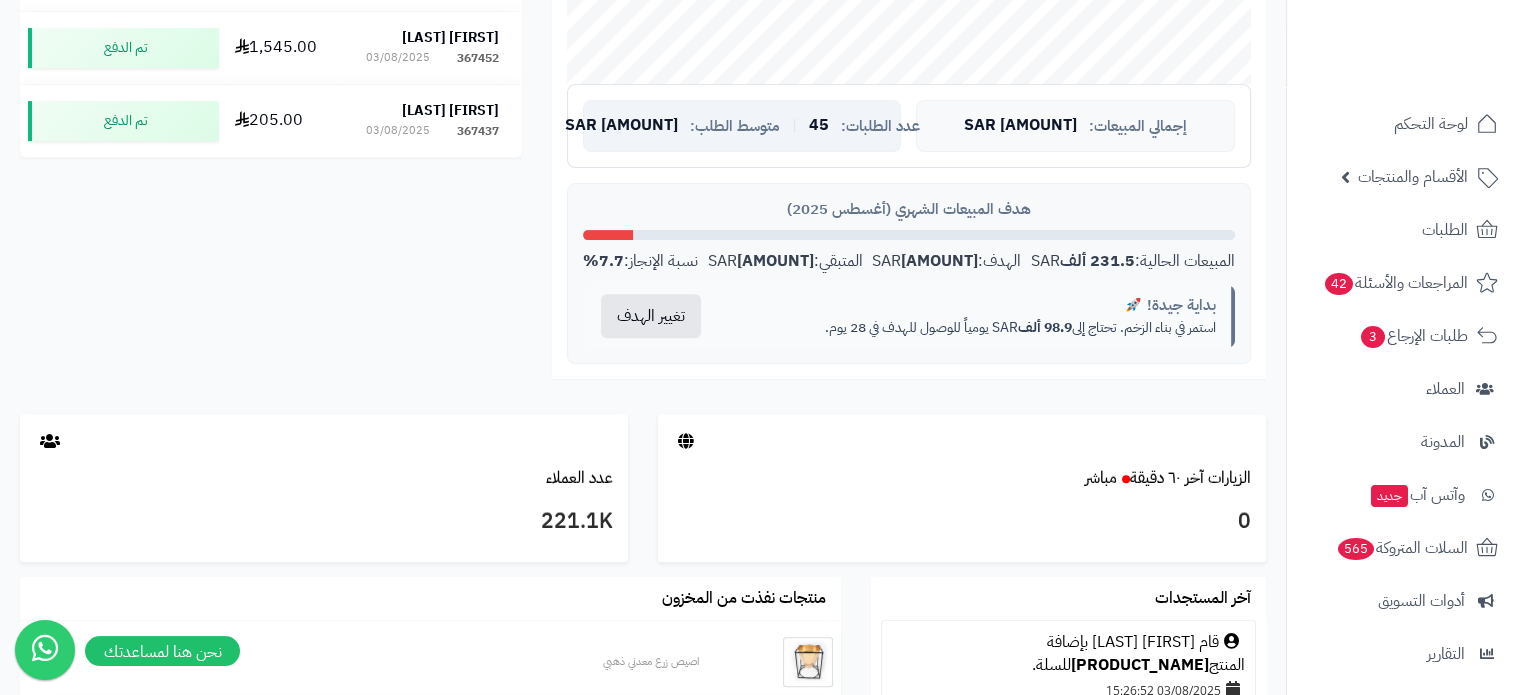click on "متوسط الطلب:" at bounding box center (735, 126) 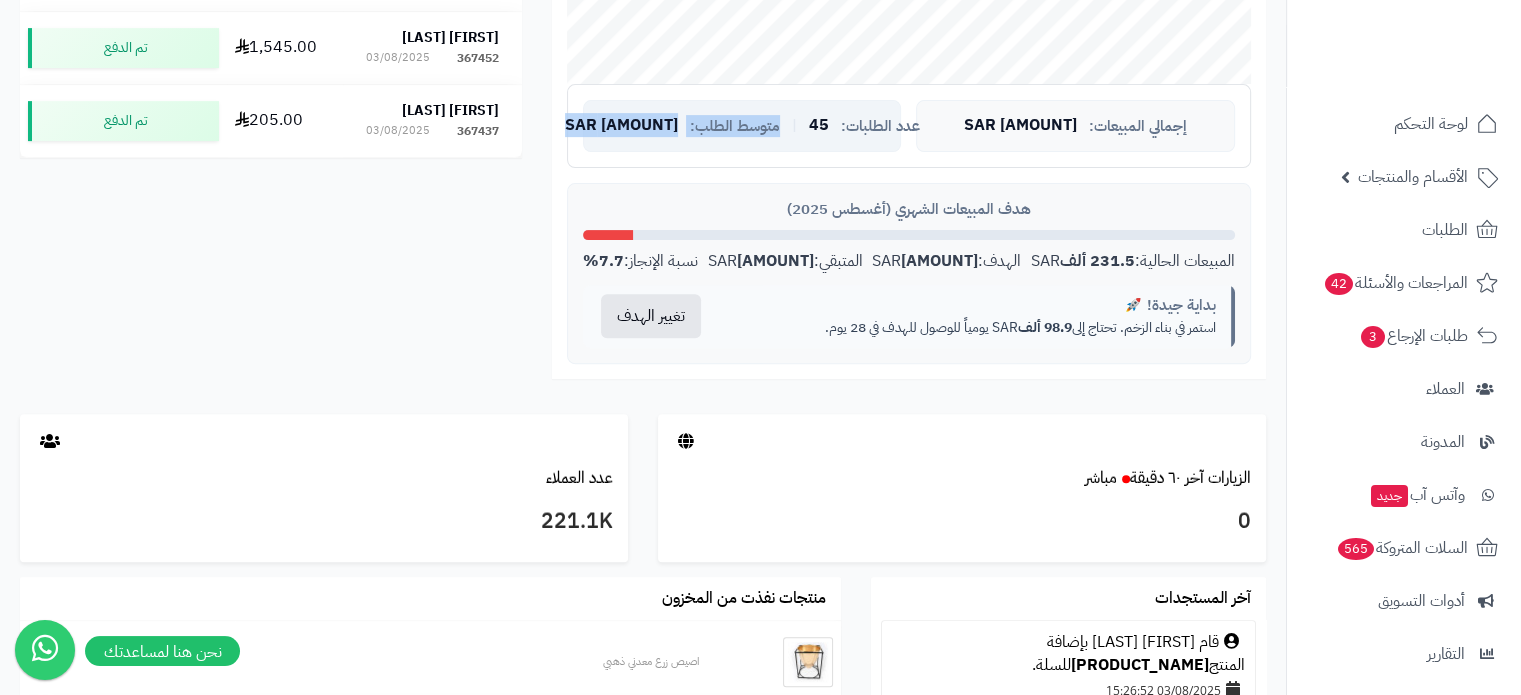 drag, startPoint x: 672, startPoint y: 127, endPoint x: 620, endPoint y: 119, distance: 52.611786 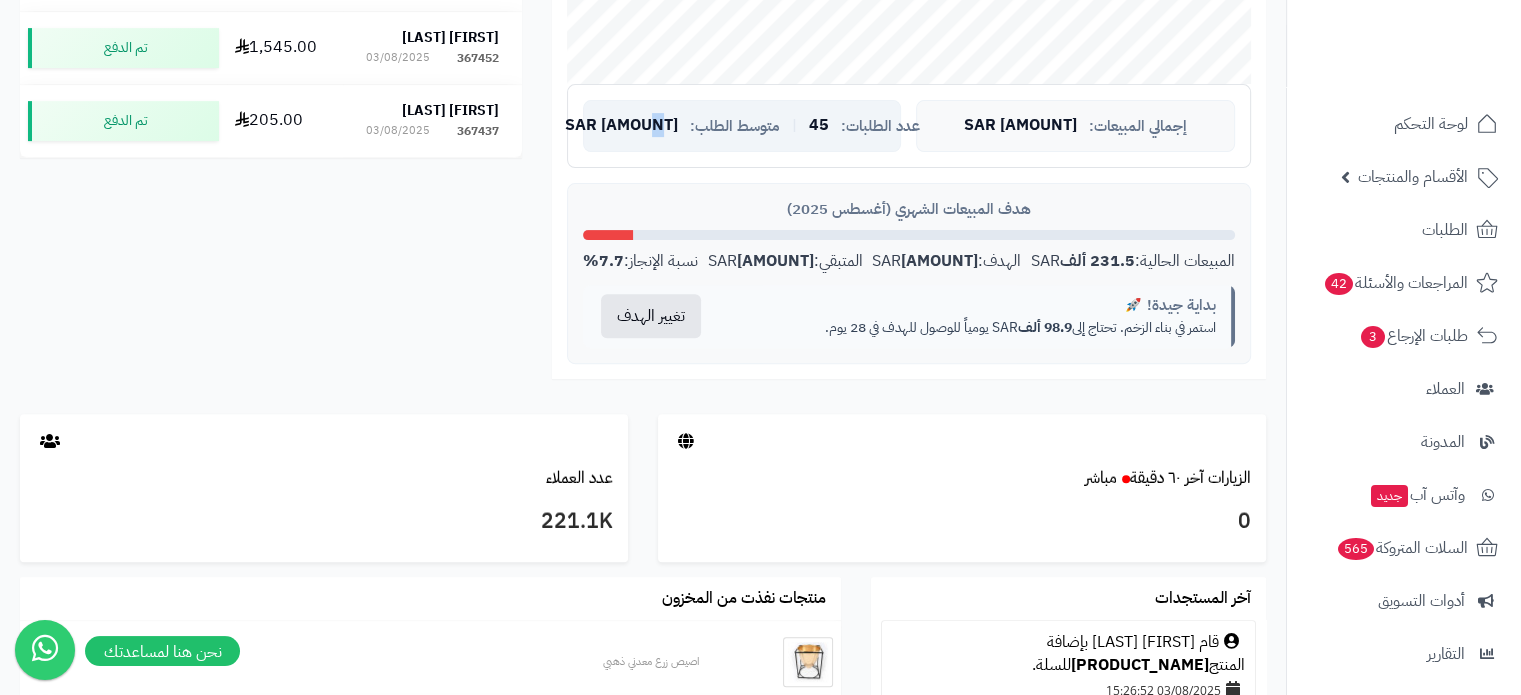 click on "[AMOUNT] SAR" at bounding box center [621, 126] 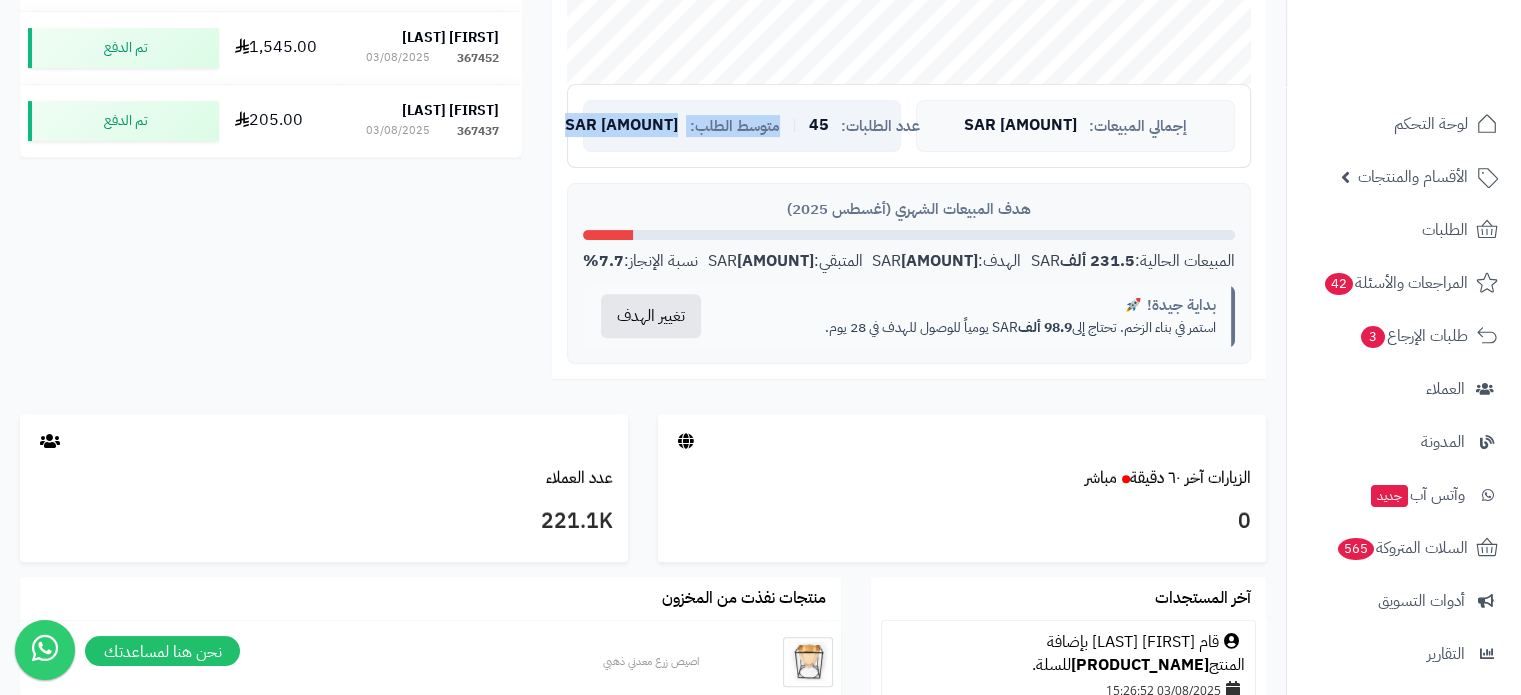 drag, startPoint x: 620, startPoint y: 119, endPoint x: 730, endPoint y: 114, distance: 110.11358 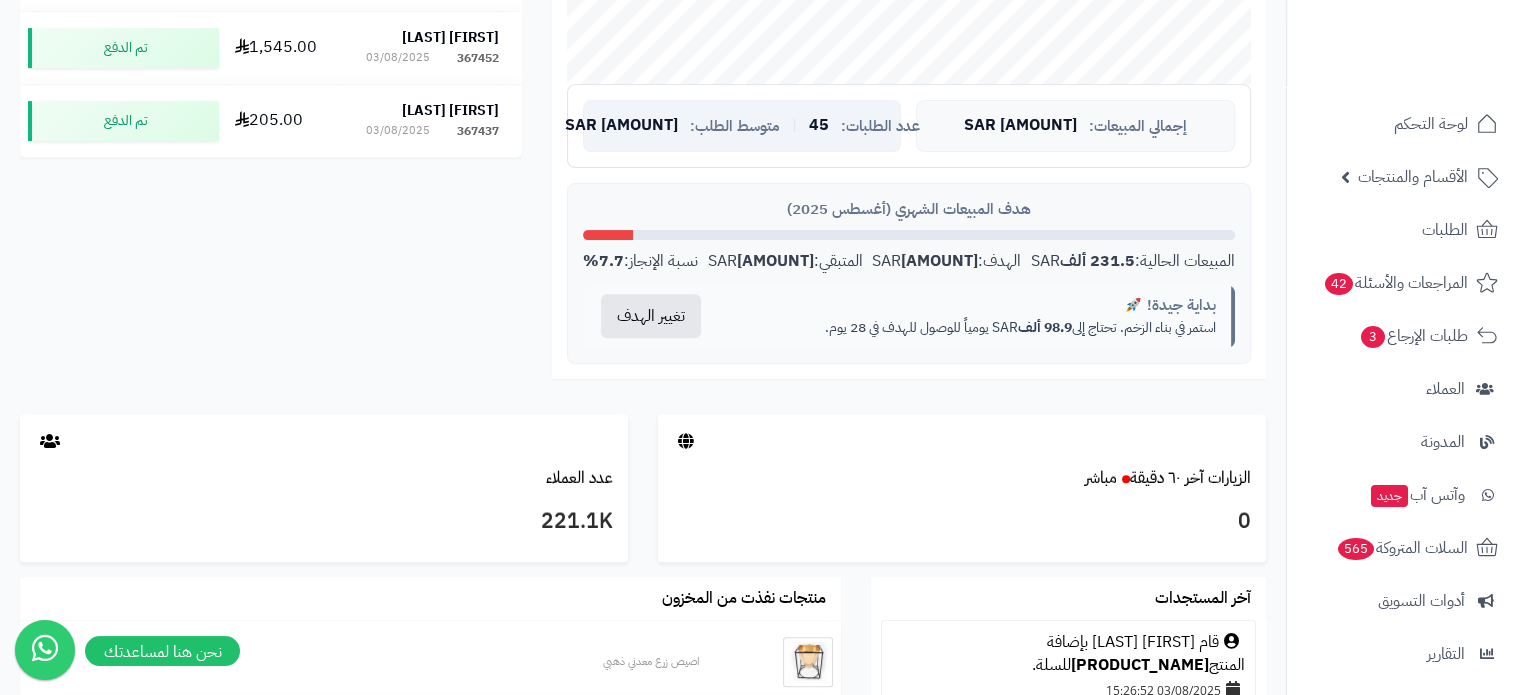 click on "عدد الطلبات:
45
|
متوسط الطلب:
960.7 SAR" at bounding box center (742, 126) 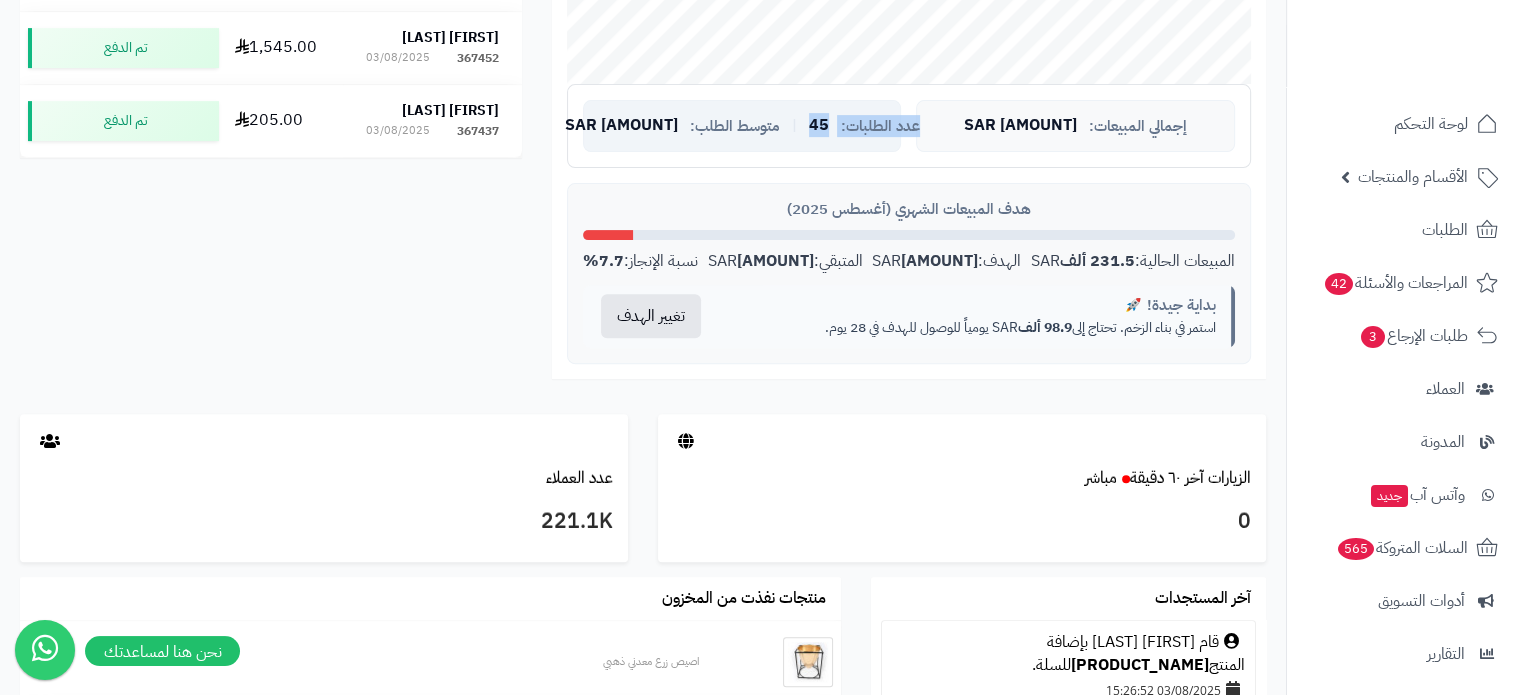 drag, startPoint x: 820, startPoint y: 117, endPoint x: 799, endPoint y: 108, distance: 22.847319 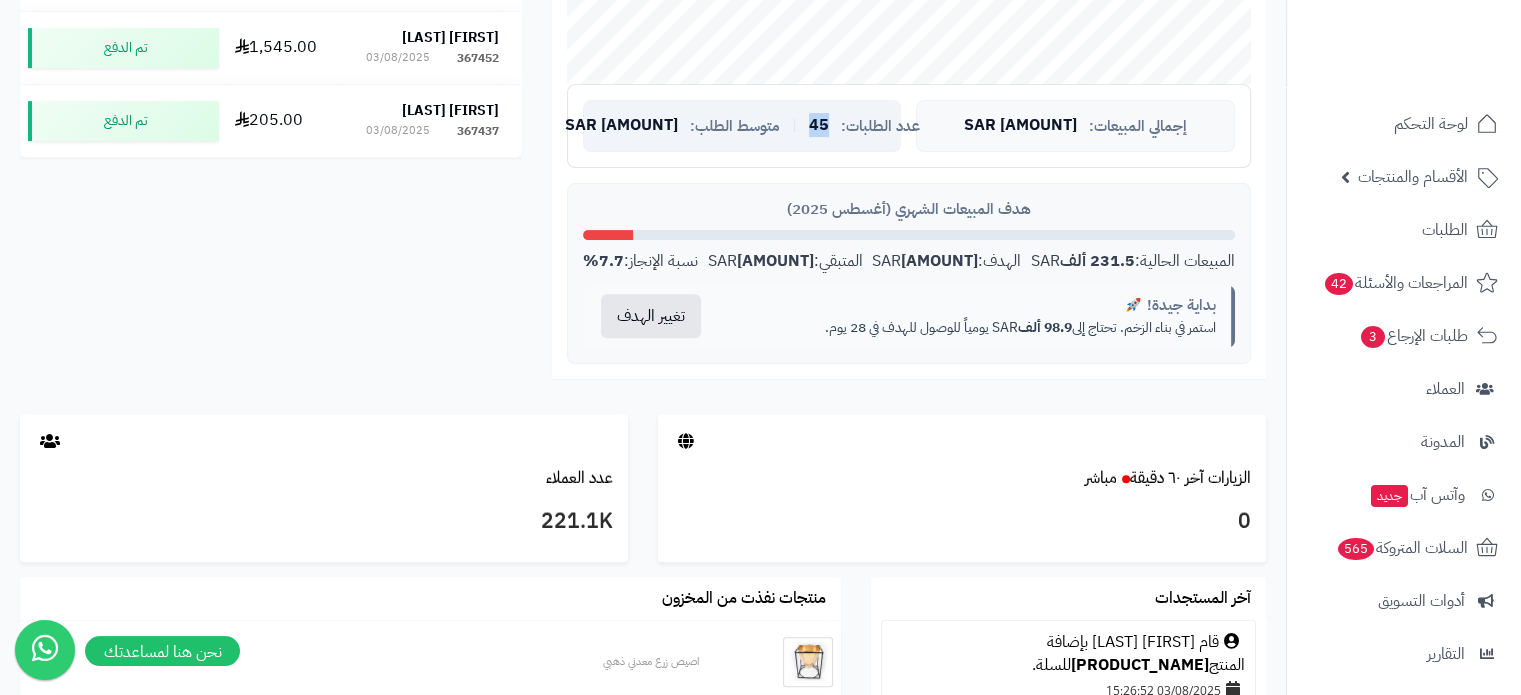 click on "عدد الطلبات:
45
|
متوسط الطلب:
960.7 SAR" at bounding box center (742, 126) 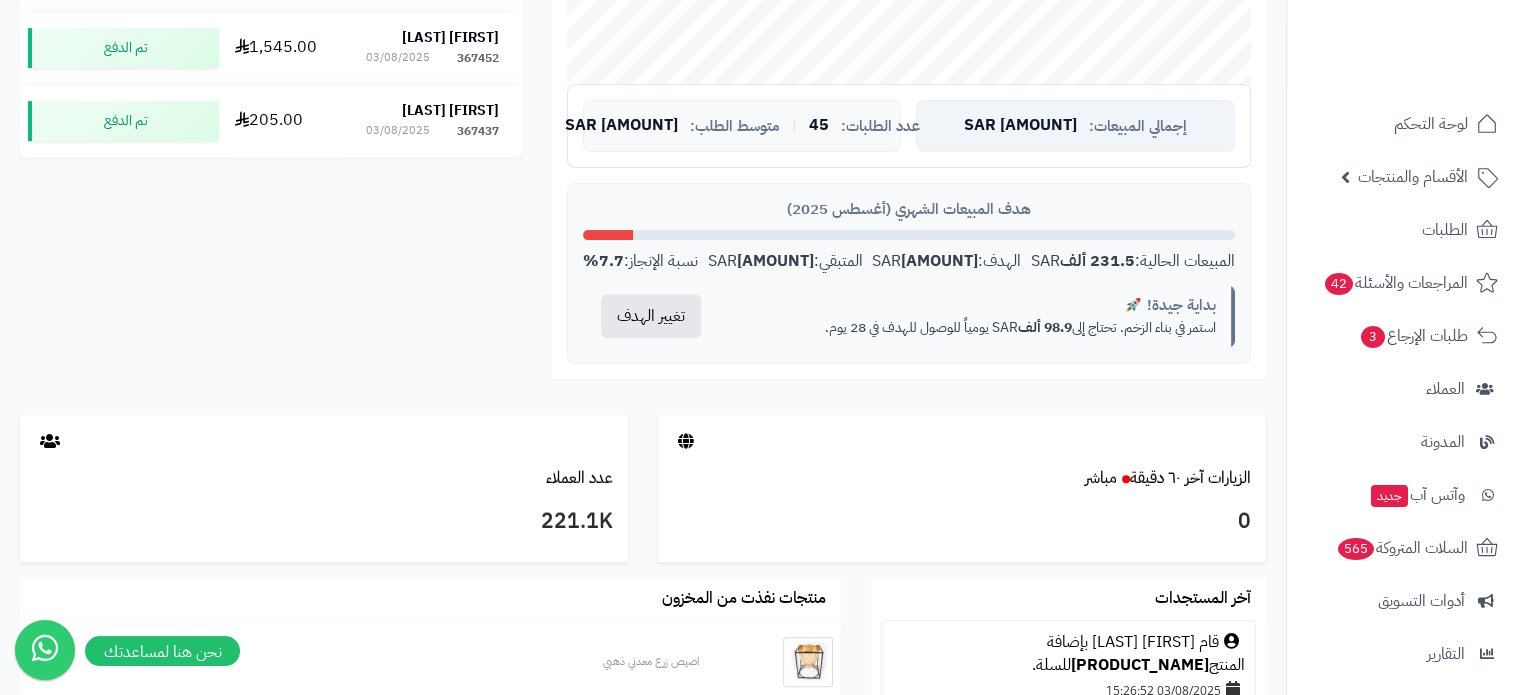 click on "إجمالي المبيعات:
[AMOUNT] SAR" at bounding box center (1075, 126) 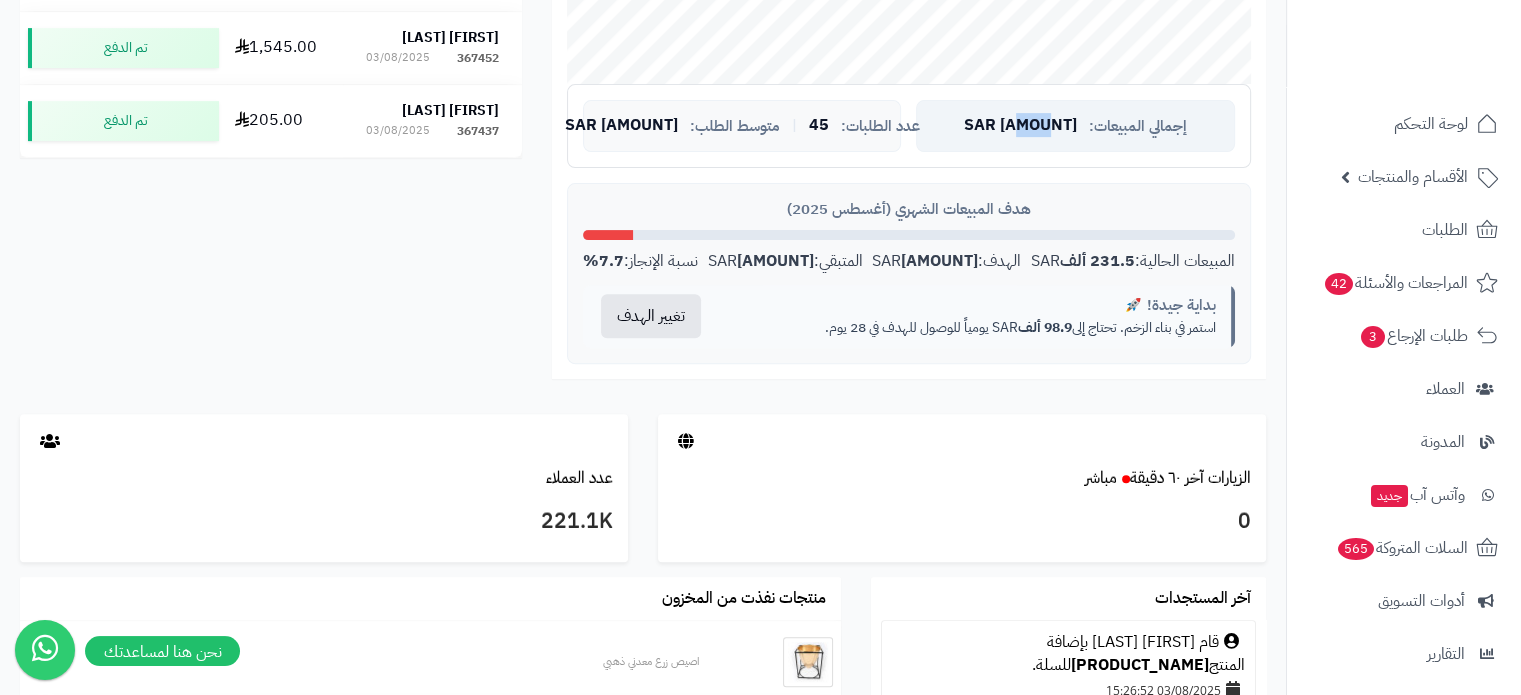 click on "إجمالي المبيعات:
[AMOUNT] SAR" at bounding box center [1075, 126] 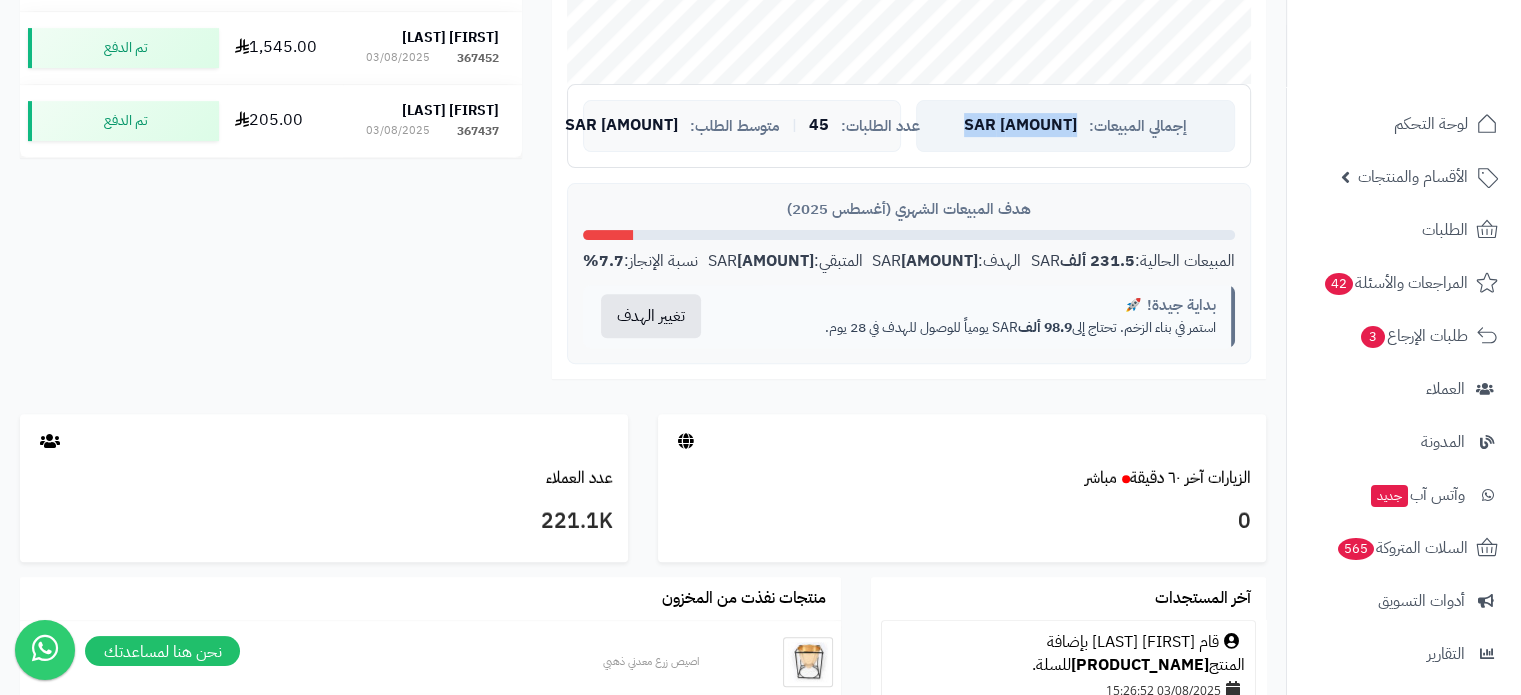 click on "إجمالي المبيعات:
[AMOUNT] SAR" at bounding box center (1075, 126) 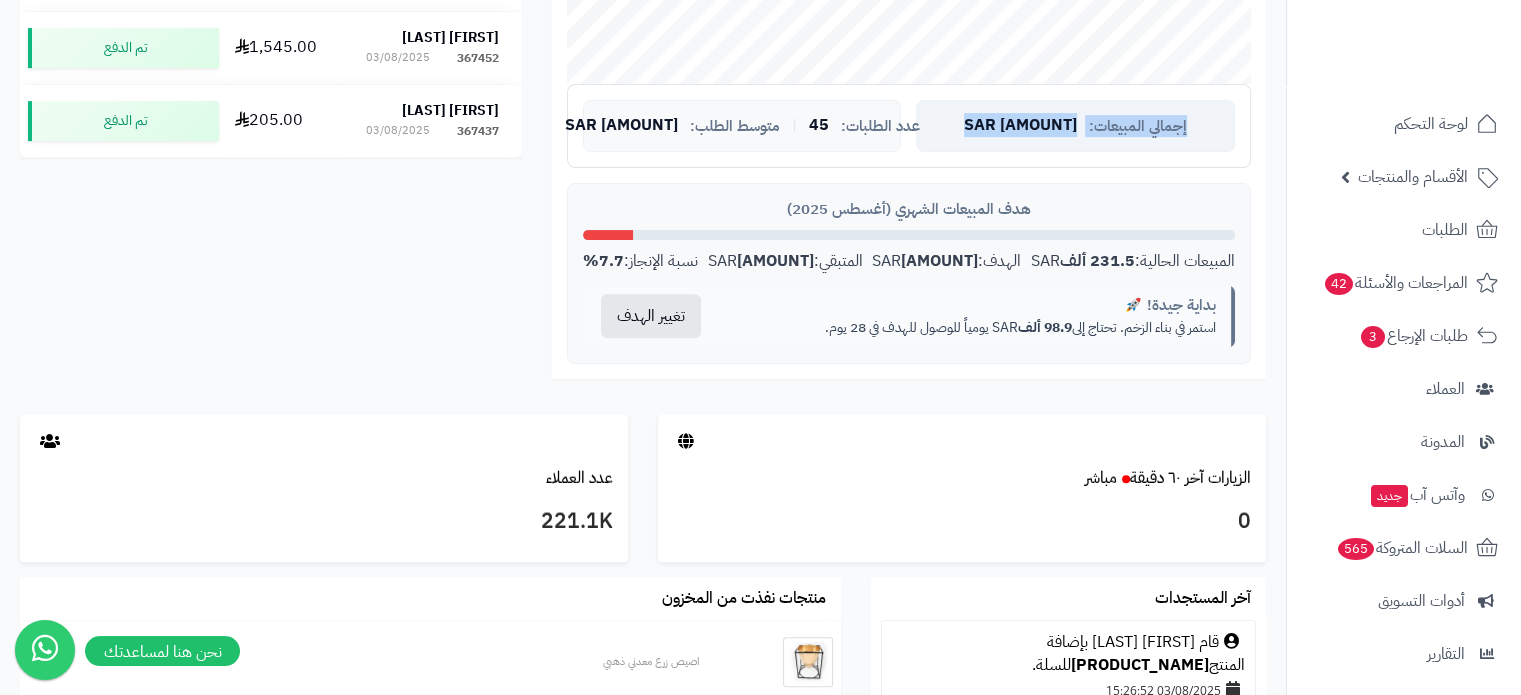 drag, startPoint x: 1000, startPoint y: 137, endPoint x: 1133, endPoint y: 115, distance: 134.80727 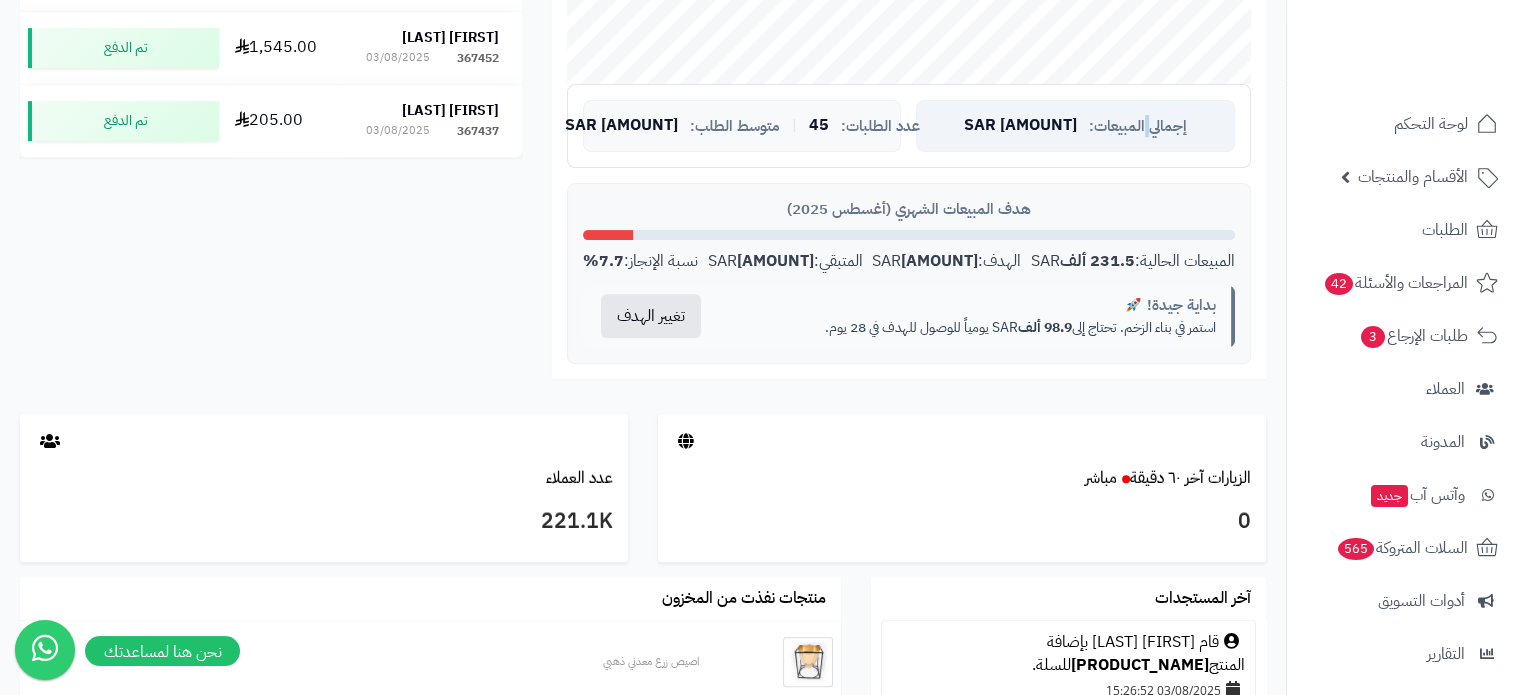 click on "إجمالي المبيعات:" at bounding box center [1138, 126] 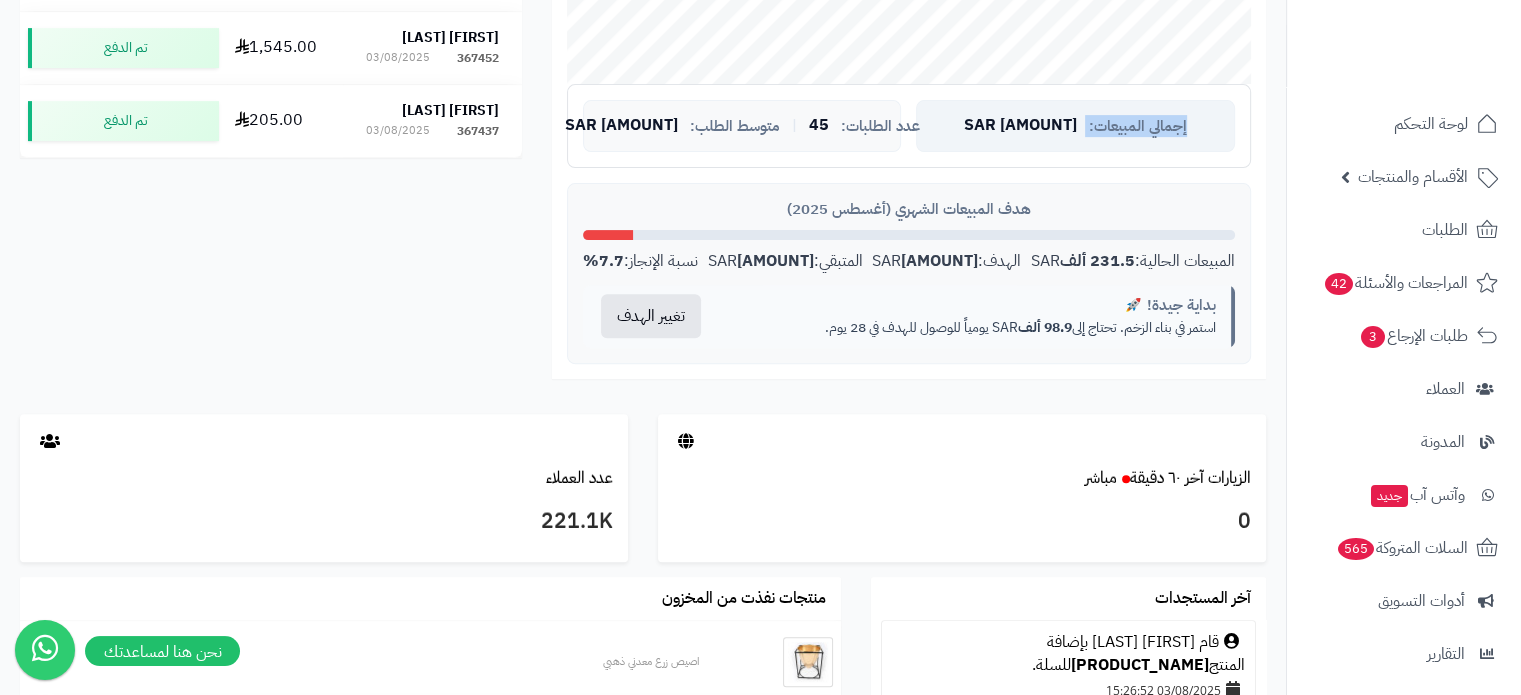 click on "إجمالي المبيعات:" at bounding box center (1138, 126) 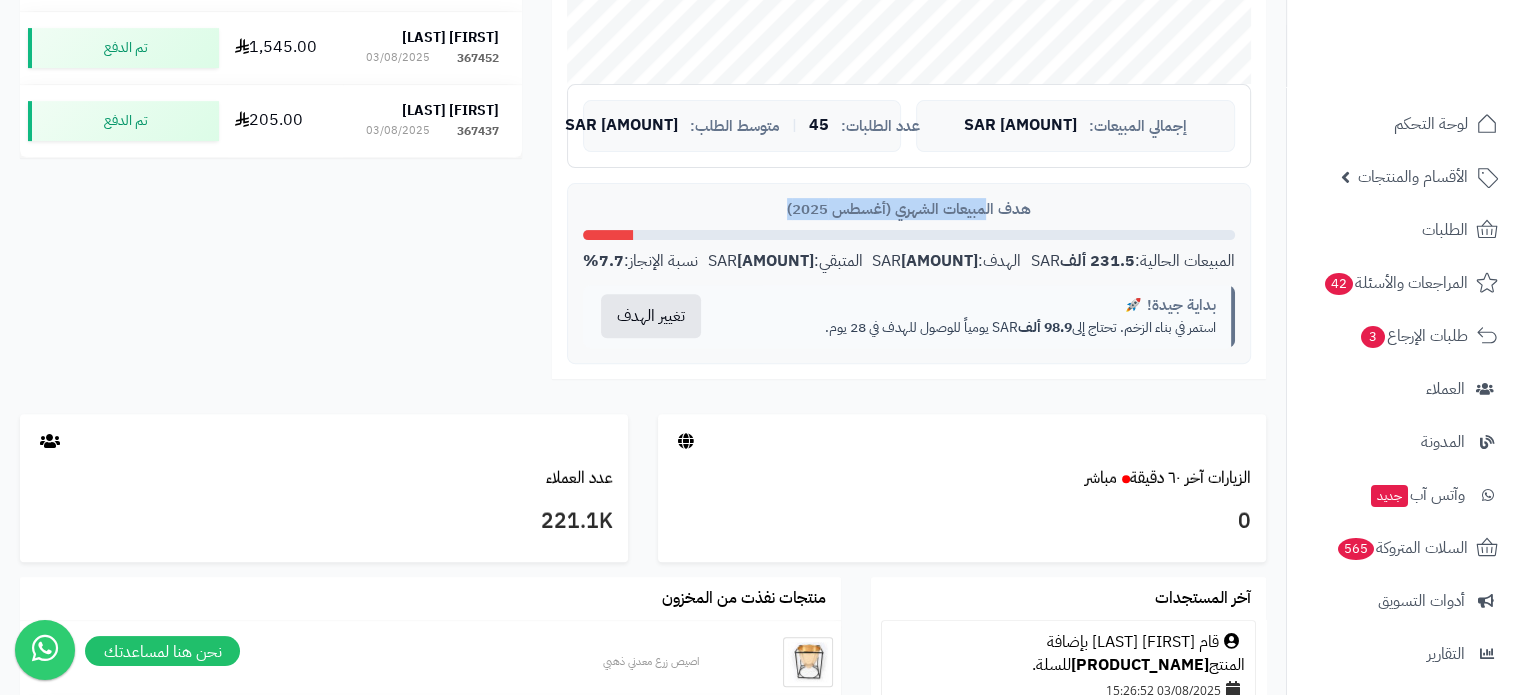 drag, startPoint x: 986, startPoint y: 194, endPoint x: 936, endPoint y: 223, distance: 57.801384 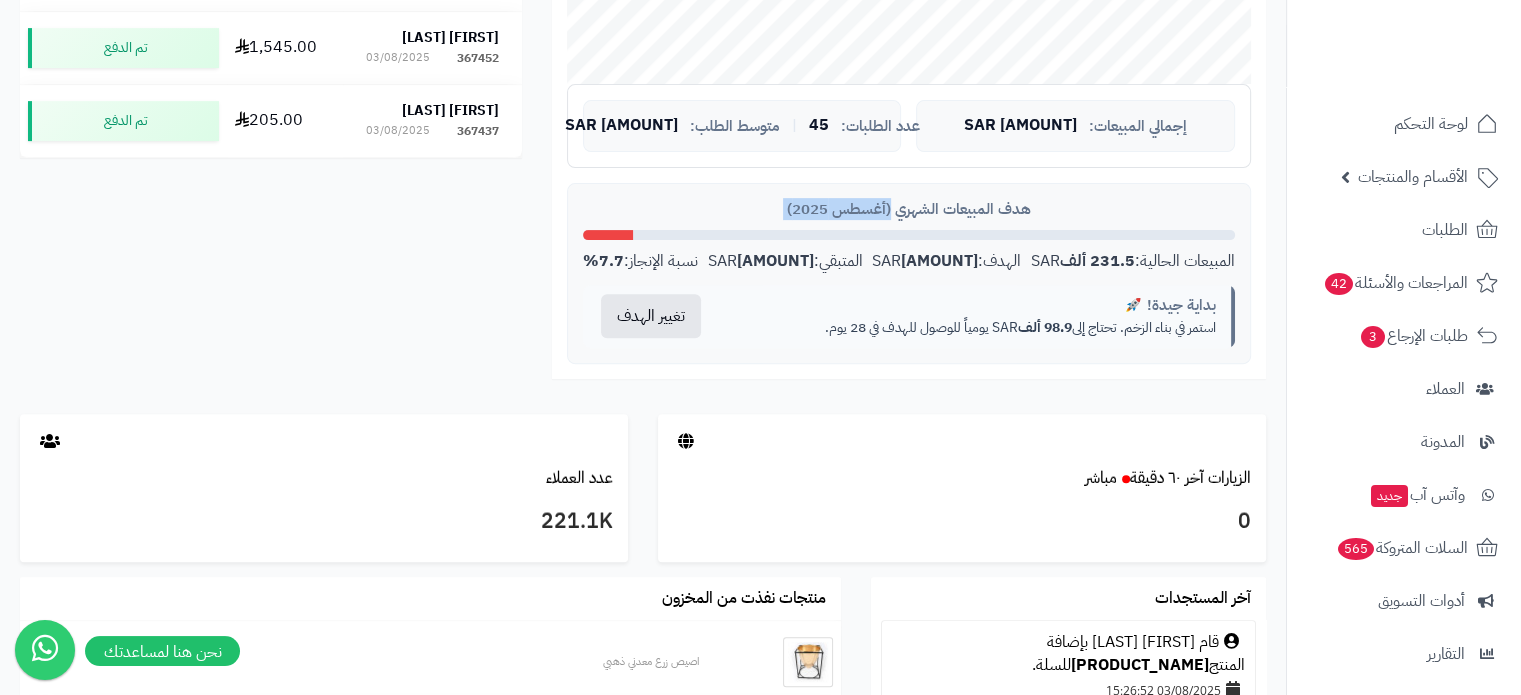 drag, startPoint x: 936, startPoint y: 223, endPoint x: 887, endPoint y: 203, distance: 52.924473 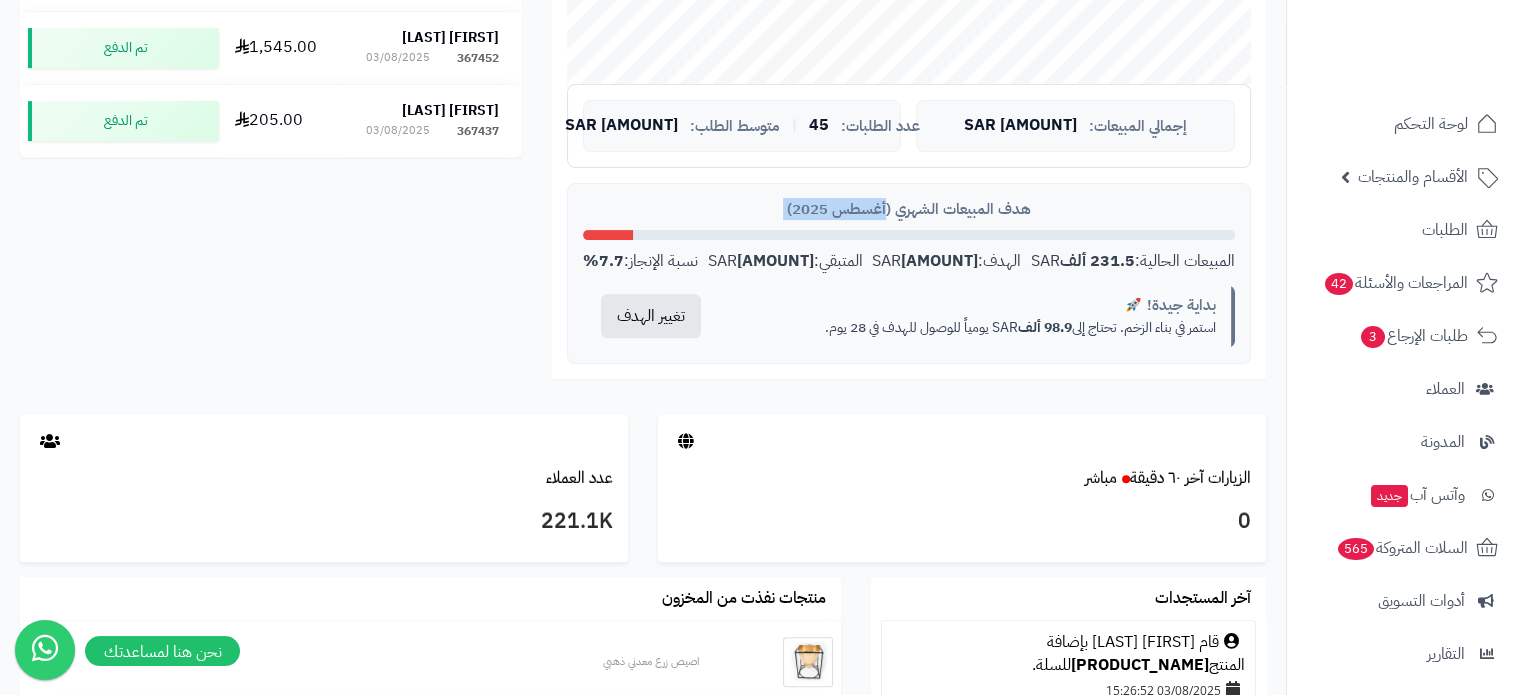 click on "هدف المبيعات الشهري (أغسطس 2025)" at bounding box center (909, 209) 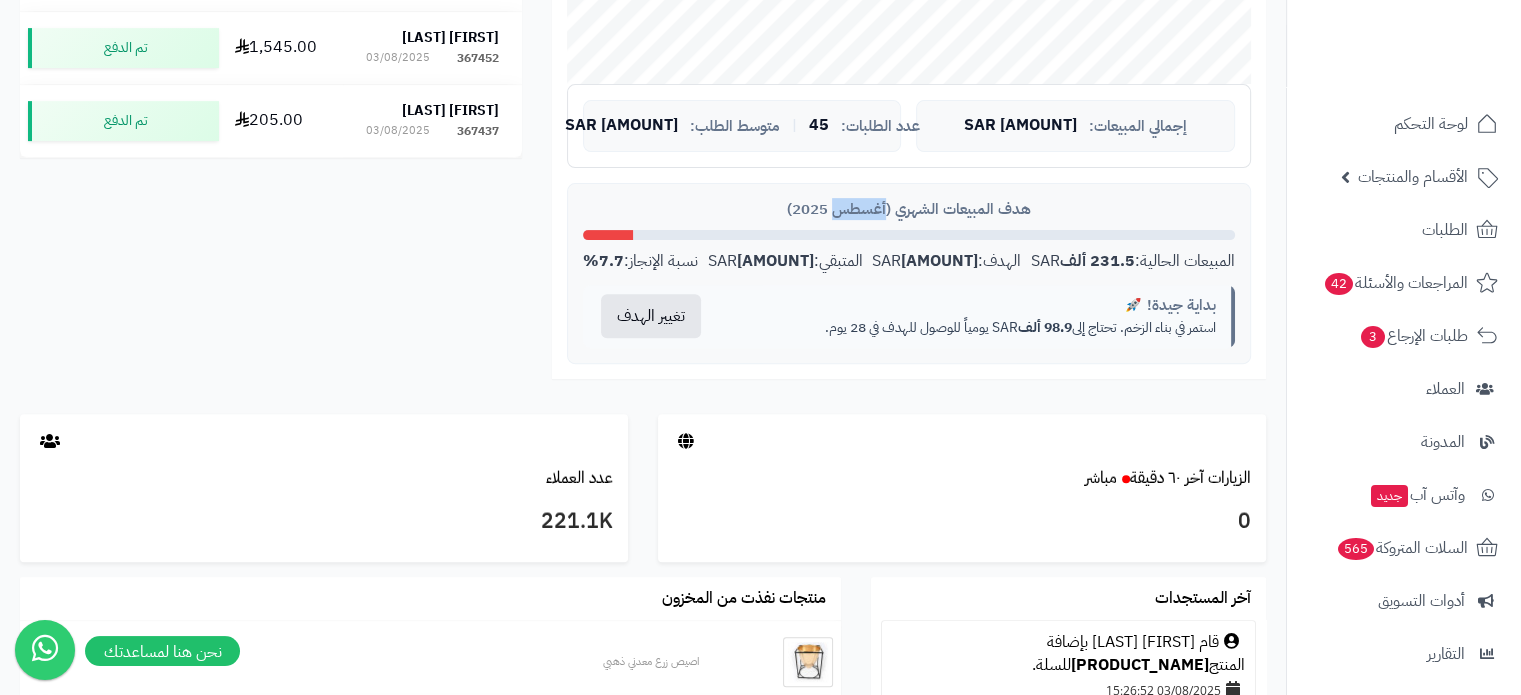 click on "هدف المبيعات الشهري (أغسطس 2025)" at bounding box center [909, 209] 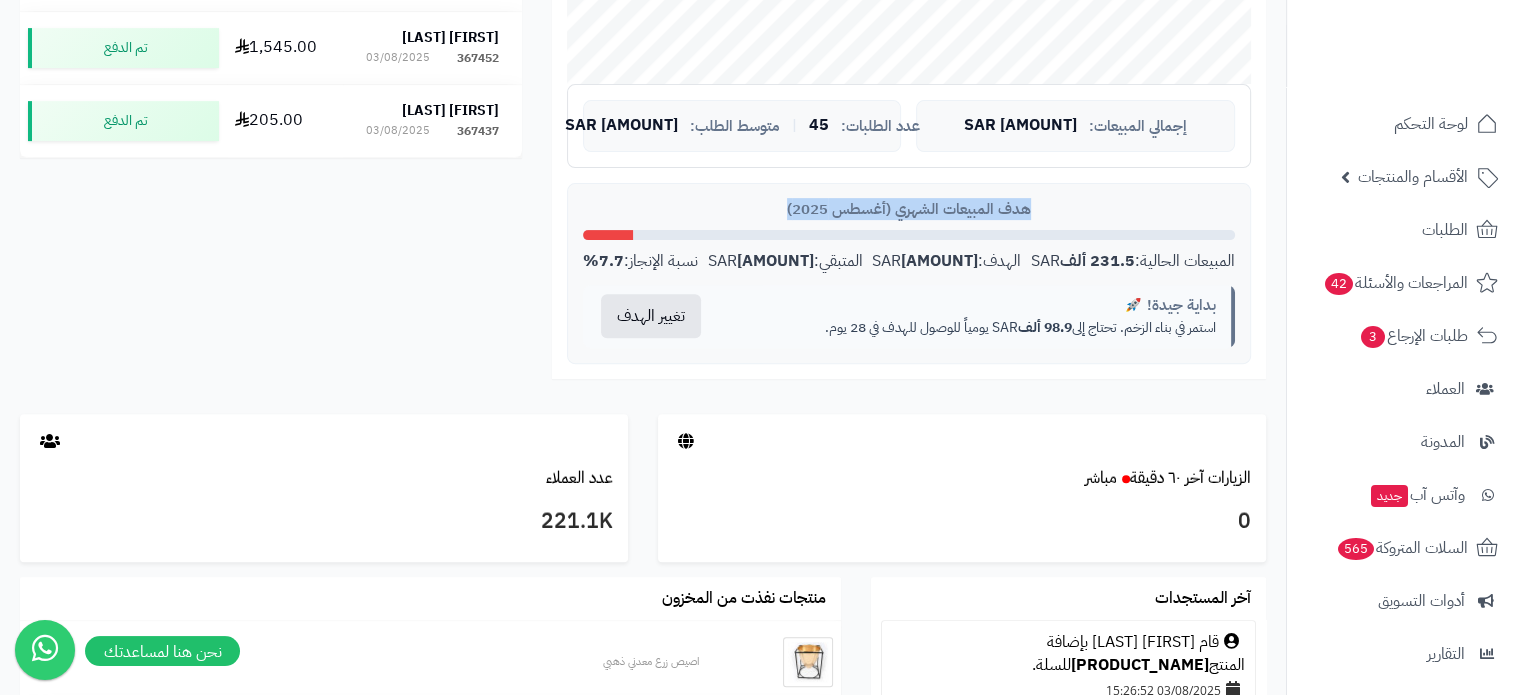 click on "هدف المبيعات الشهري (أغسطس 2025)" at bounding box center (909, 209) 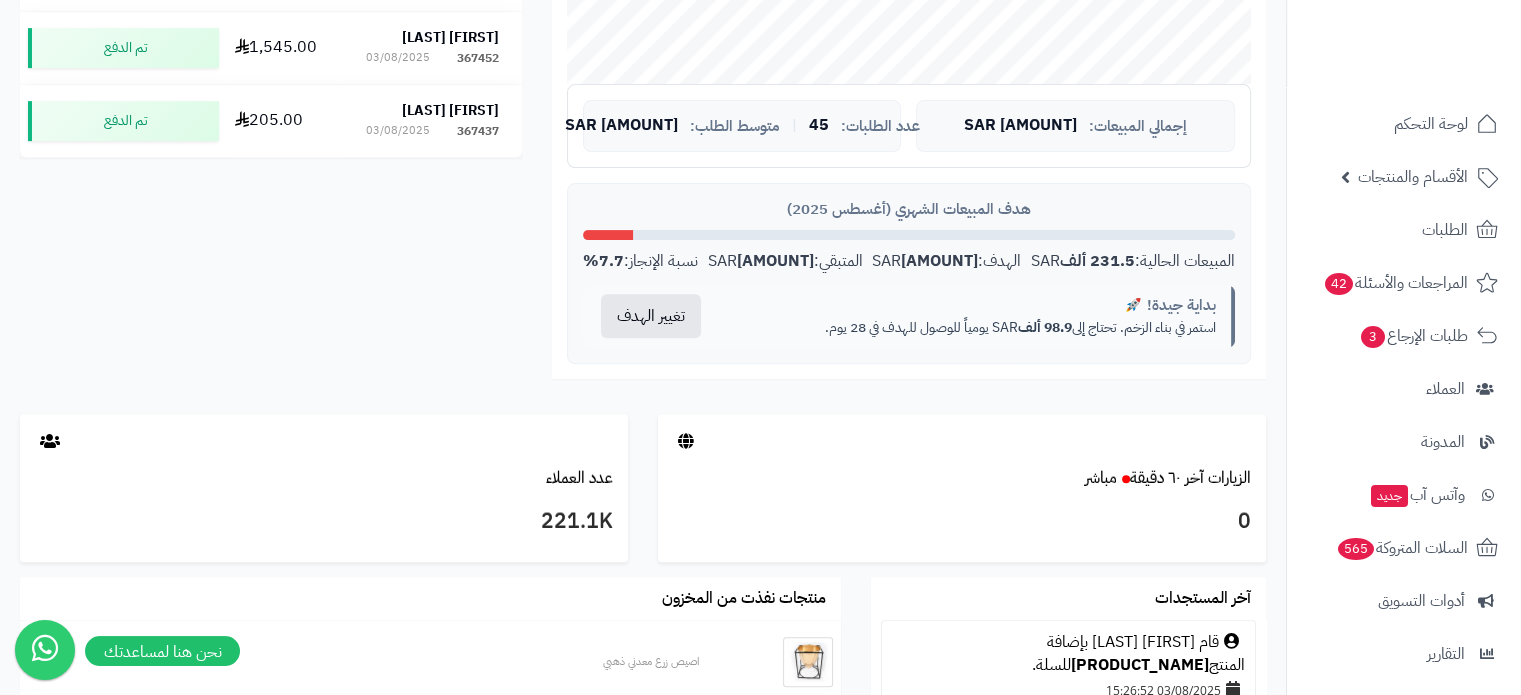 click on "[AMOUNT]" at bounding box center (939, 261) 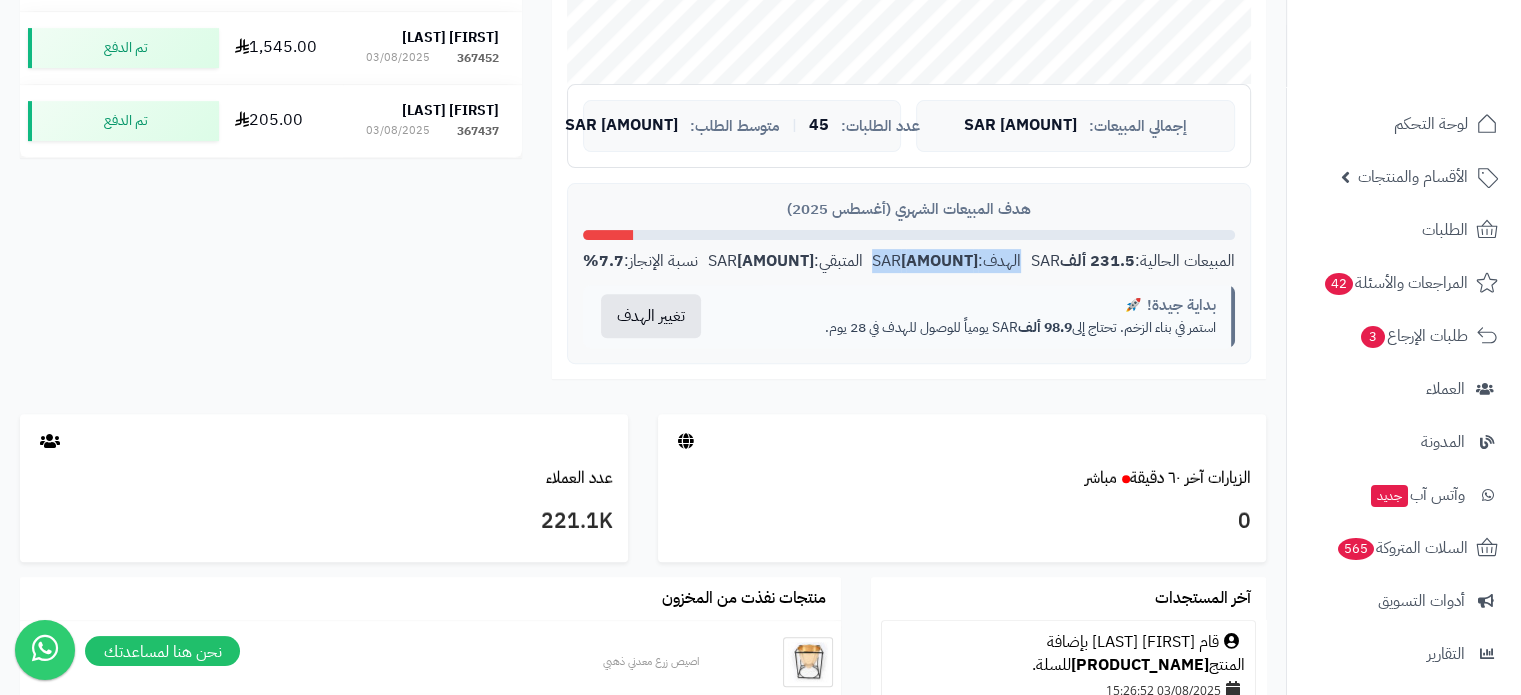 click on "[AMOUNT]" at bounding box center (939, 261) 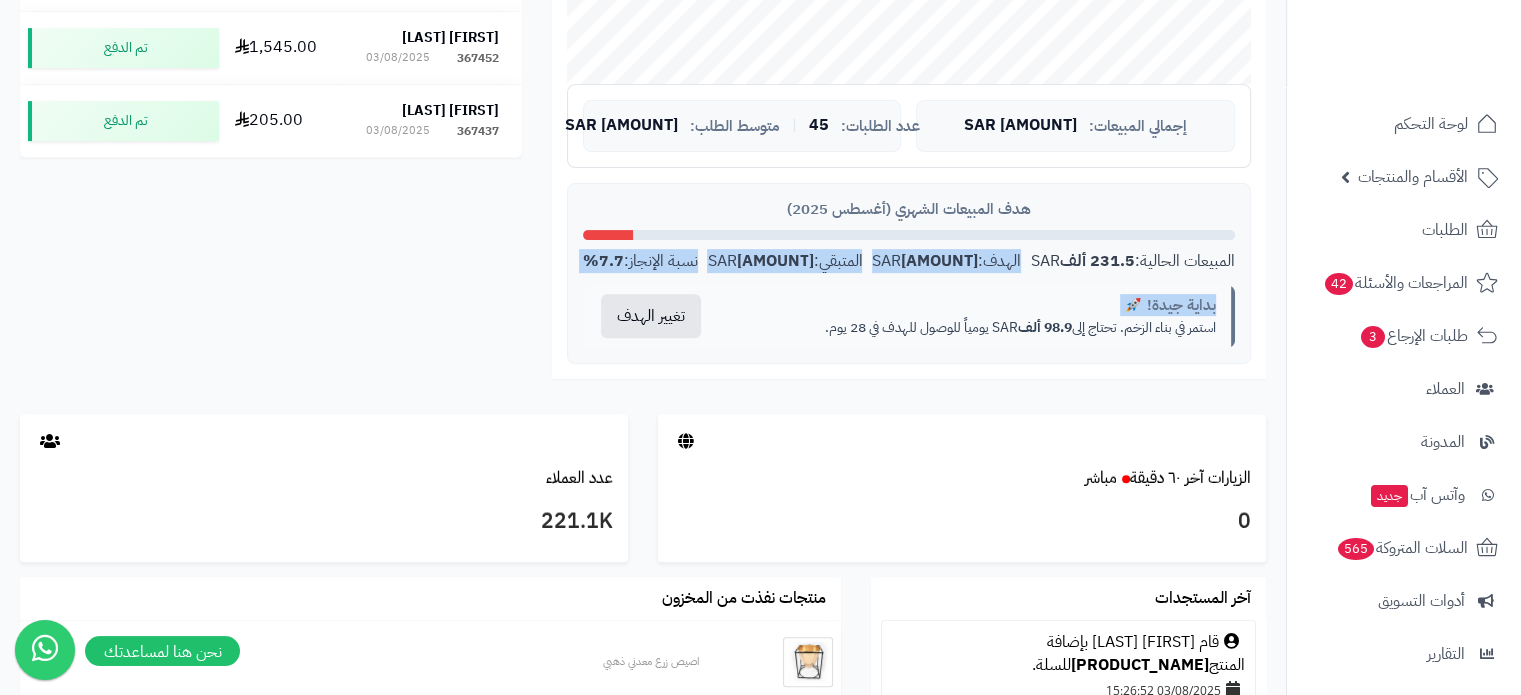 drag, startPoint x: 929, startPoint y: 250, endPoint x: 1000, endPoint y: 297, distance: 85.146935 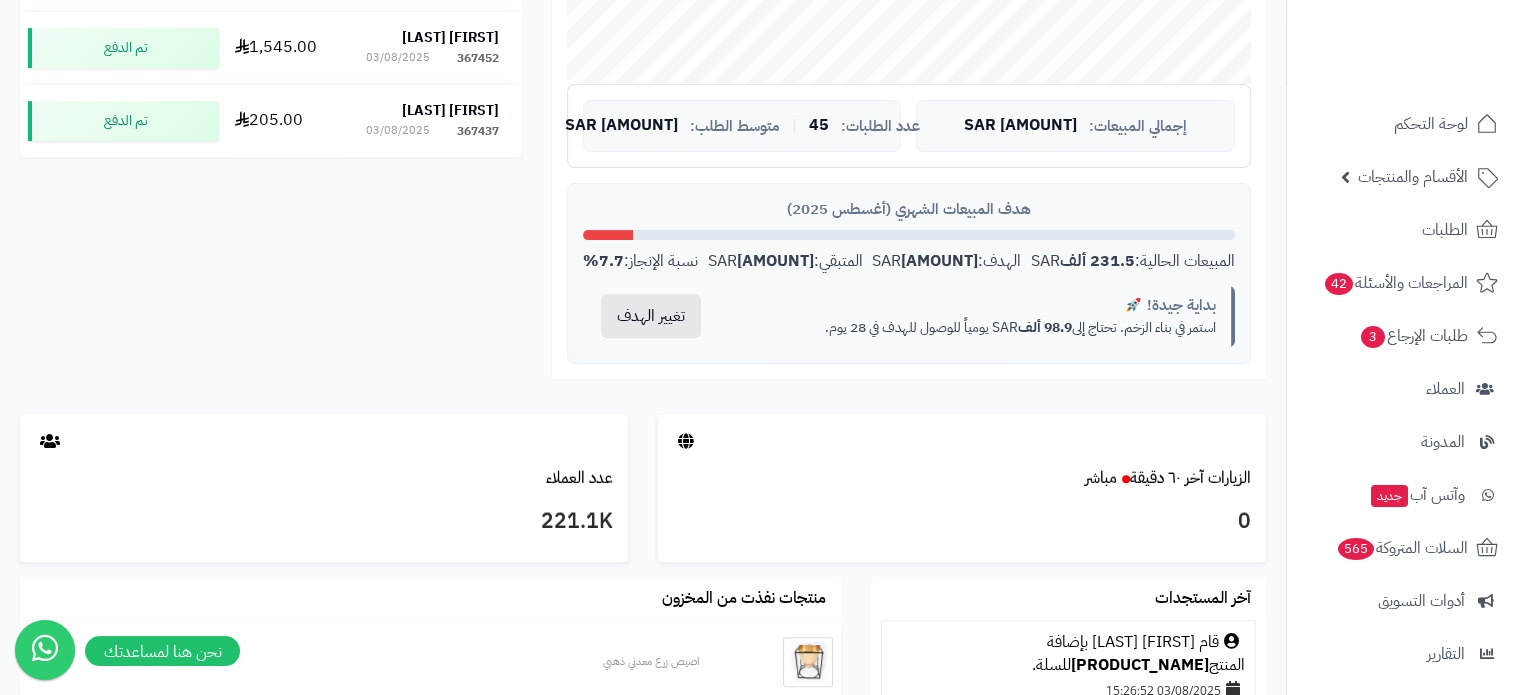 click on "98.9 ألف" at bounding box center [1045, 327] 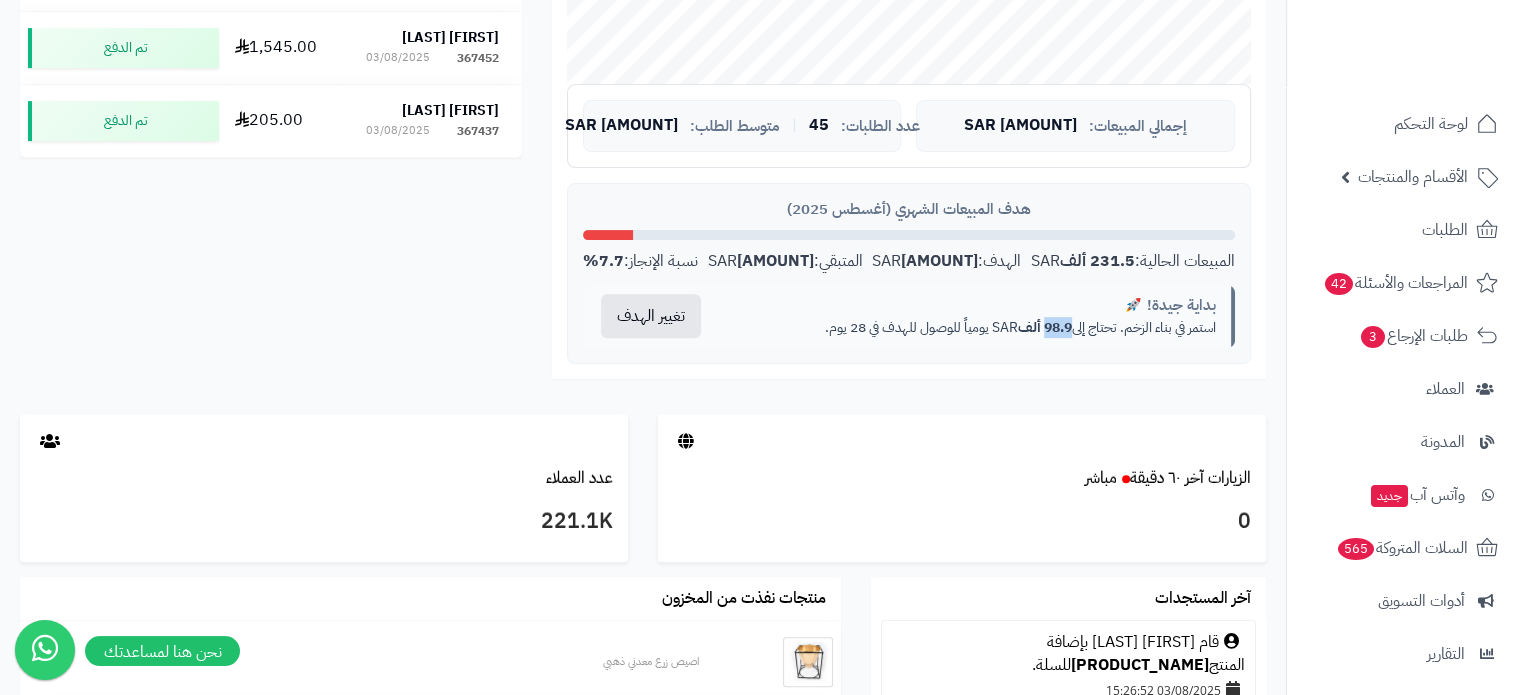 click on "98.9 ألف" at bounding box center [1045, 327] 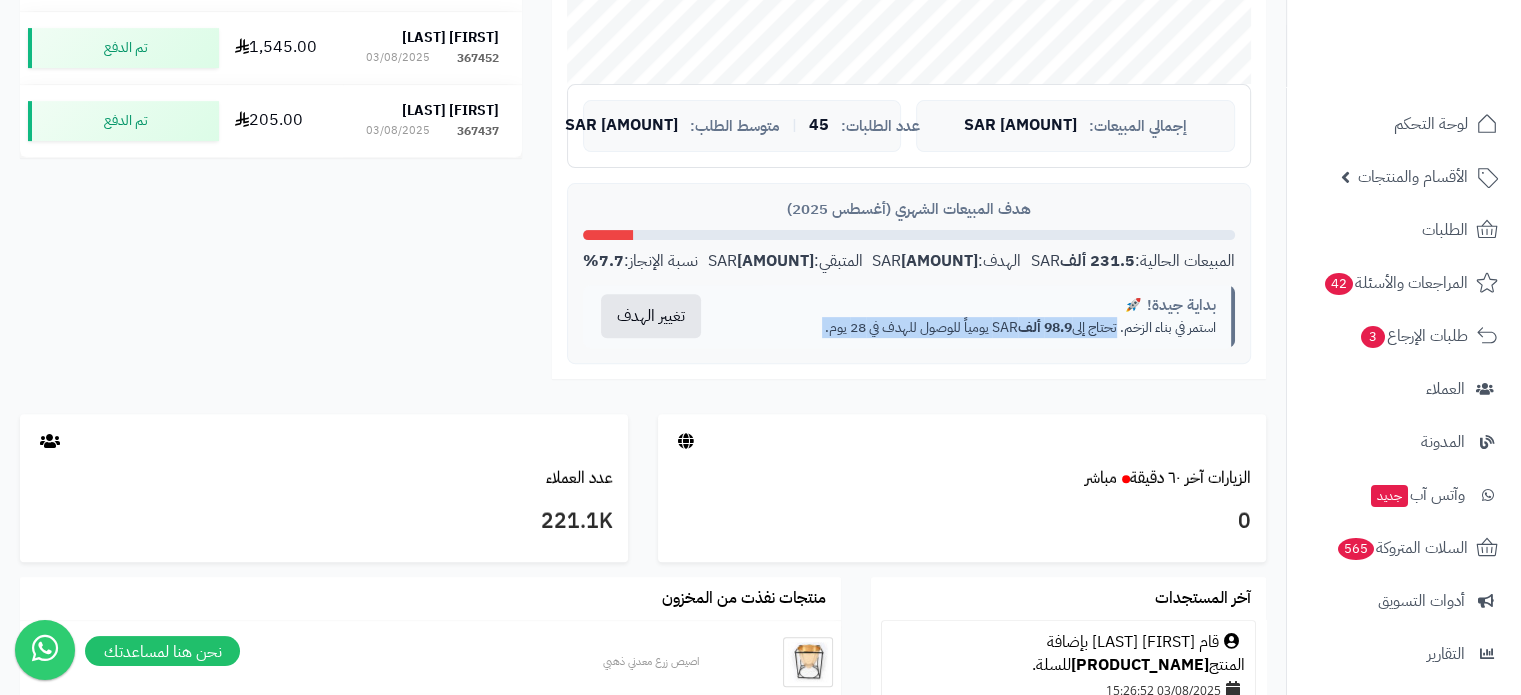 click on "98.9 ألف" at bounding box center (1045, 327) 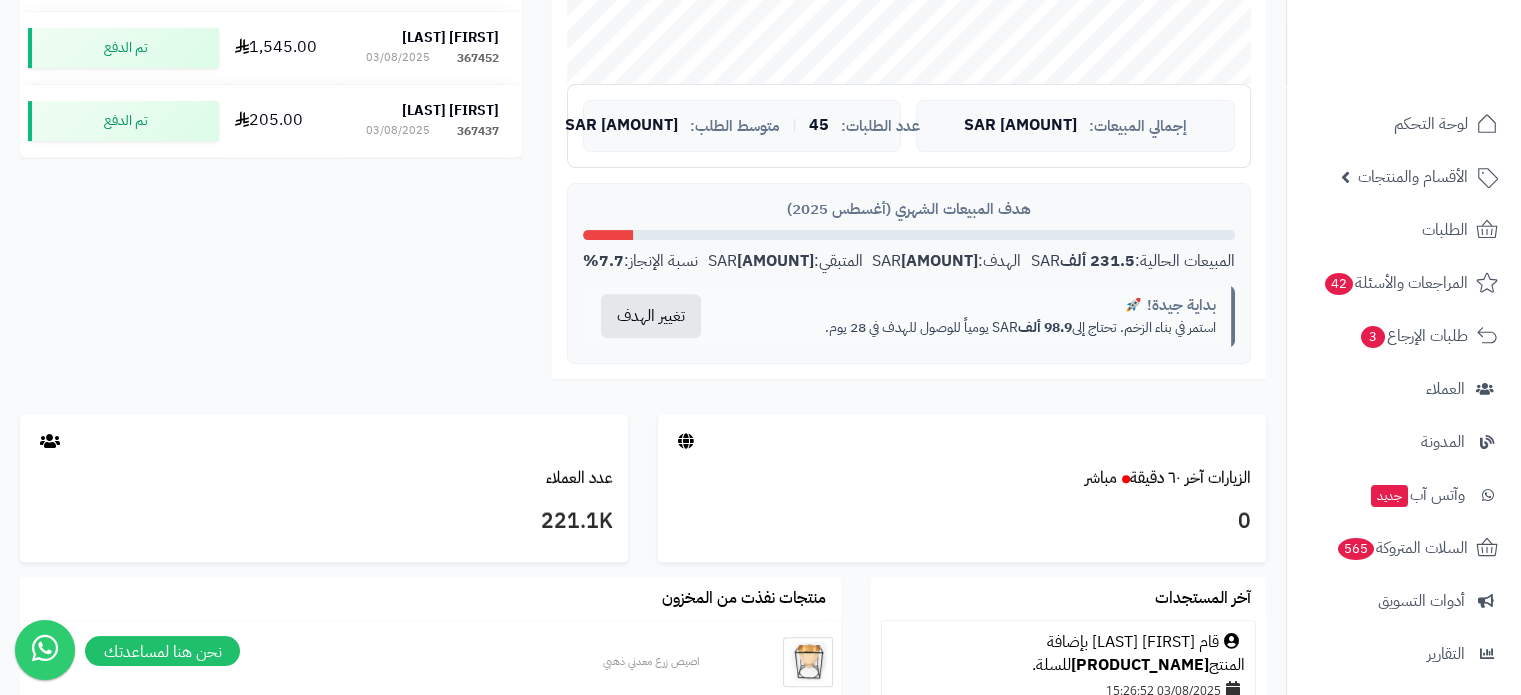 click on "تحليل نمو المتجر
مرحلة النمو
56
تقييم النمو
254
طلبات الشهر
0.44%
معدل تكرار الشراء
873.51
متوسط طلب العميل
عرض التحليل الكامل
اليوم
اليوم الأسبوع الشهر السنة المبيعات جاري التحميل...
إجمالي المبيعات:
43.2K SAR
عدد الطلبات:
45
|
متوسط الطلب:
960.7 SAR
هدف المبيعات الشهري (أغسطس 2025)
231.5 ألف  SAR" at bounding box center [643, -59] 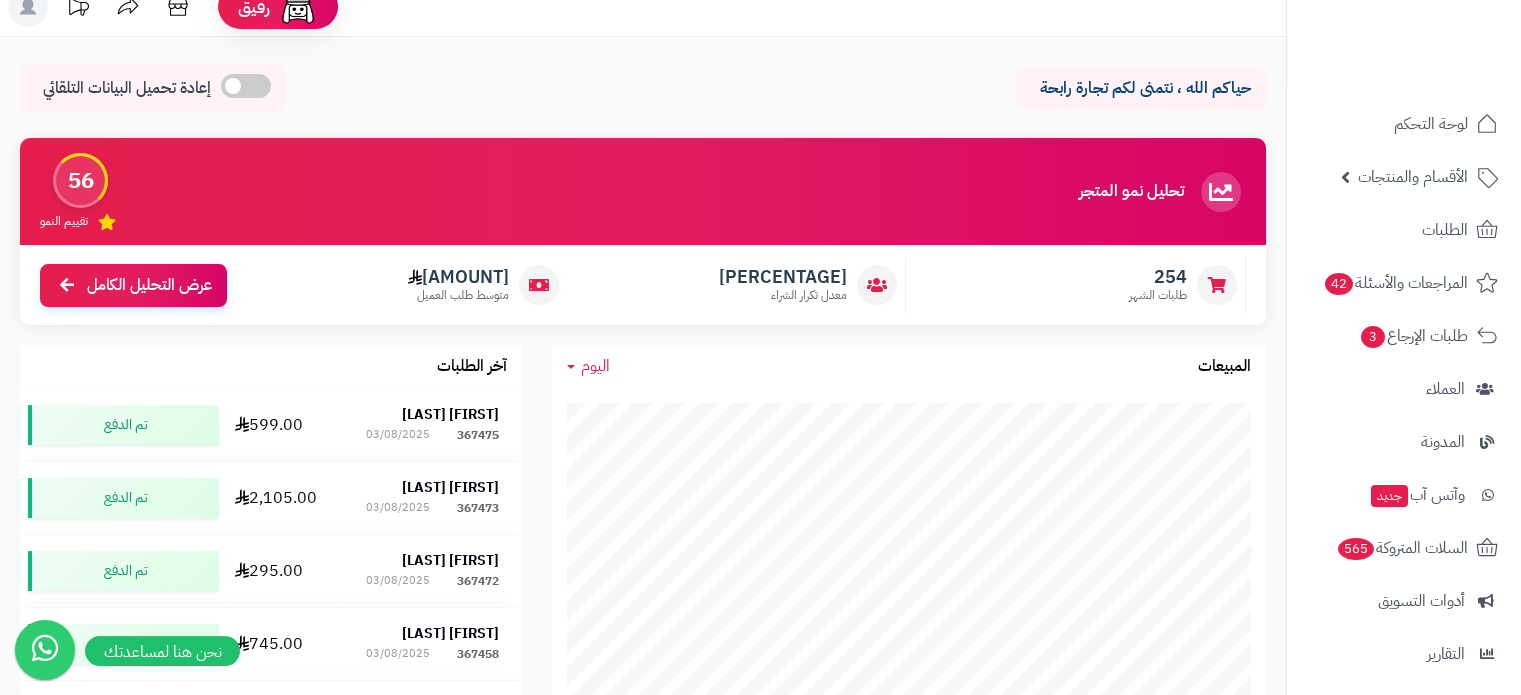 scroll, scrollTop: 0, scrollLeft: 0, axis: both 